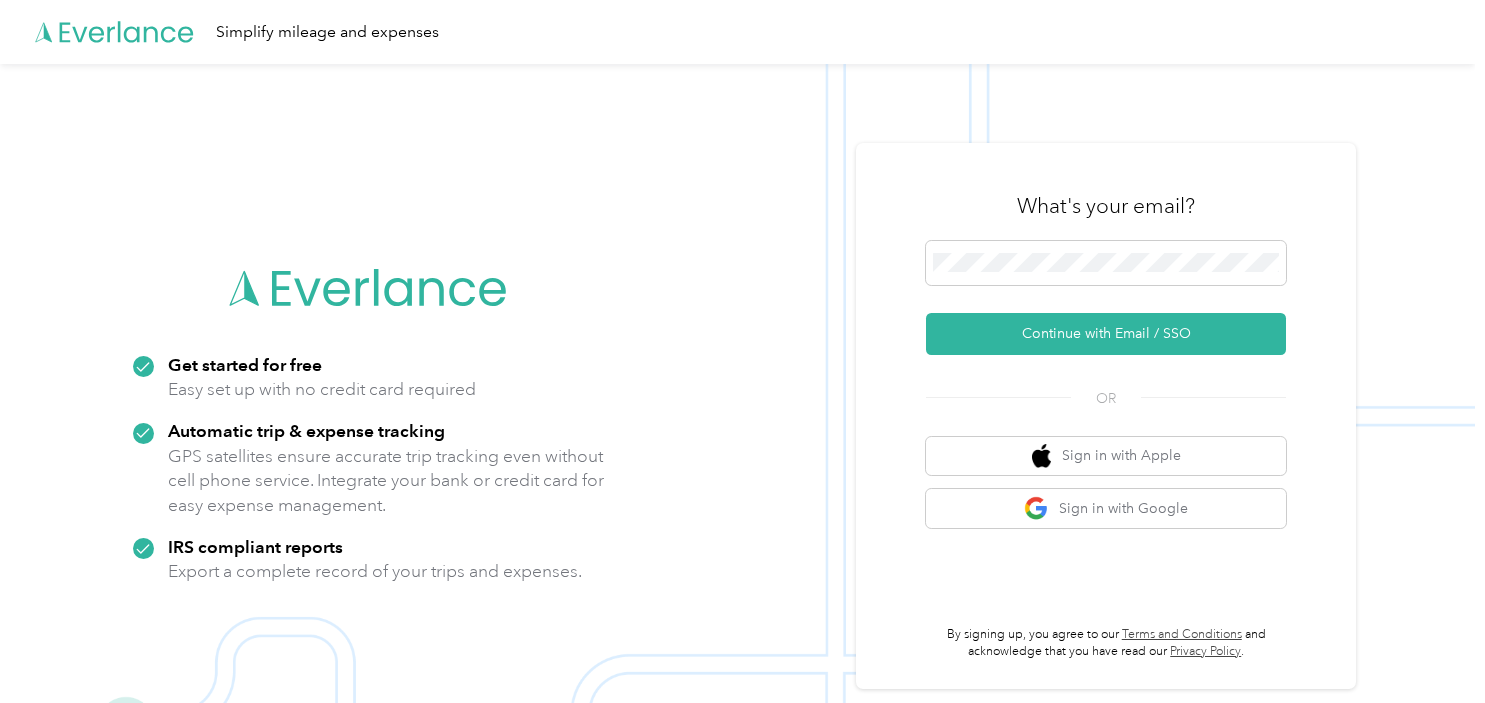 scroll, scrollTop: 0, scrollLeft: 0, axis: both 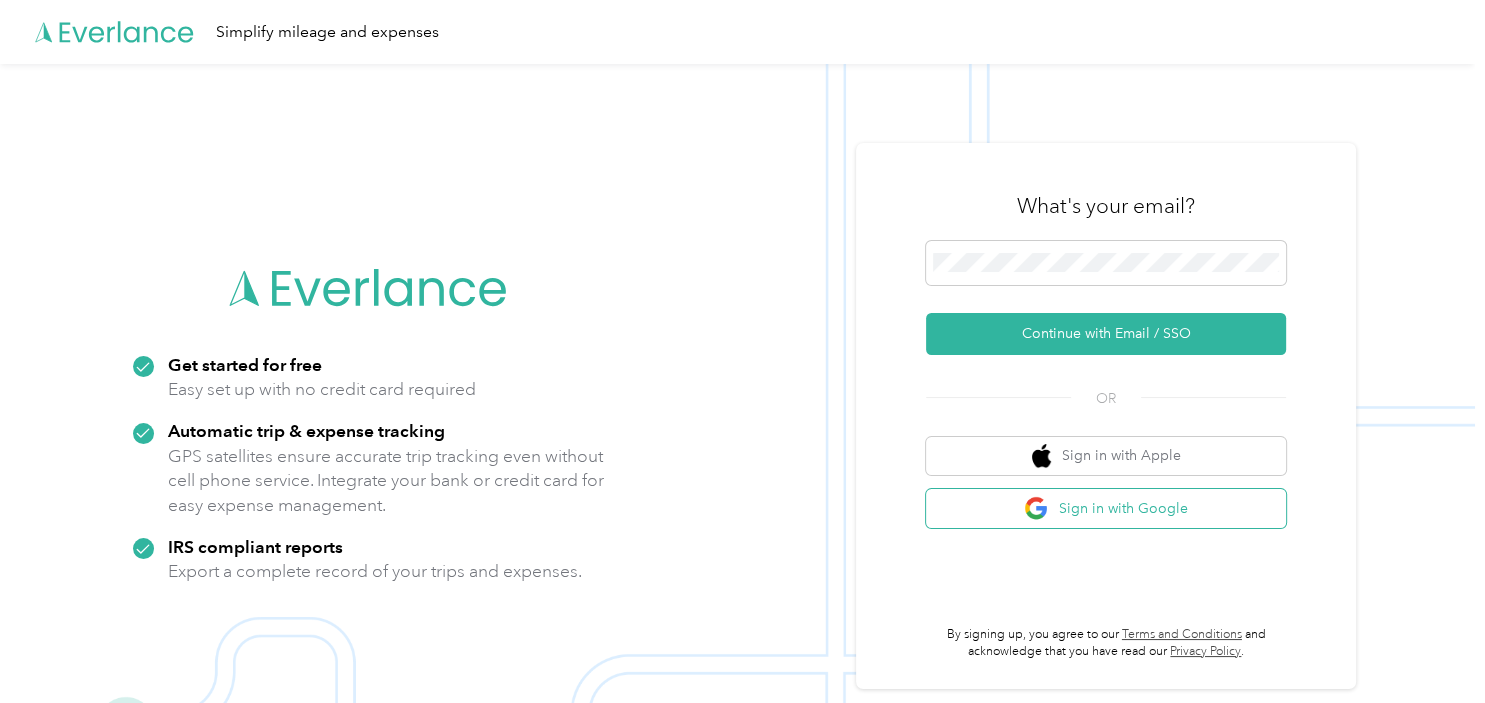 click on "Sign in with Google" at bounding box center (1106, 508) 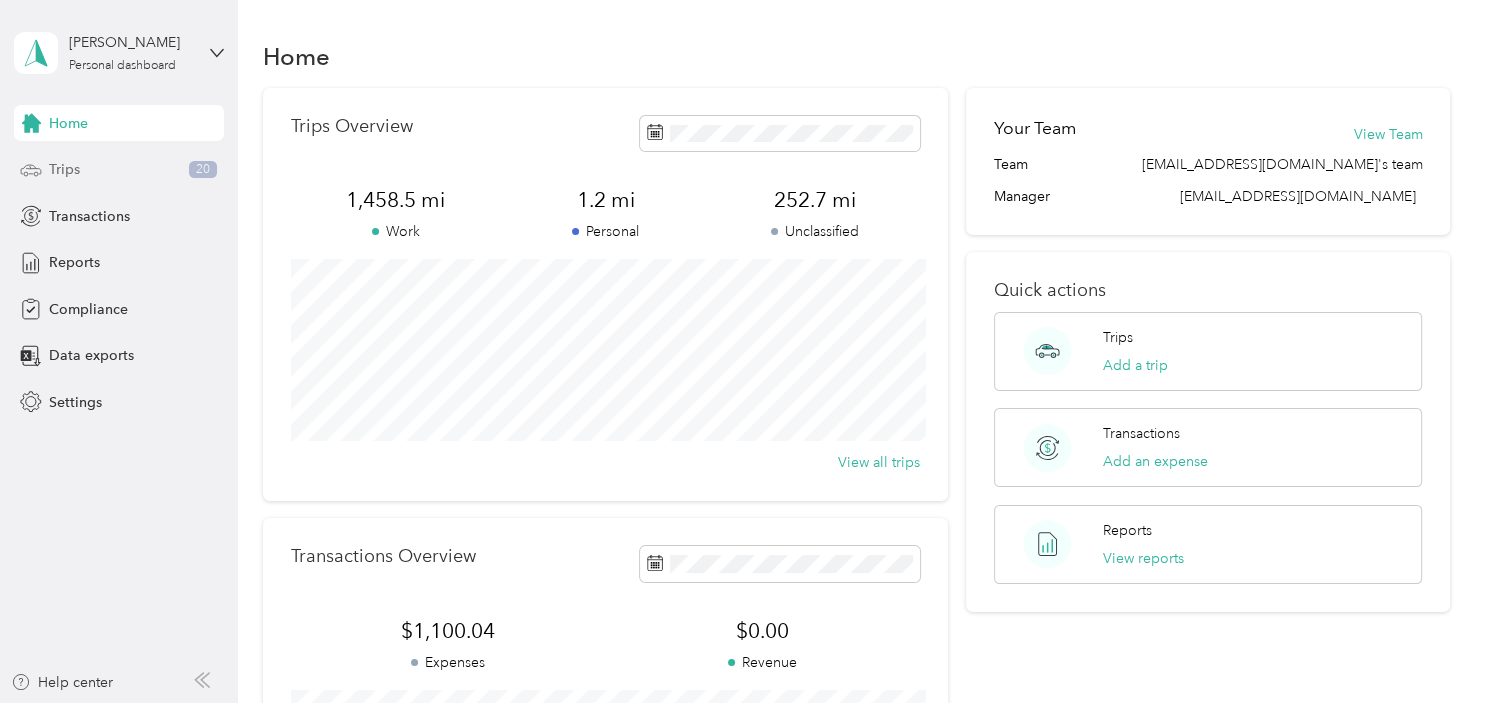click on "Trips 20" at bounding box center [119, 170] 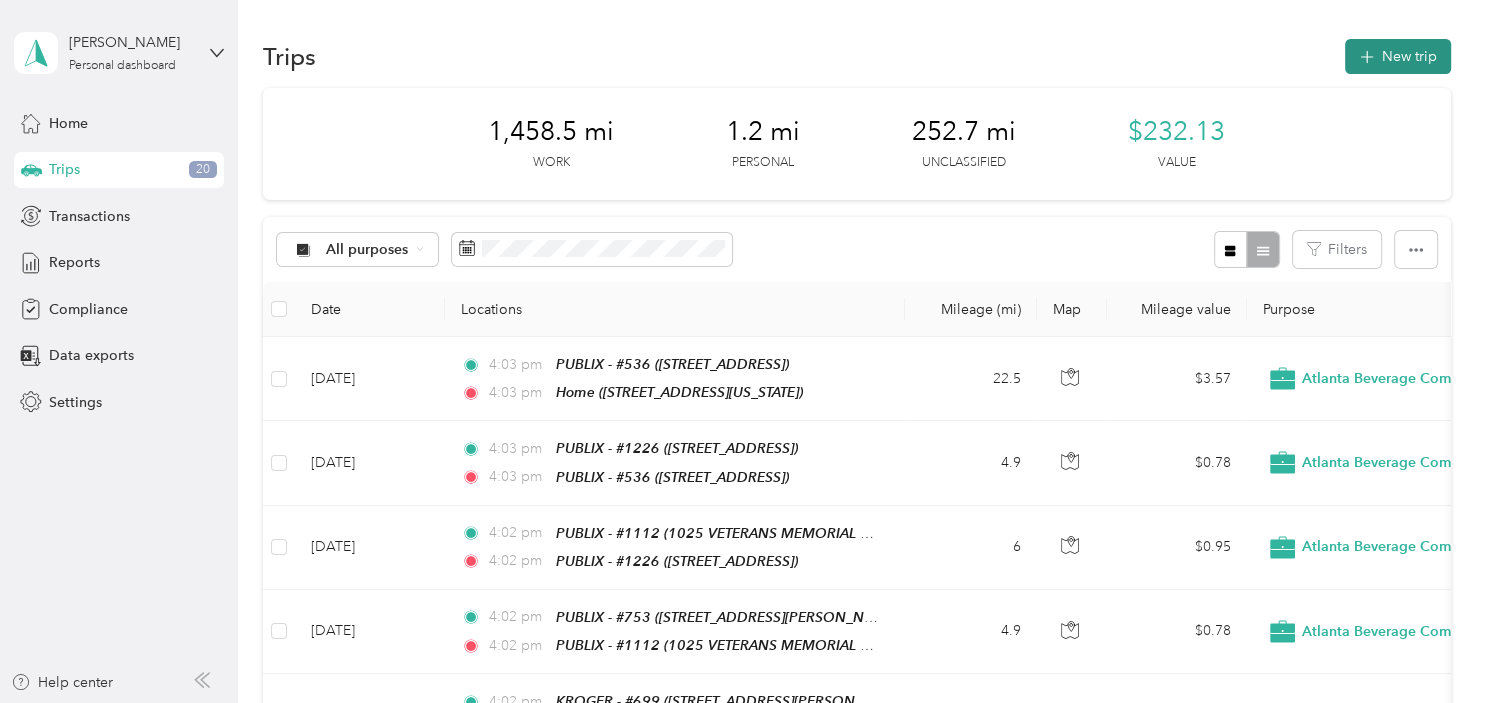 click on "New trip" at bounding box center (1398, 56) 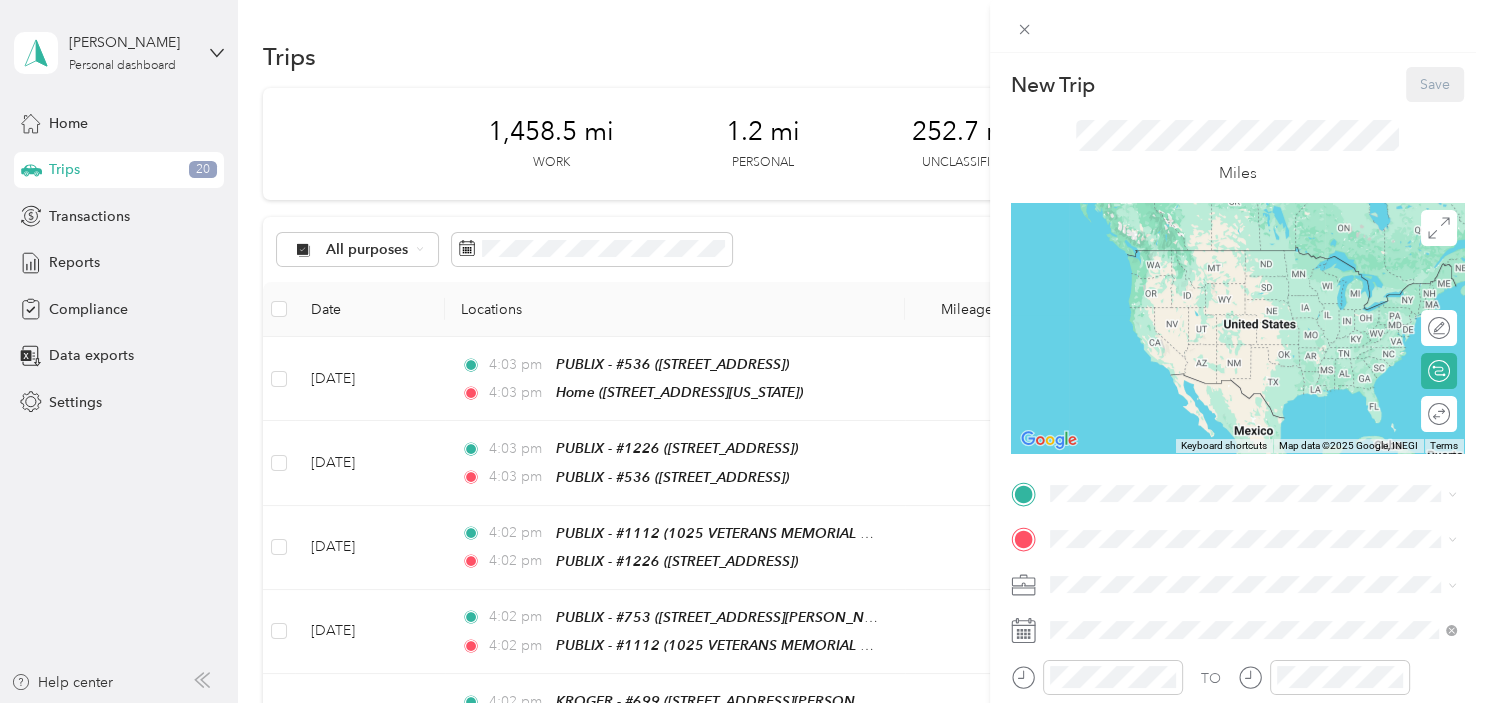 click 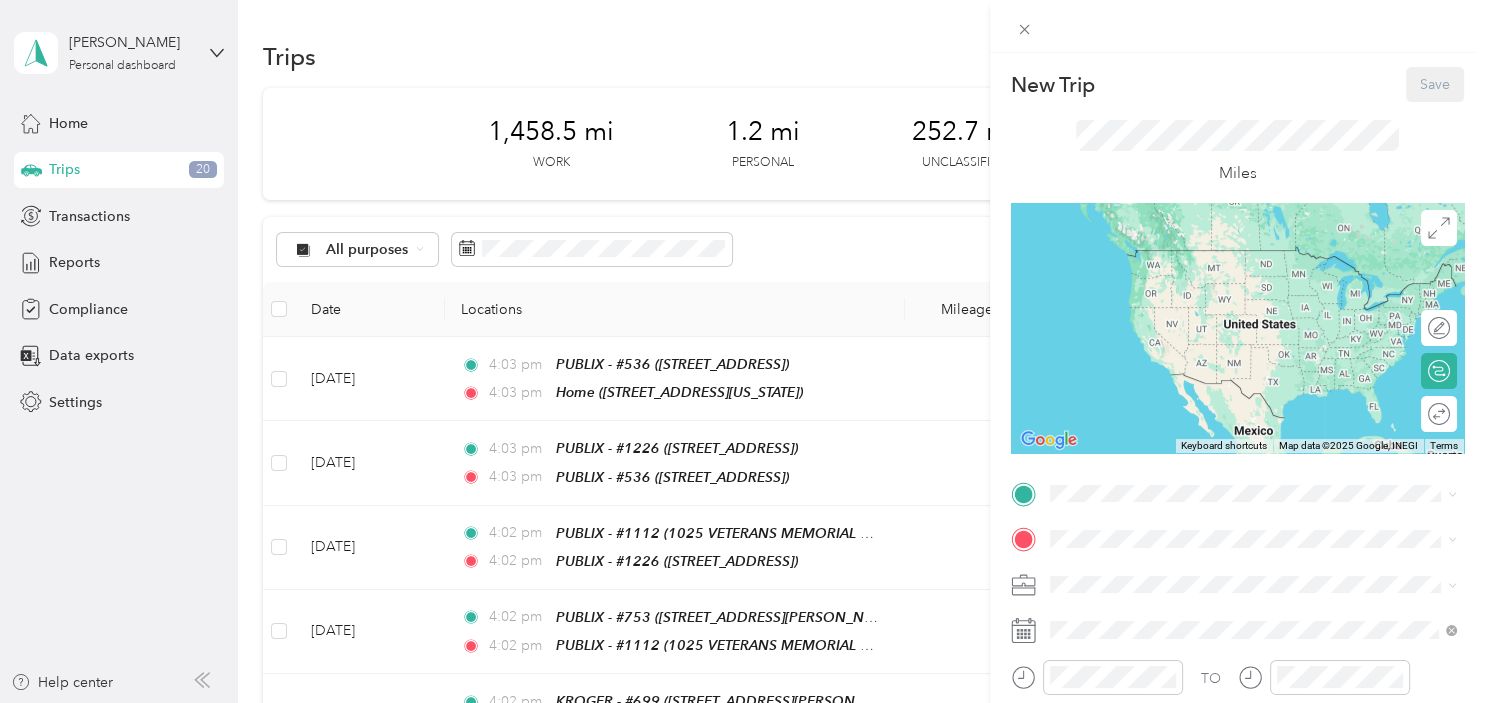 click 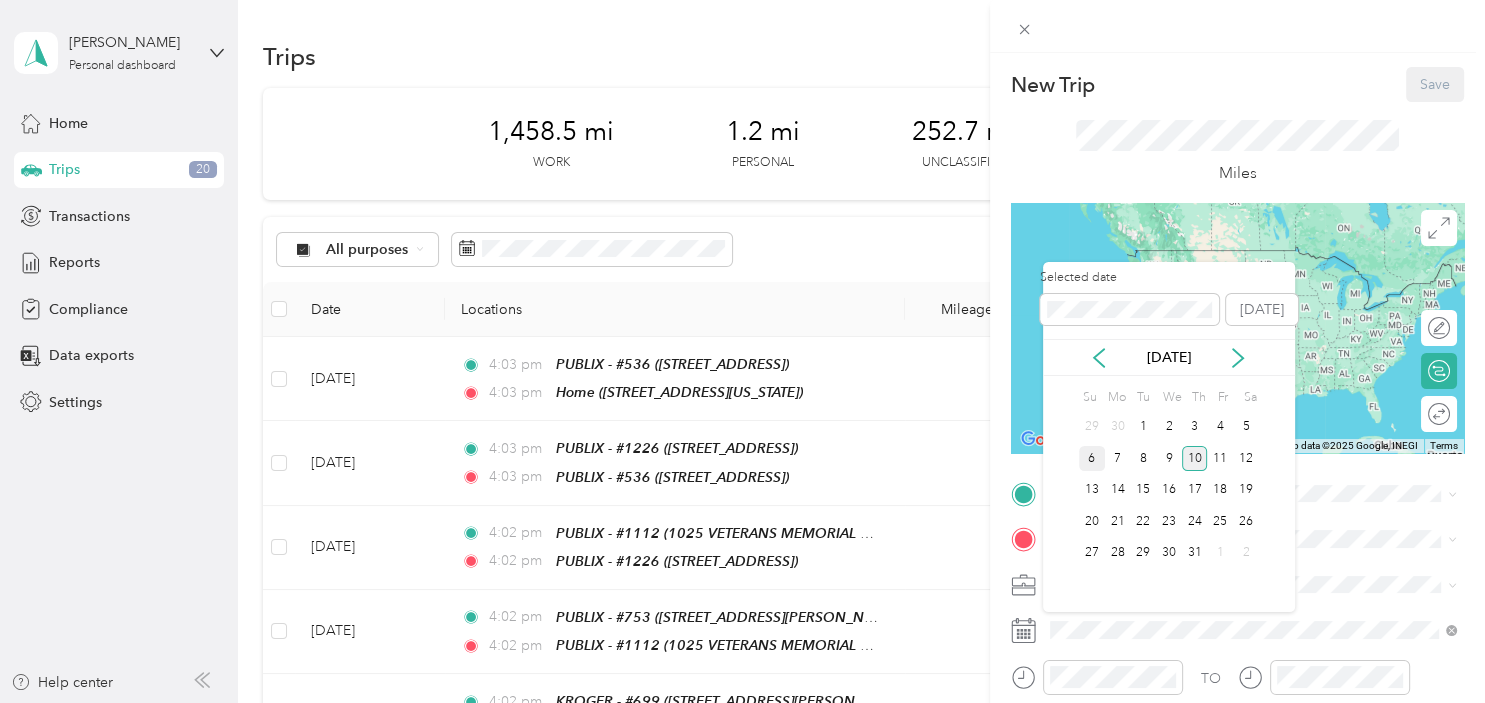 click on "6" at bounding box center [1092, 458] 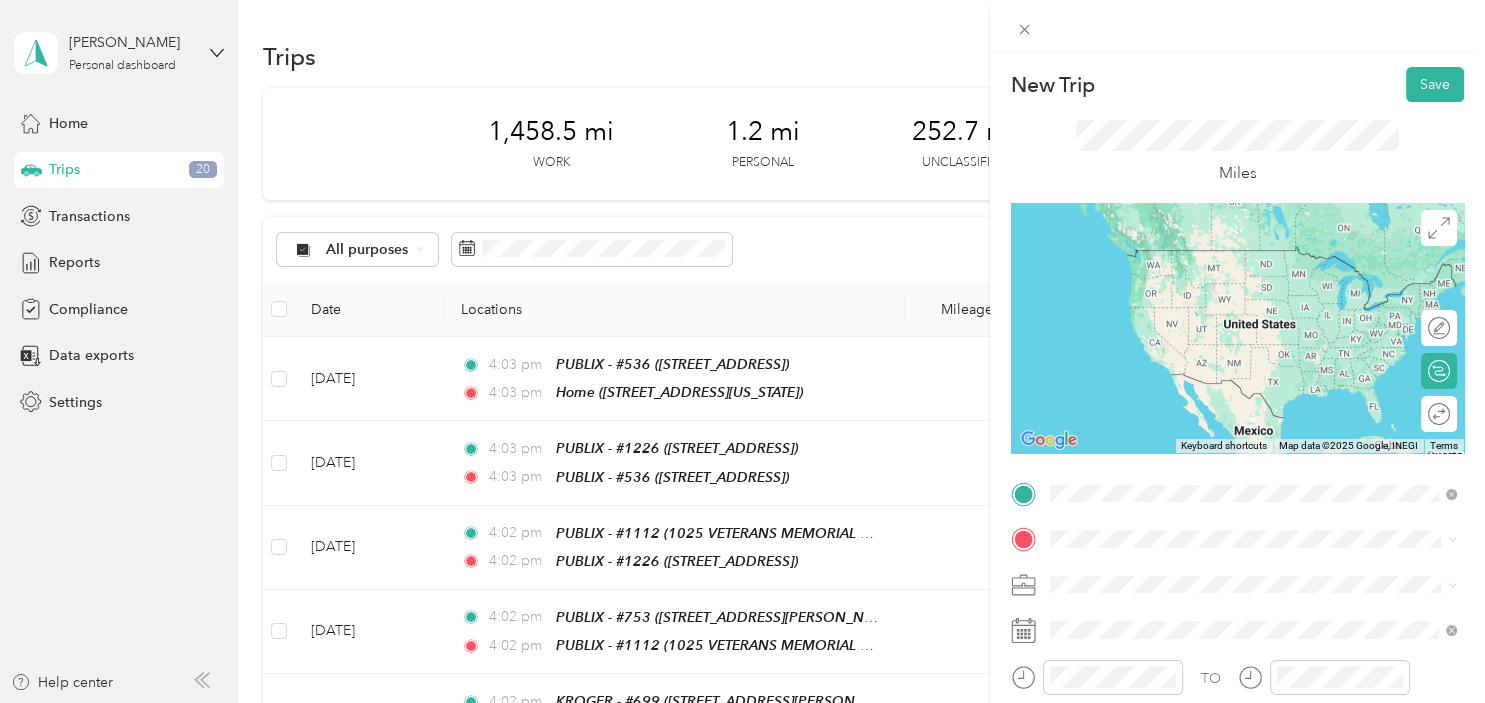 click on "Home [STREET_ADDRESS][US_STATE]" at bounding box center [1187, 269] 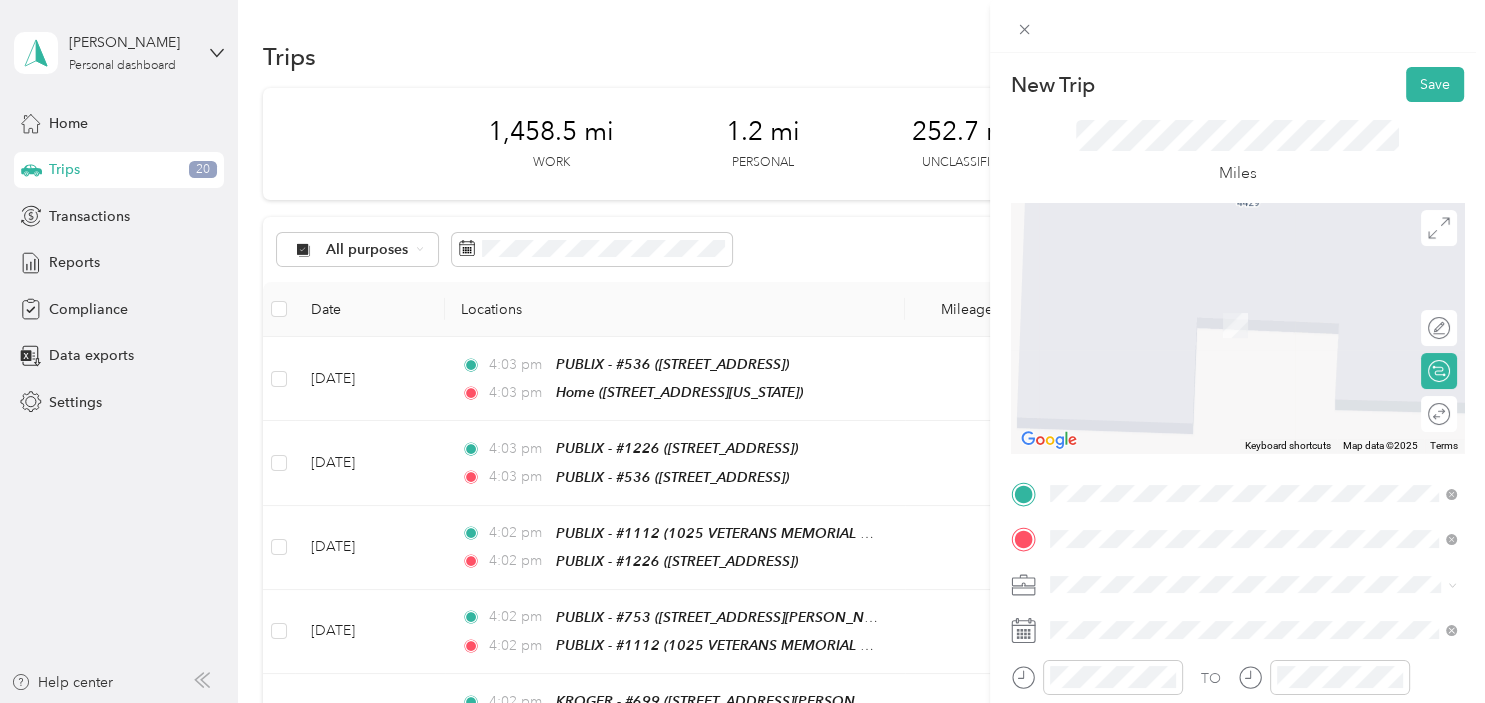 click on "[STREET_ADDRESS][PERSON_NAME][US_STATE]" at bounding box center (1242, 325) 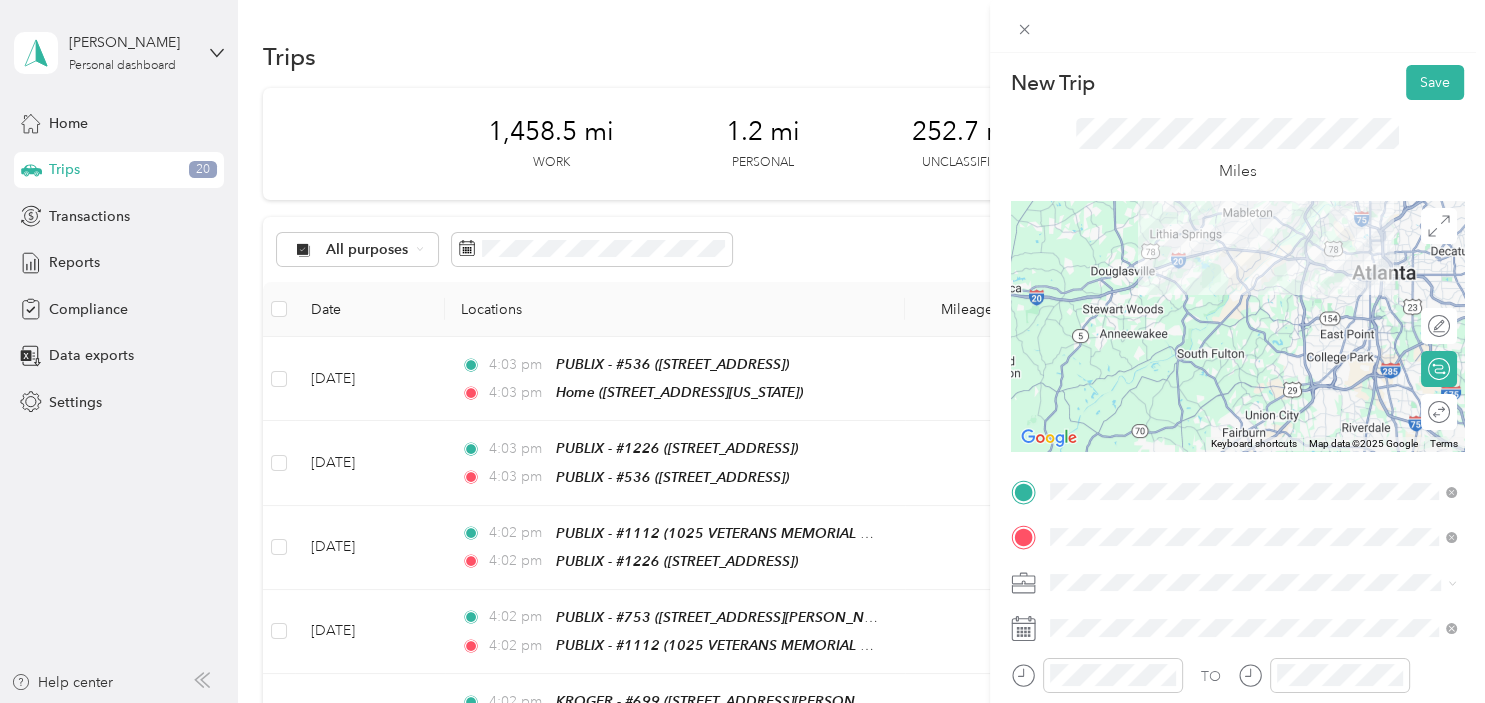 scroll, scrollTop: 0, scrollLeft: 0, axis: both 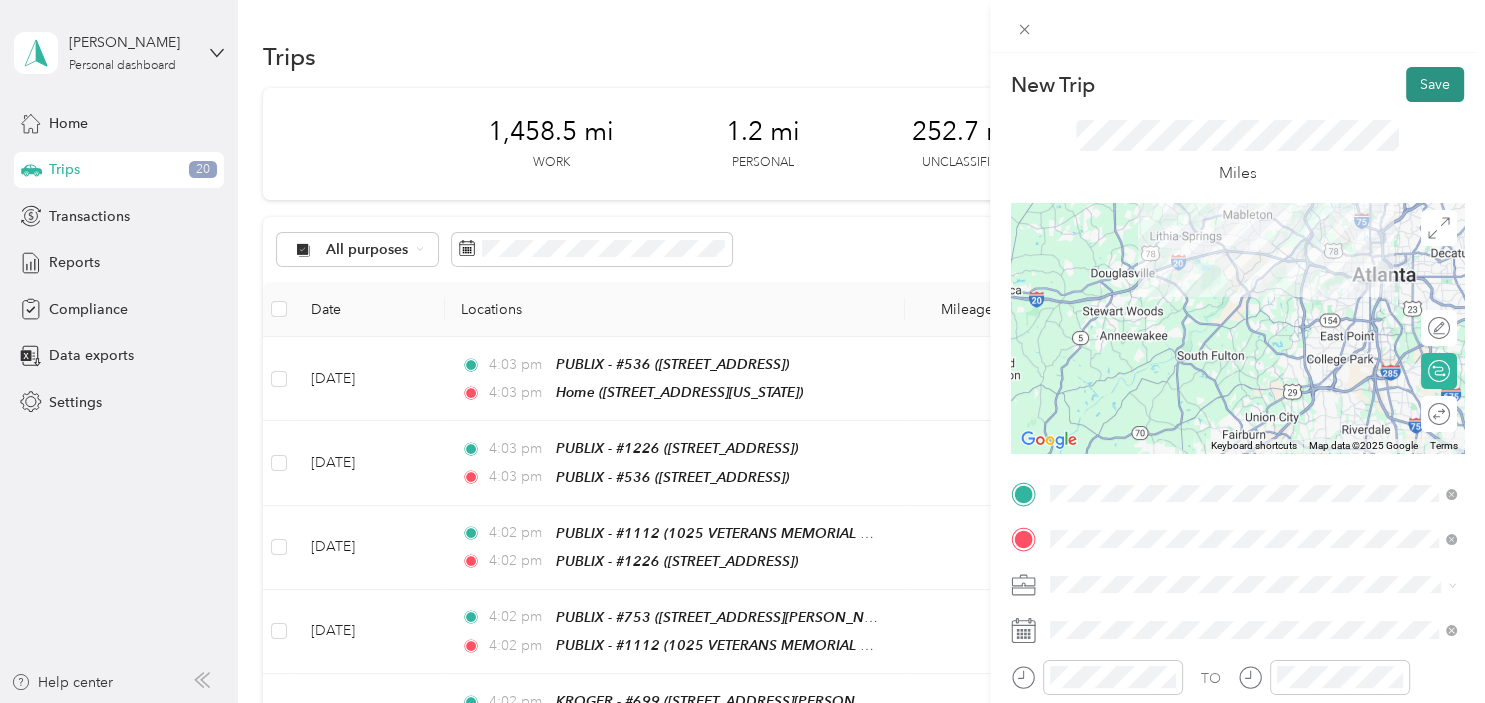 click on "Save" at bounding box center (1435, 84) 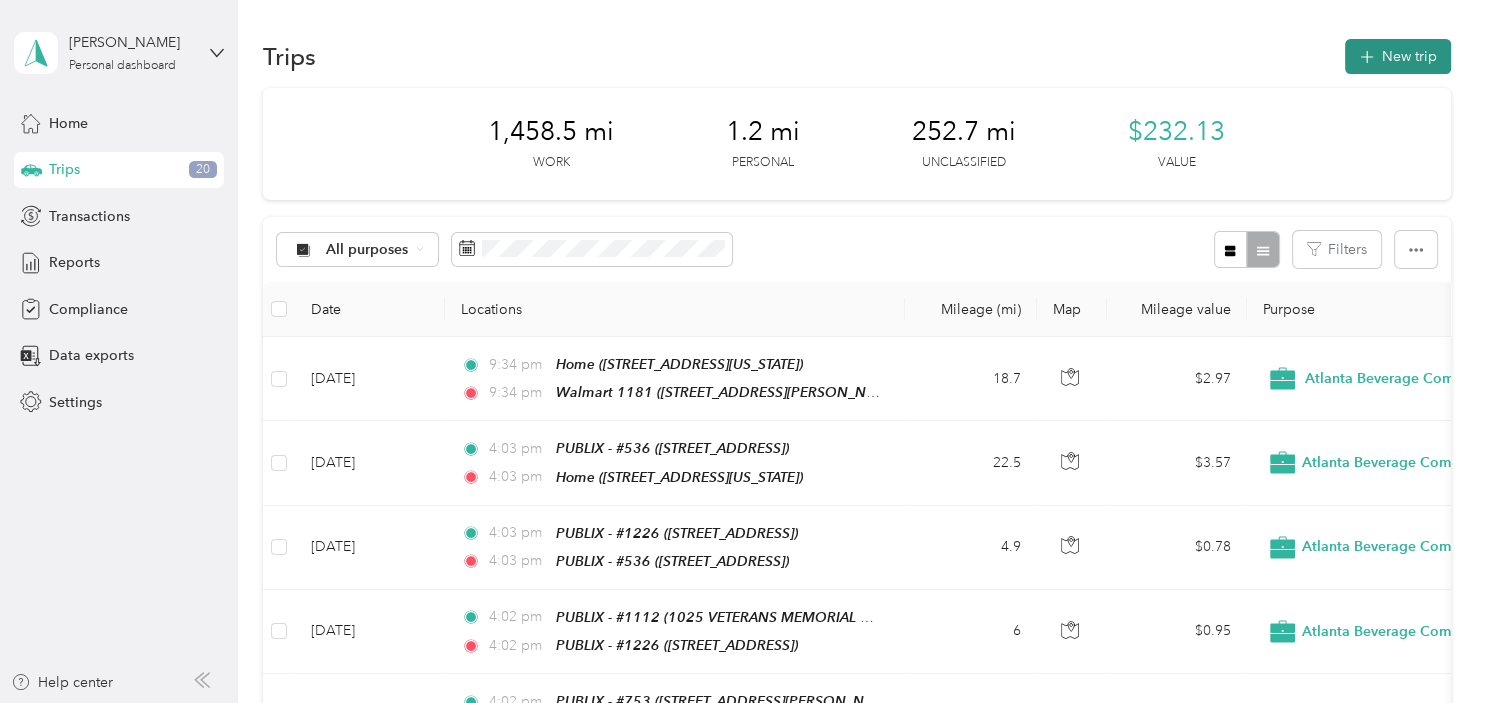 click on "New trip" at bounding box center (1398, 56) 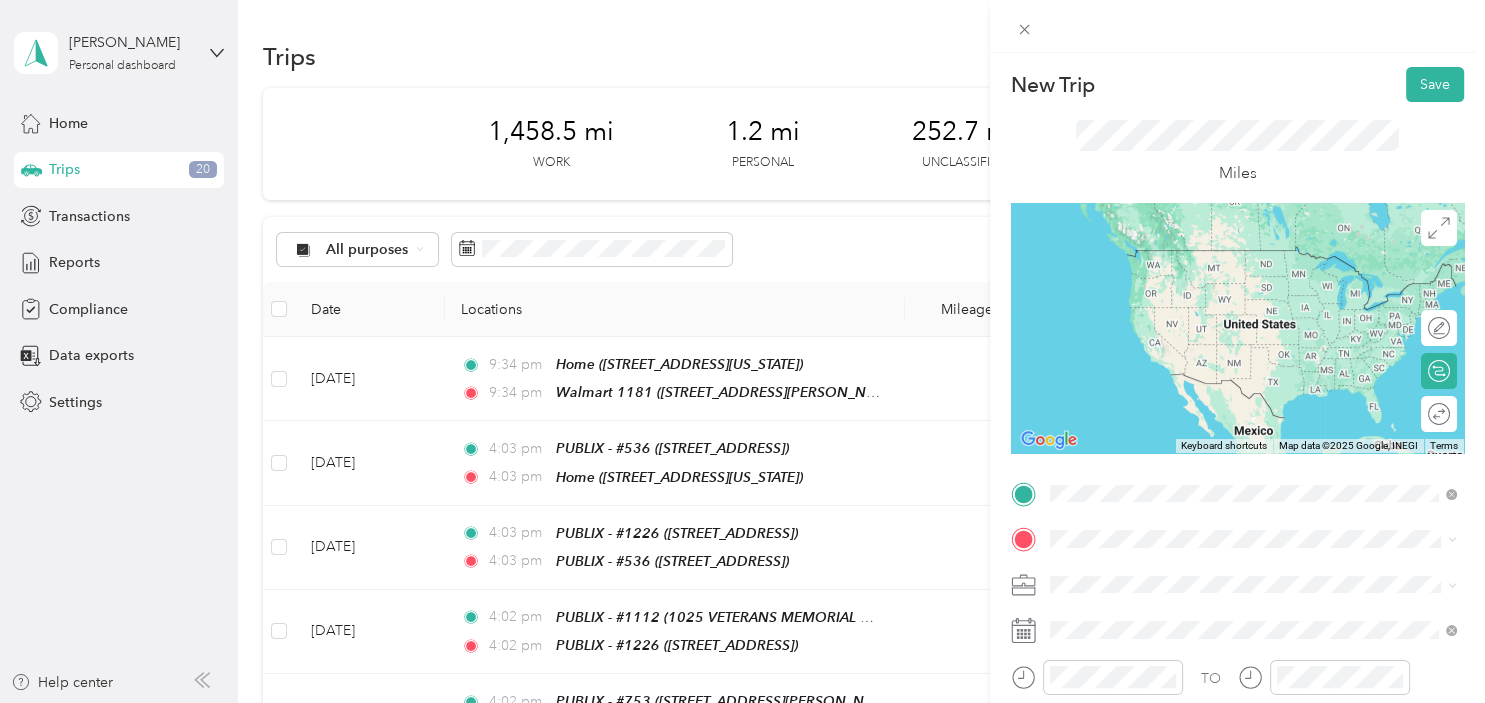 click on "Walmart 1181 [STREET_ADDRESS][PERSON_NAME][US_STATE]" at bounding box center (1242, 269) 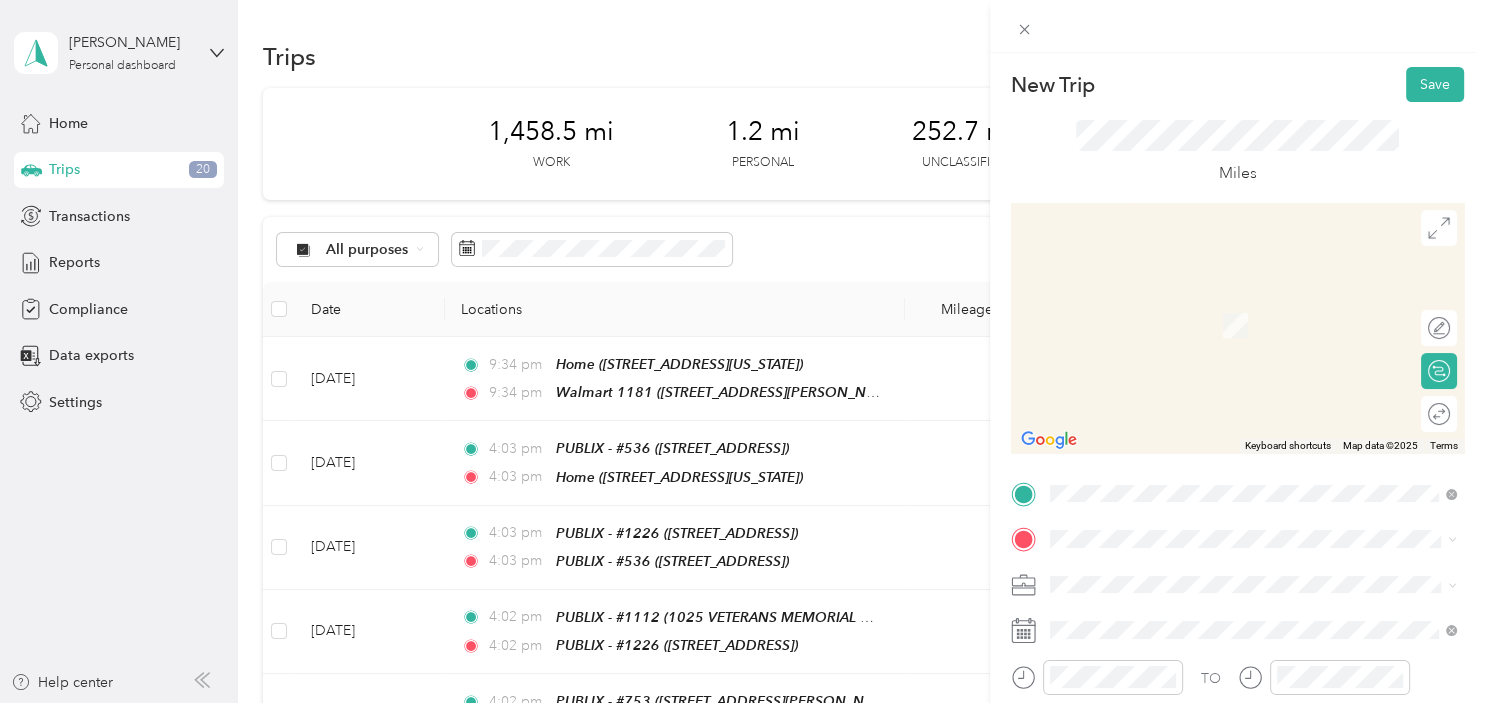 click on "TEAM KROGER - #699 [STREET_ADDRESS][PERSON_NAME]" at bounding box center (1206, 329) 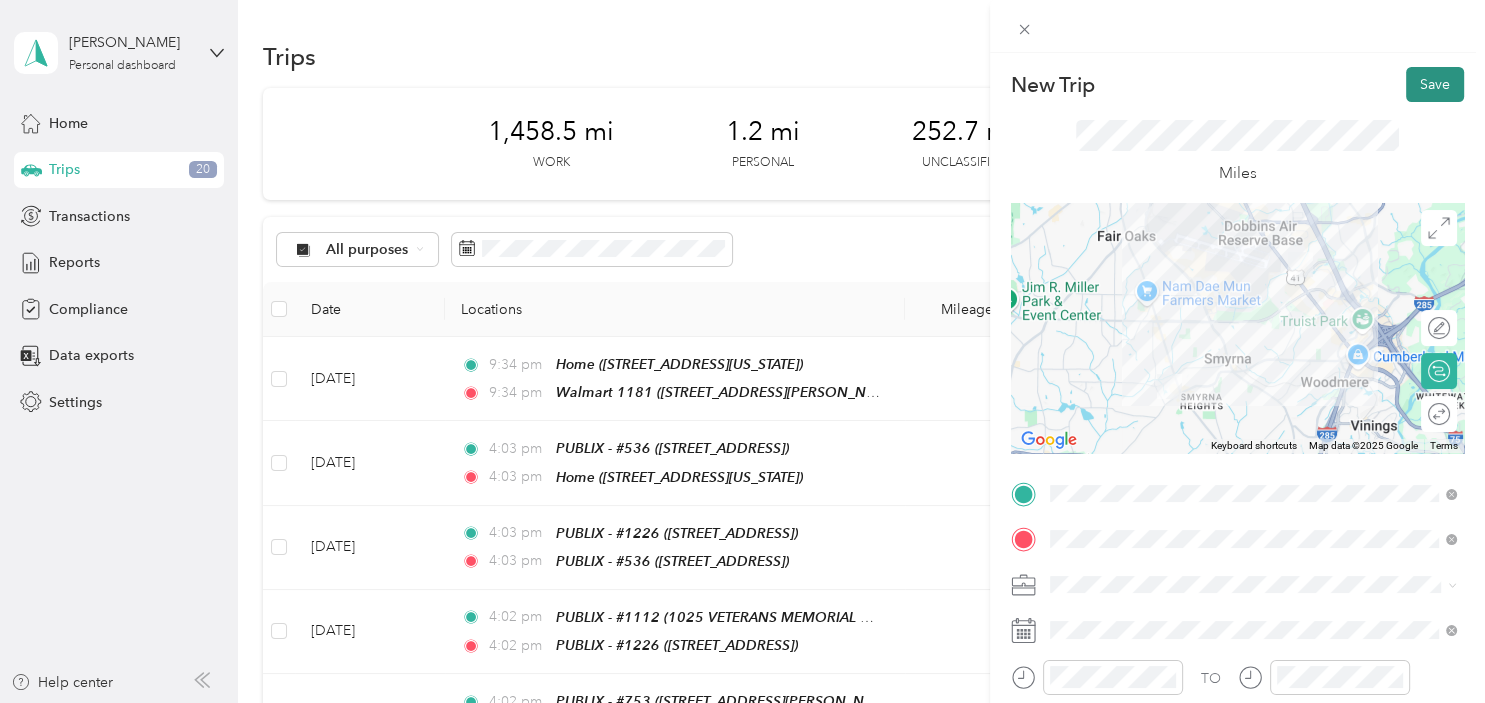 click on "Save" at bounding box center [1435, 84] 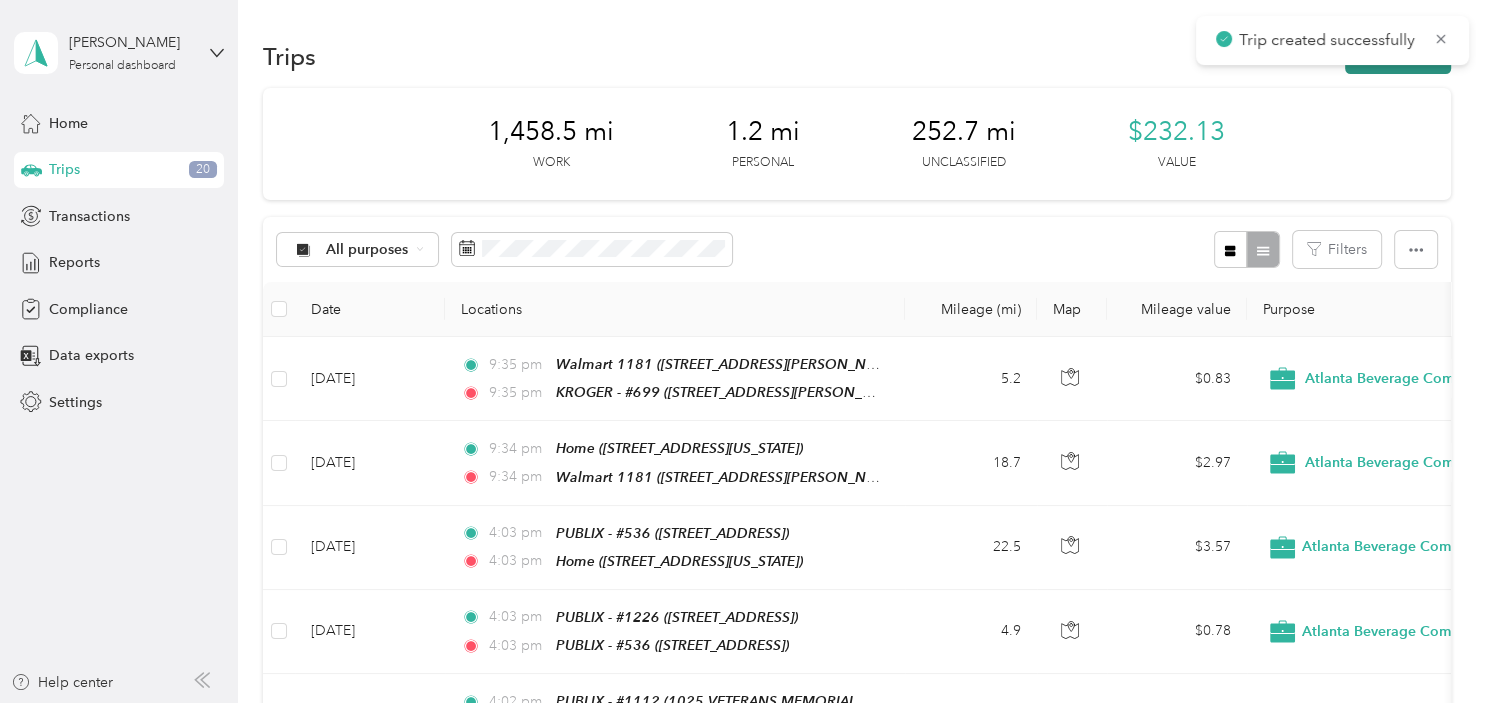 click on "New trip" at bounding box center (1398, 56) 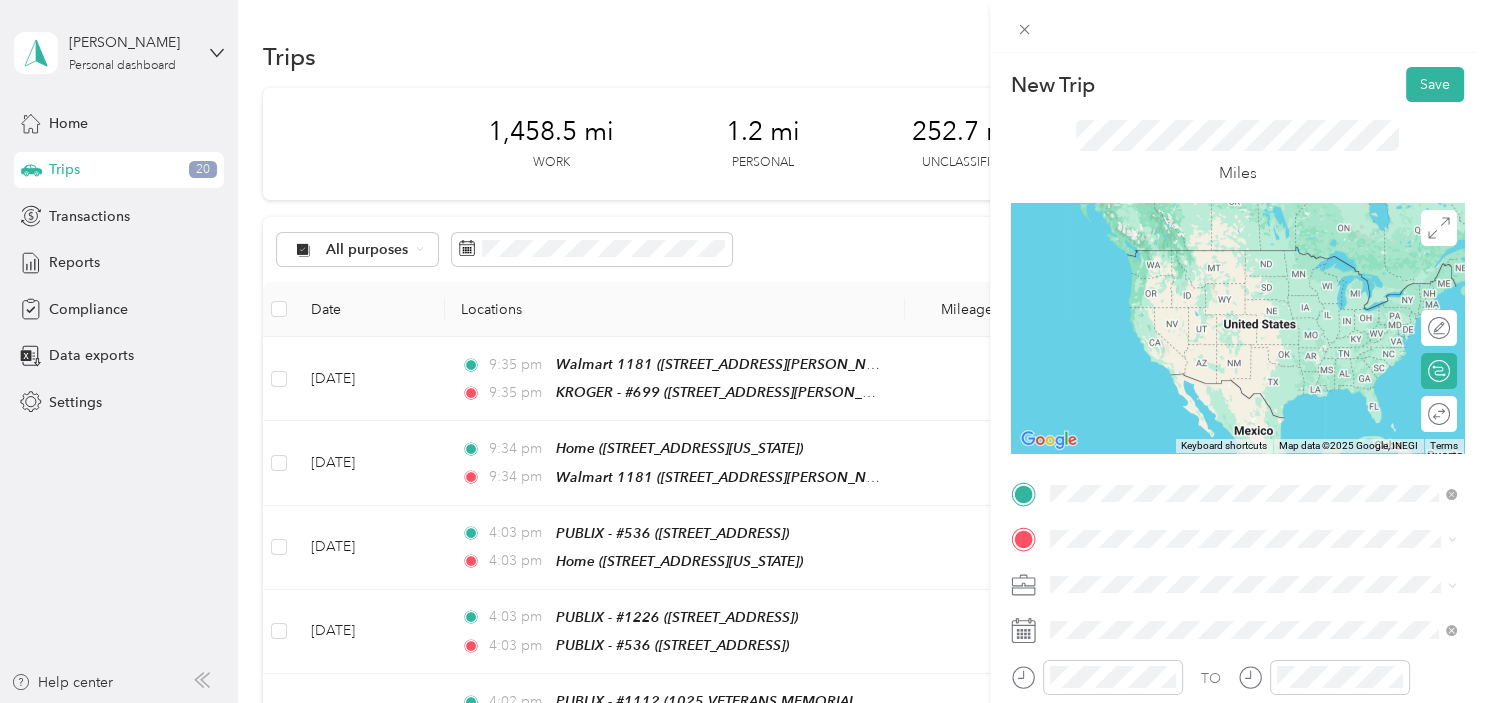 click on "TEAM KROGER - #699 [STREET_ADDRESS][PERSON_NAME]" at bounding box center [1206, 293] 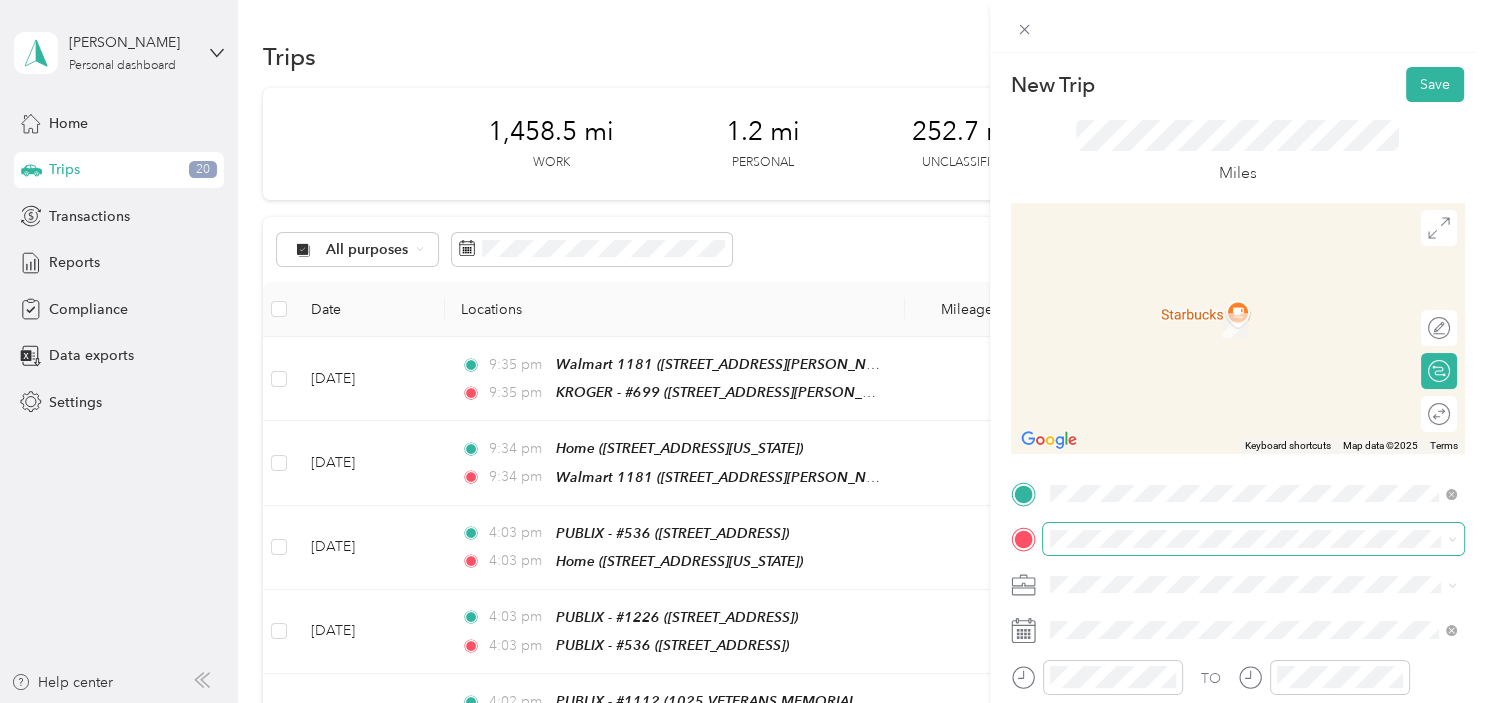 click at bounding box center (1253, 539) 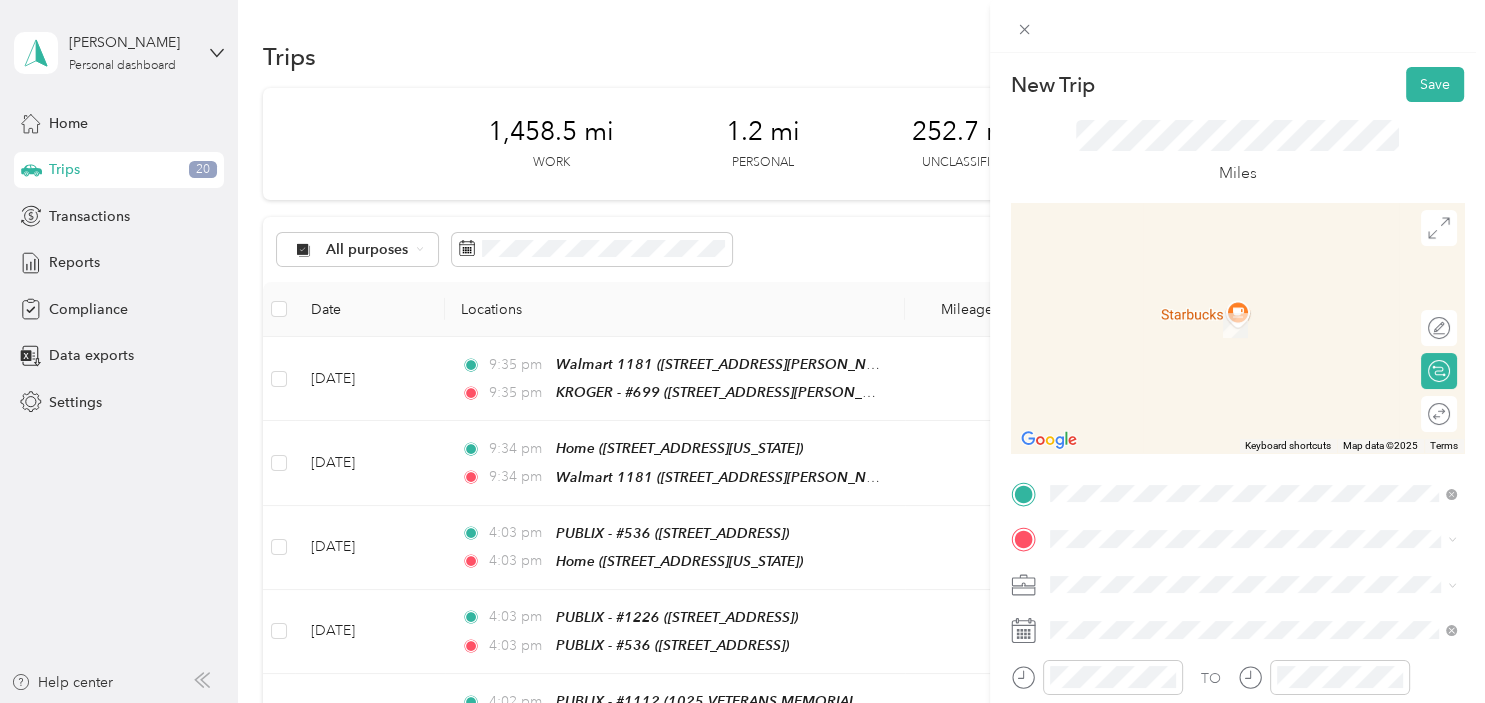 click on "TEAM PUBLIX - #753 [STREET_ADDRESS][PERSON_NAME]" at bounding box center (1206, 385) 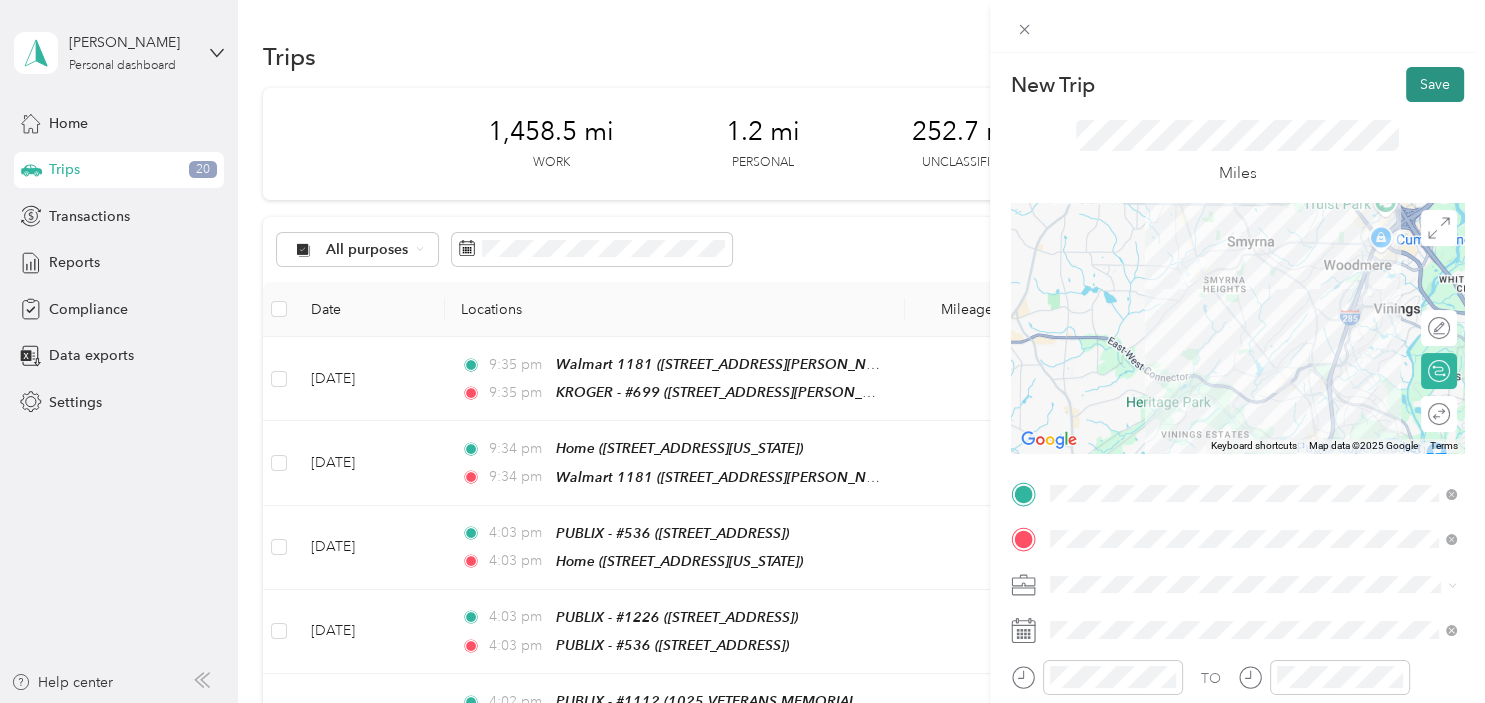click on "Save" at bounding box center [1435, 84] 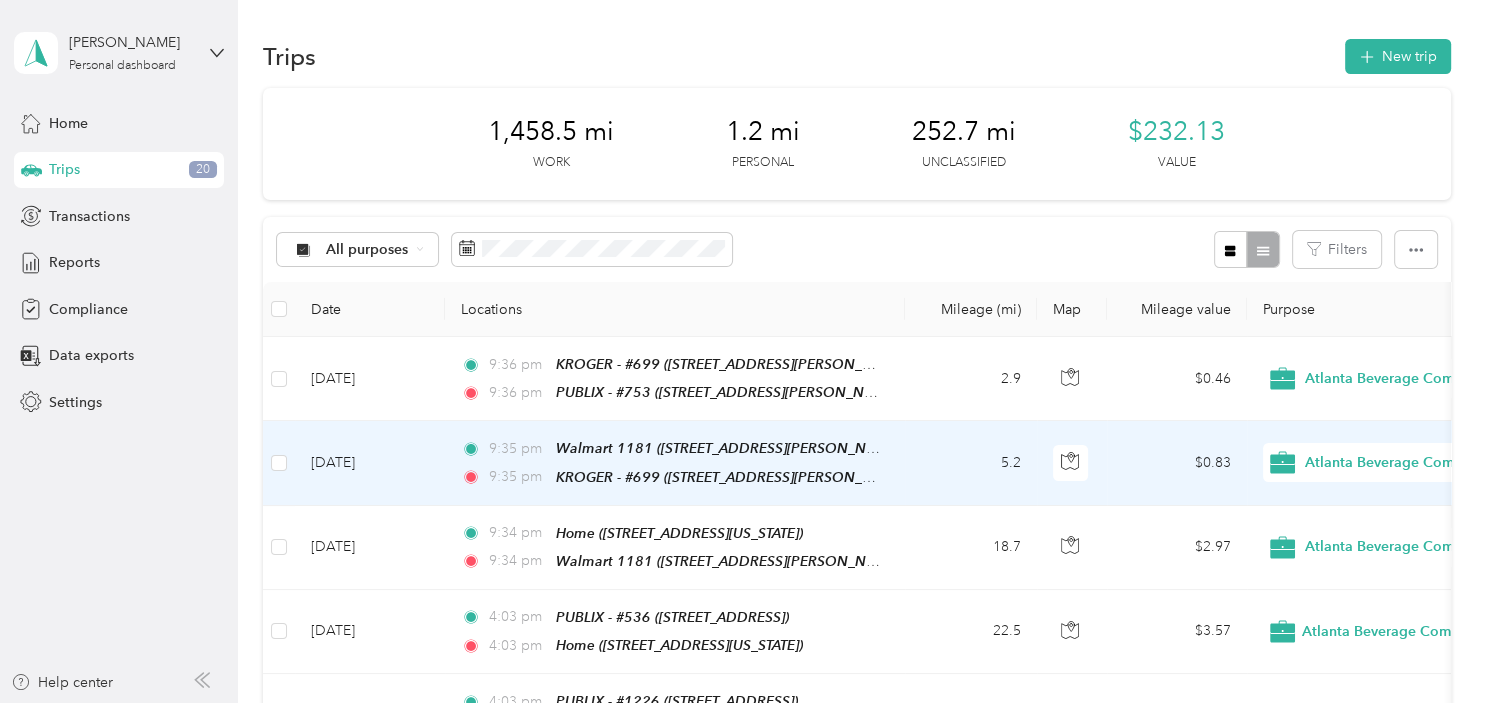 click on "[DATE]" at bounding box center [370, 463] 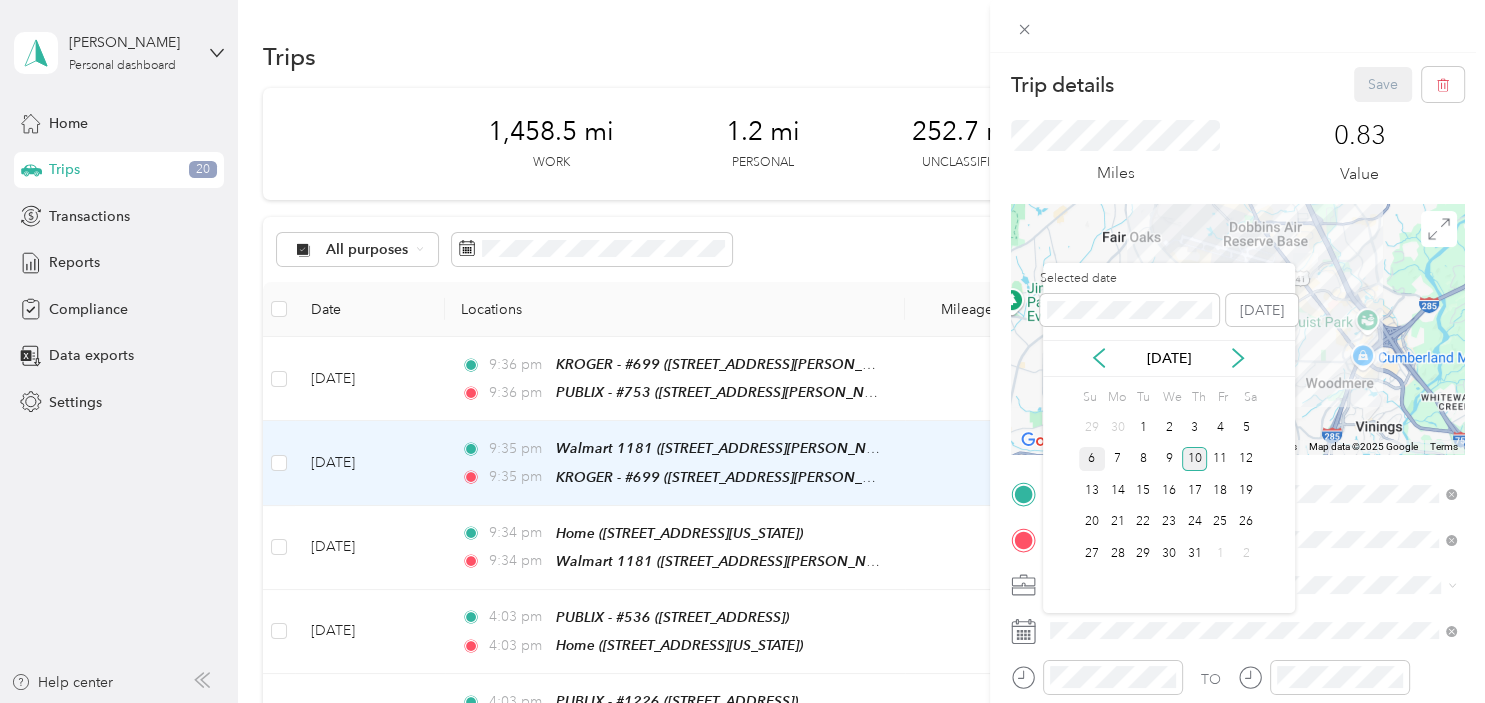 click on "6" at bounding box center [1092, 459] 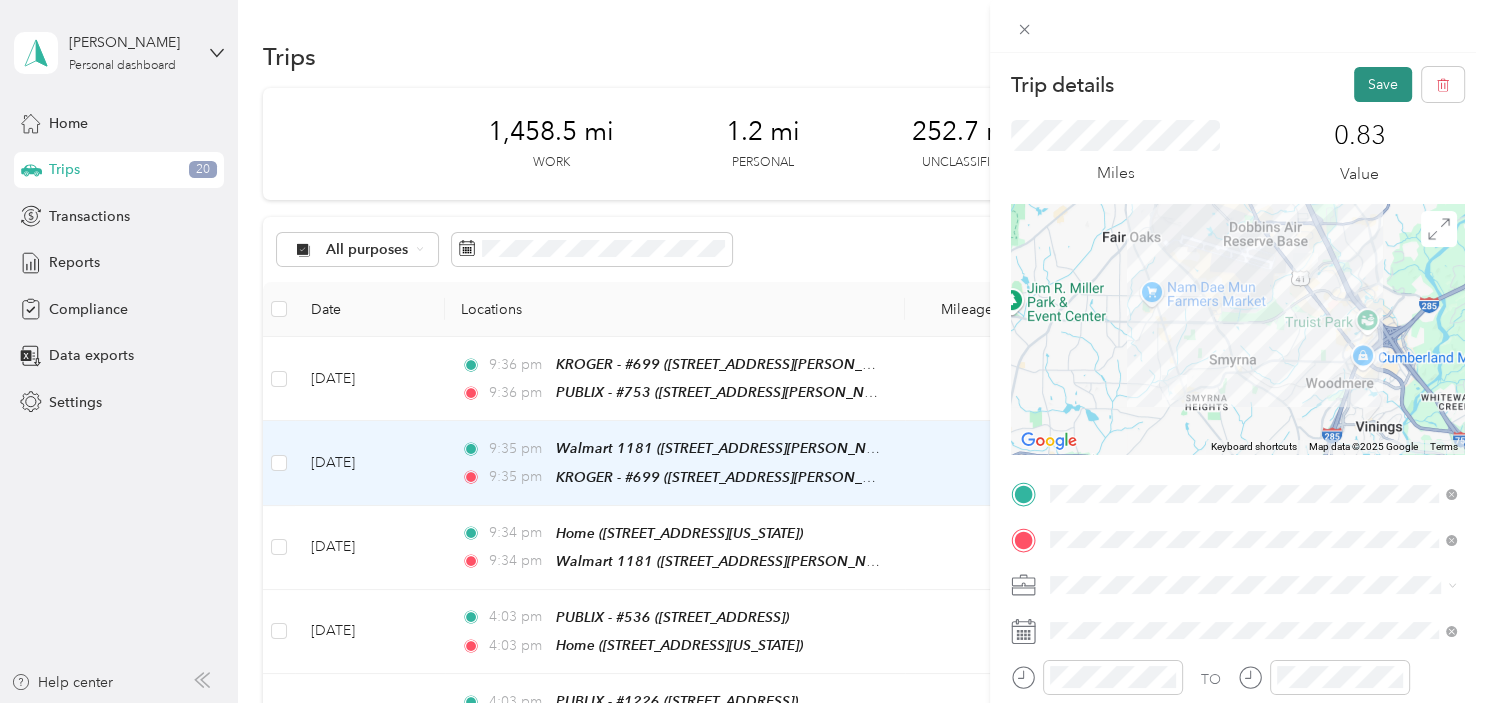 click on "Save" at bounding box center (1383, 84) 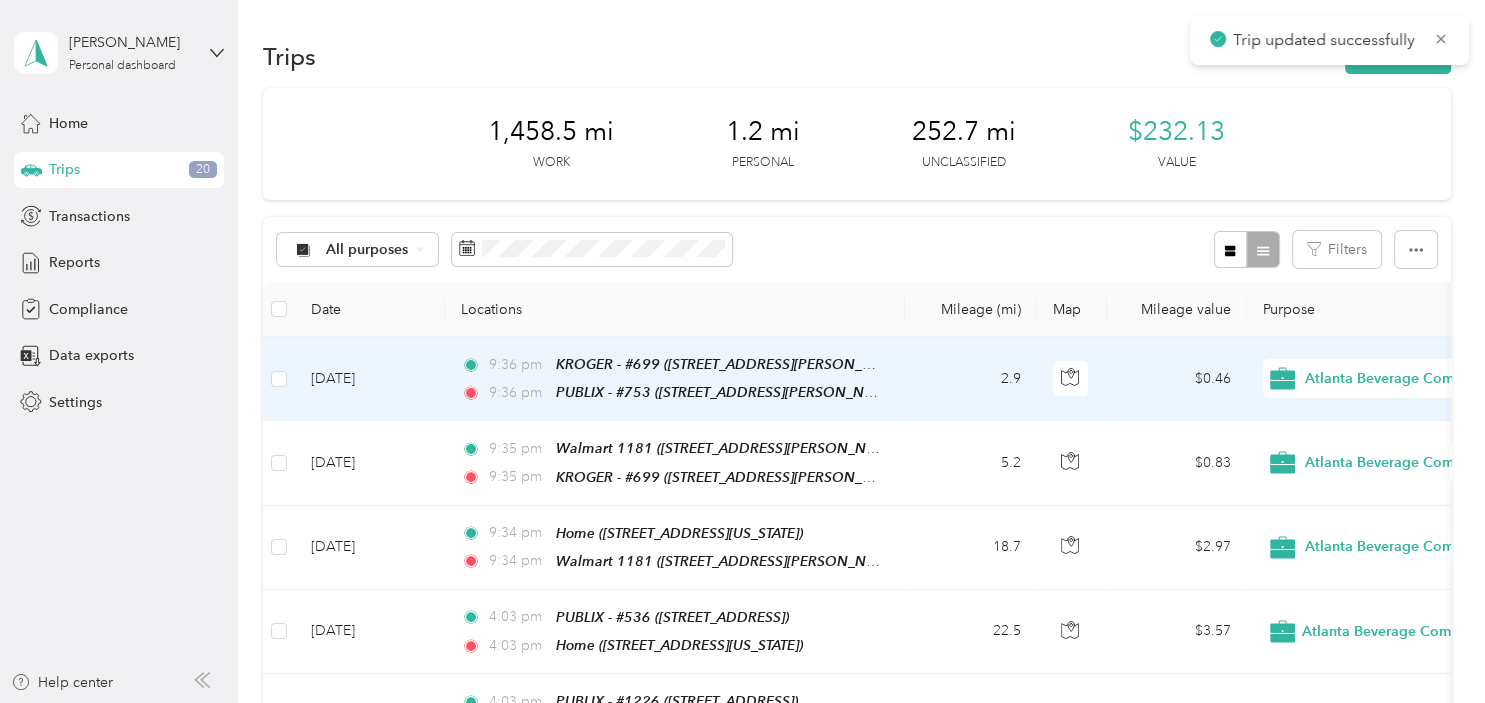 click on "[DATE]" at bounding box center [370, 379] 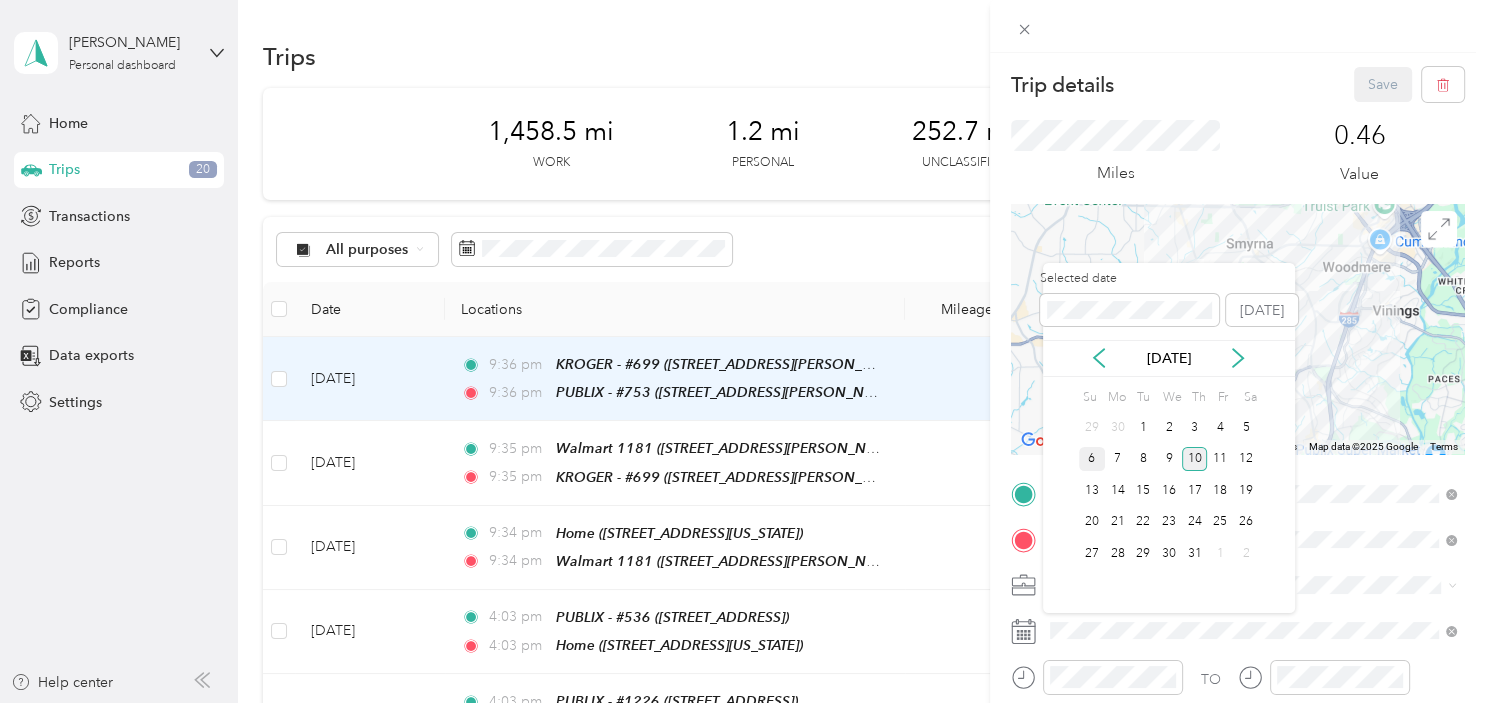 click on "6" at bounding box center (1092, 459) 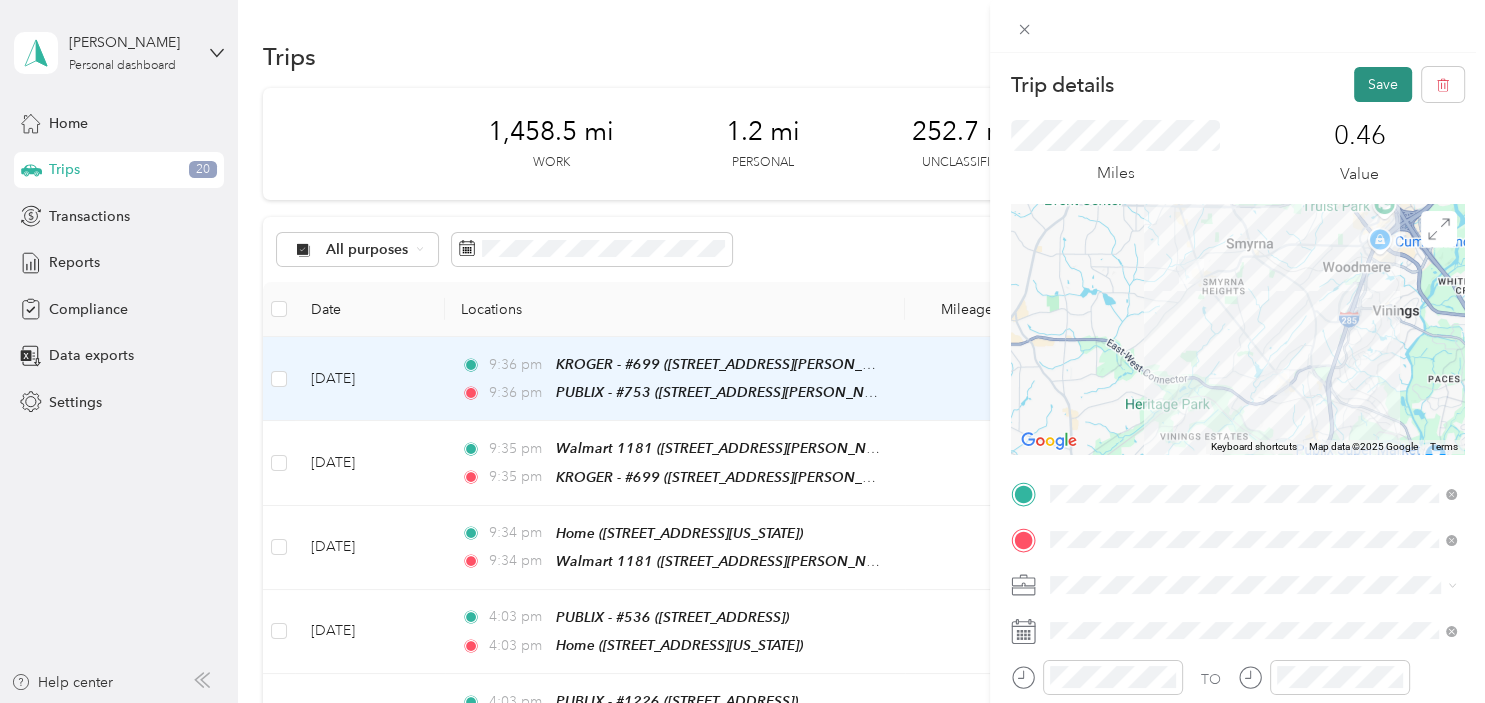 click on "Save" at bounding box center [1383, 84] 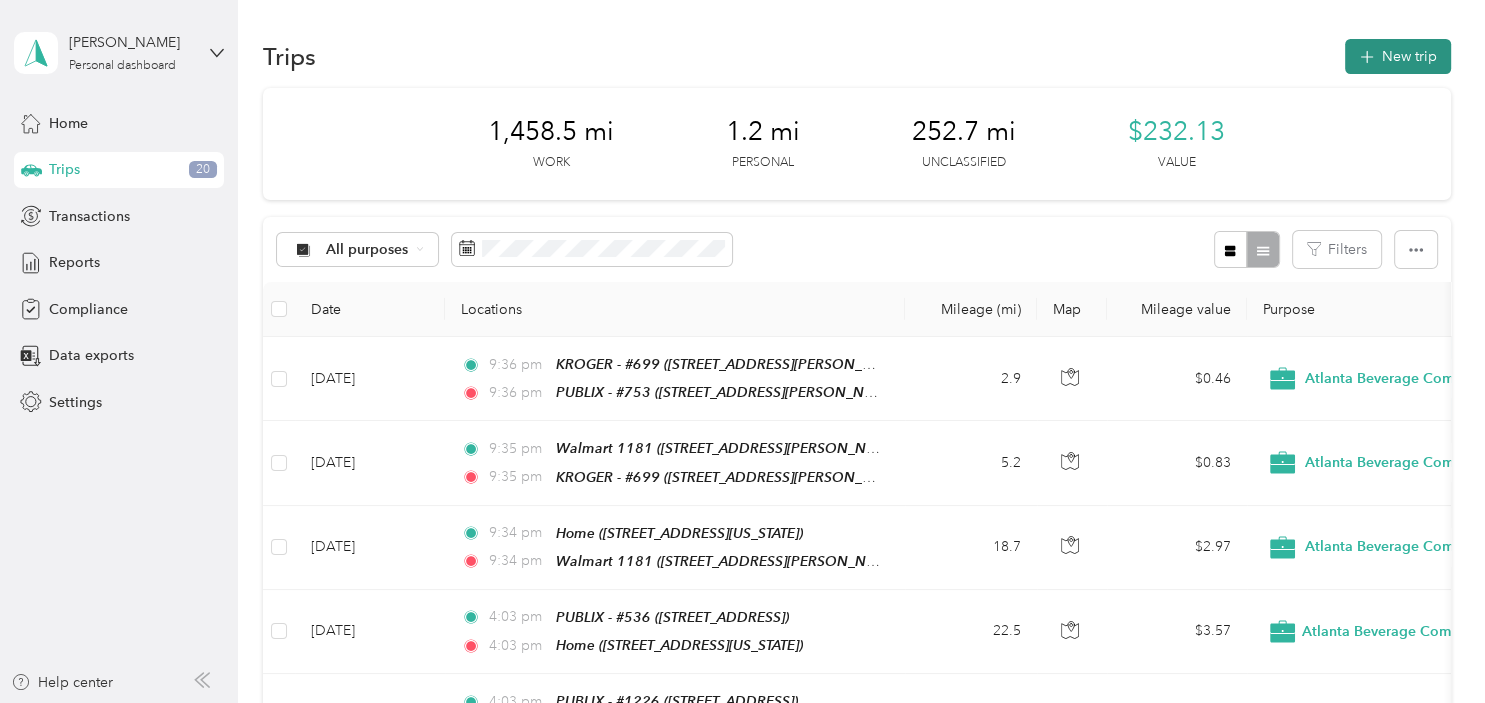 click on "New trip" at bounding box center [1398, 56] 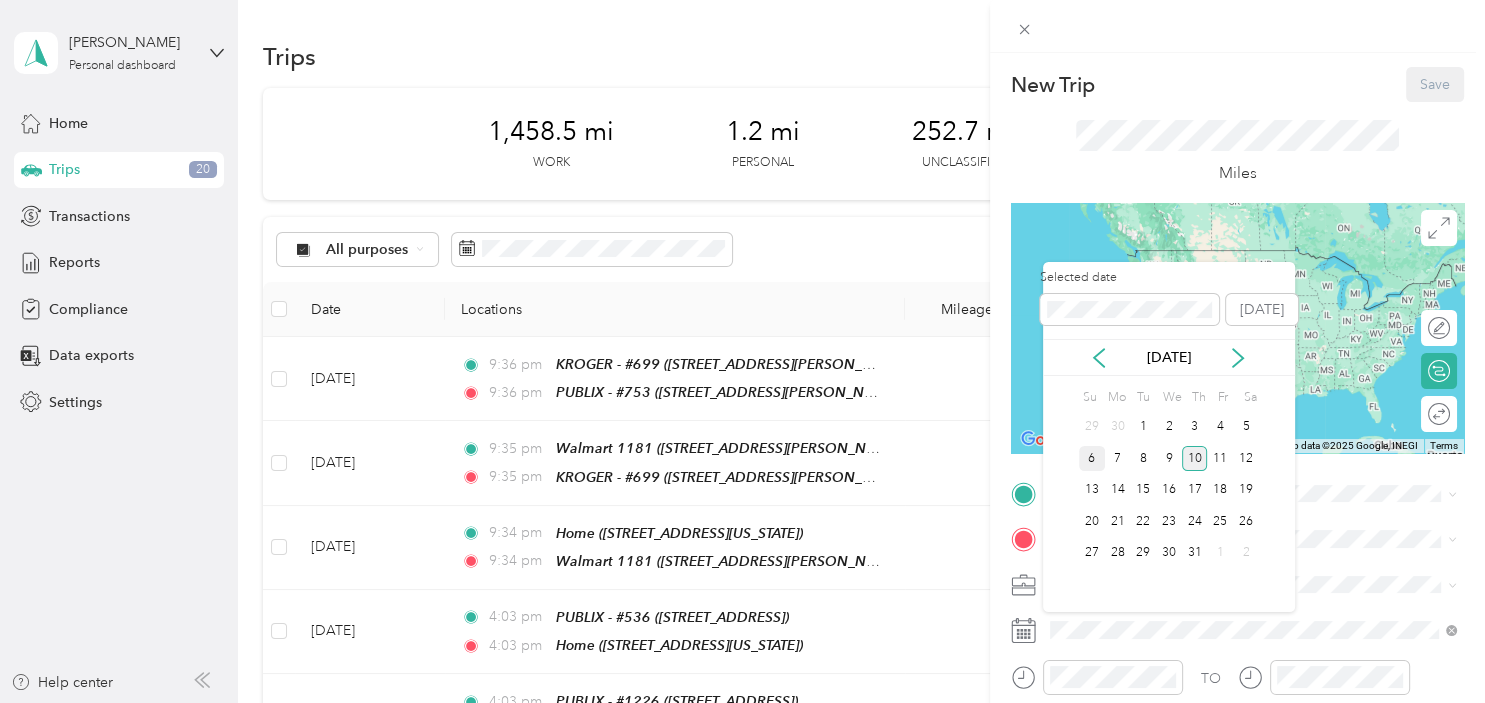 click on "6" at bounding box center [1092, 458] 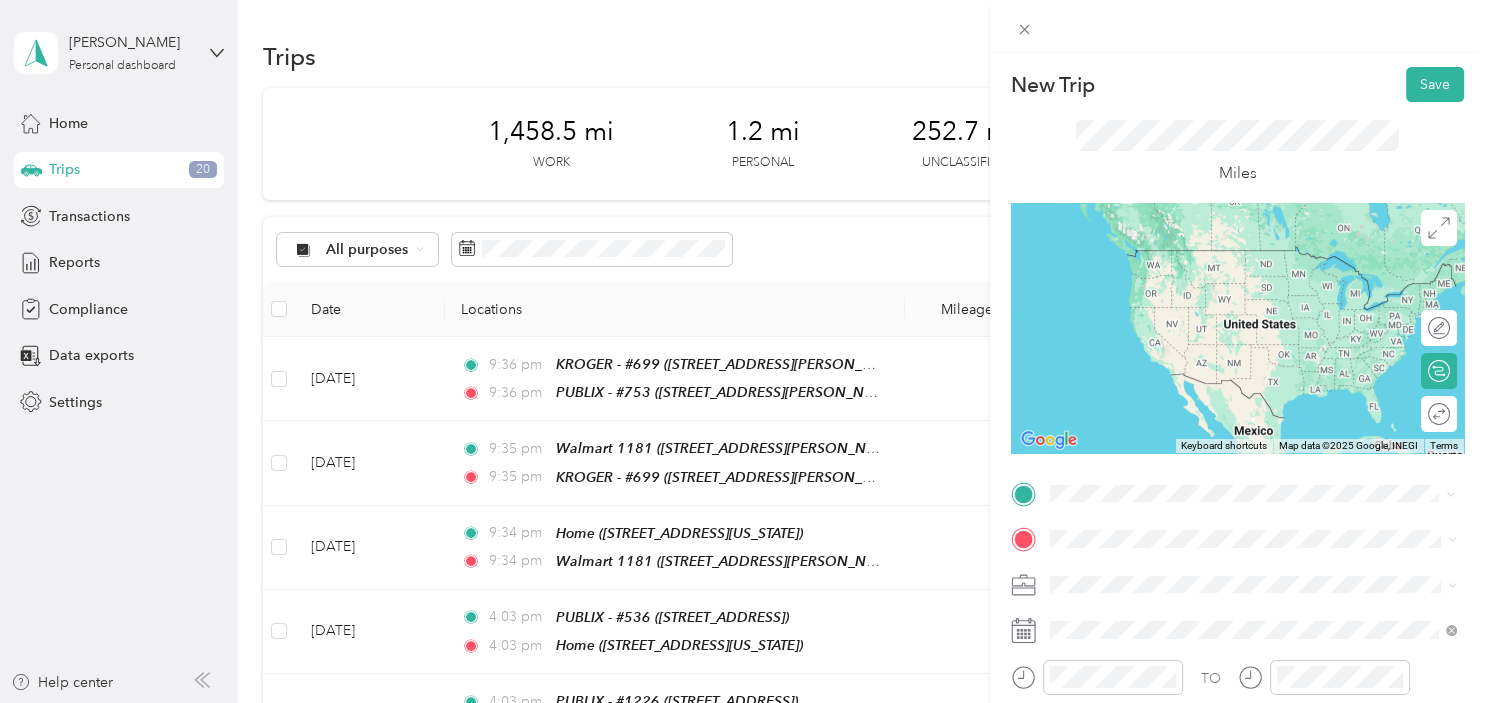 click on "[STREET_ADDRESS][PERSON_NAME]" at bounding box center (1206, 363) 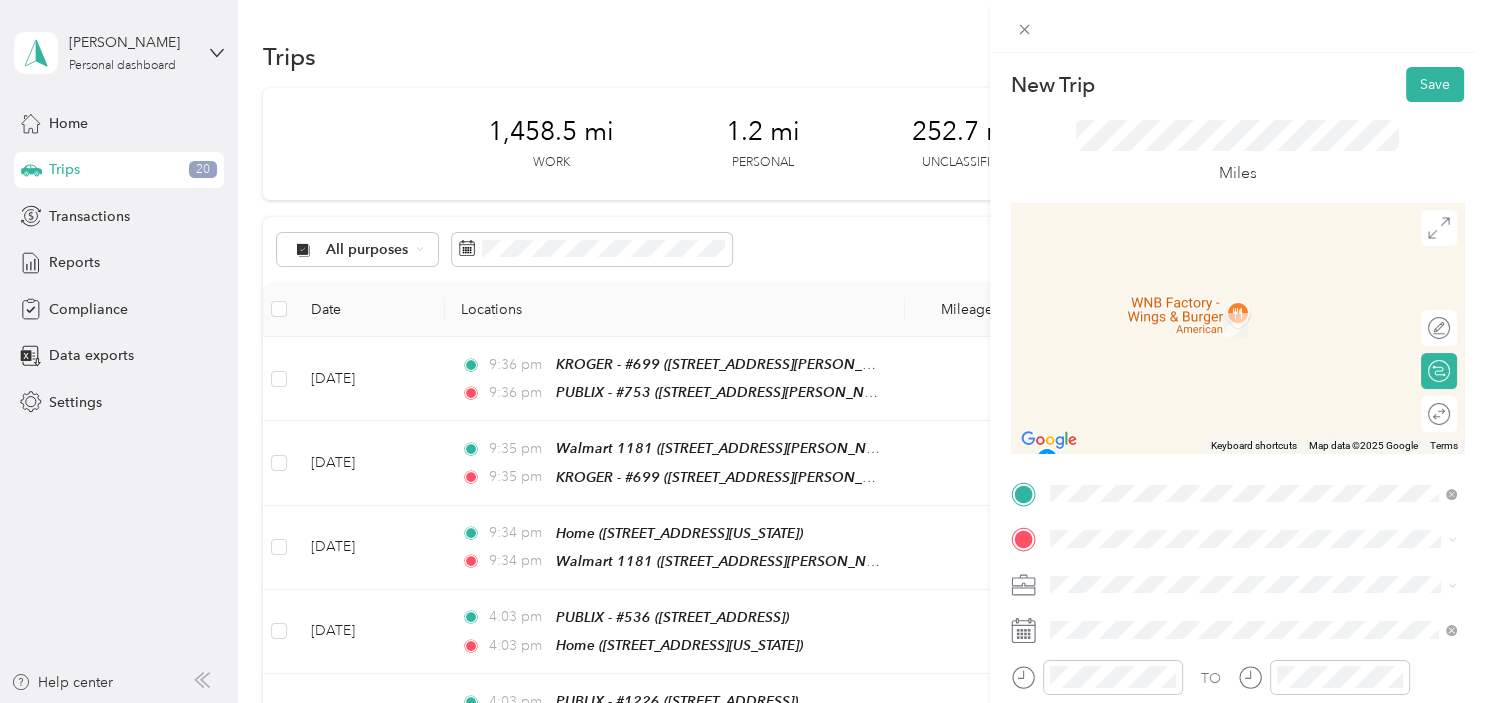 click on "TEAM PUBLIX - #1226 [STREET_ADDRESS]" at bounding box center [1253, 308] 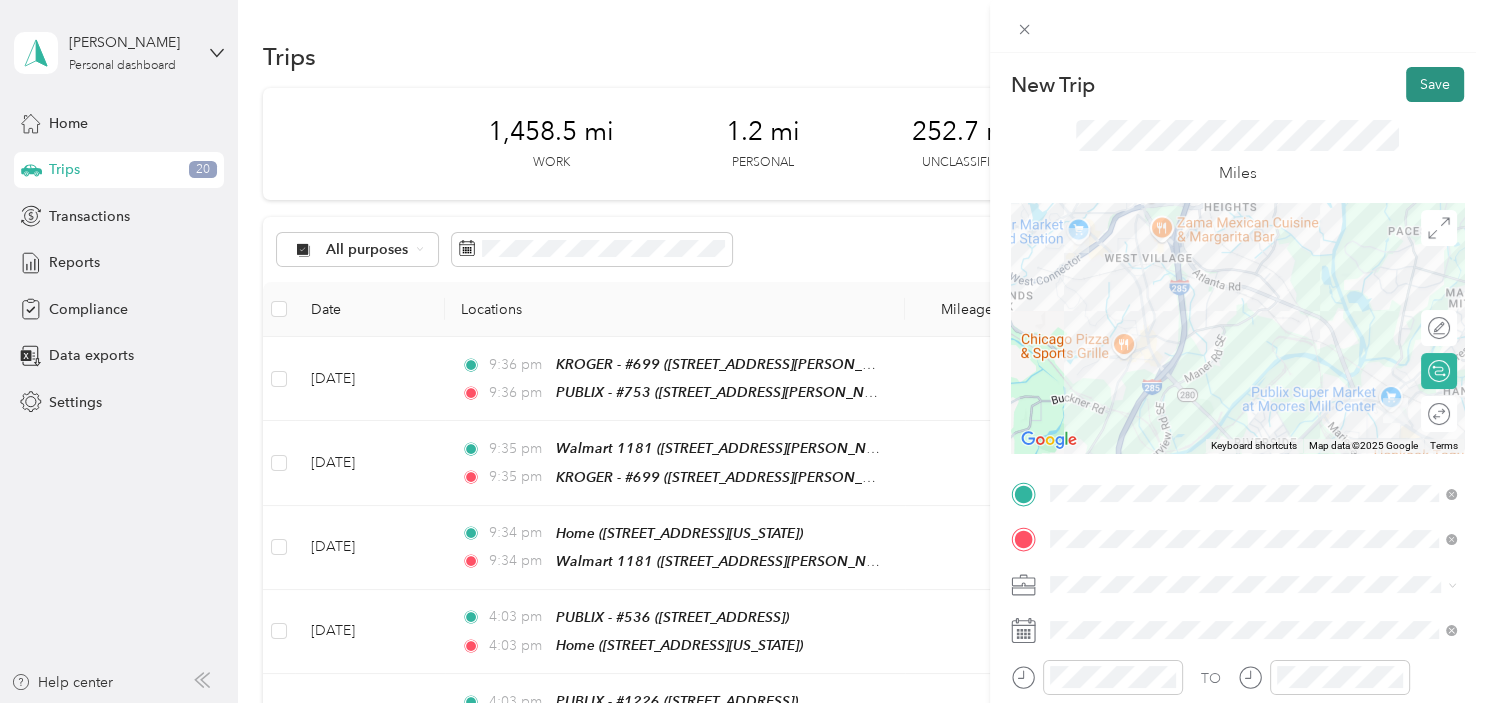 click on "Save" at bounding box center [1435, 84] 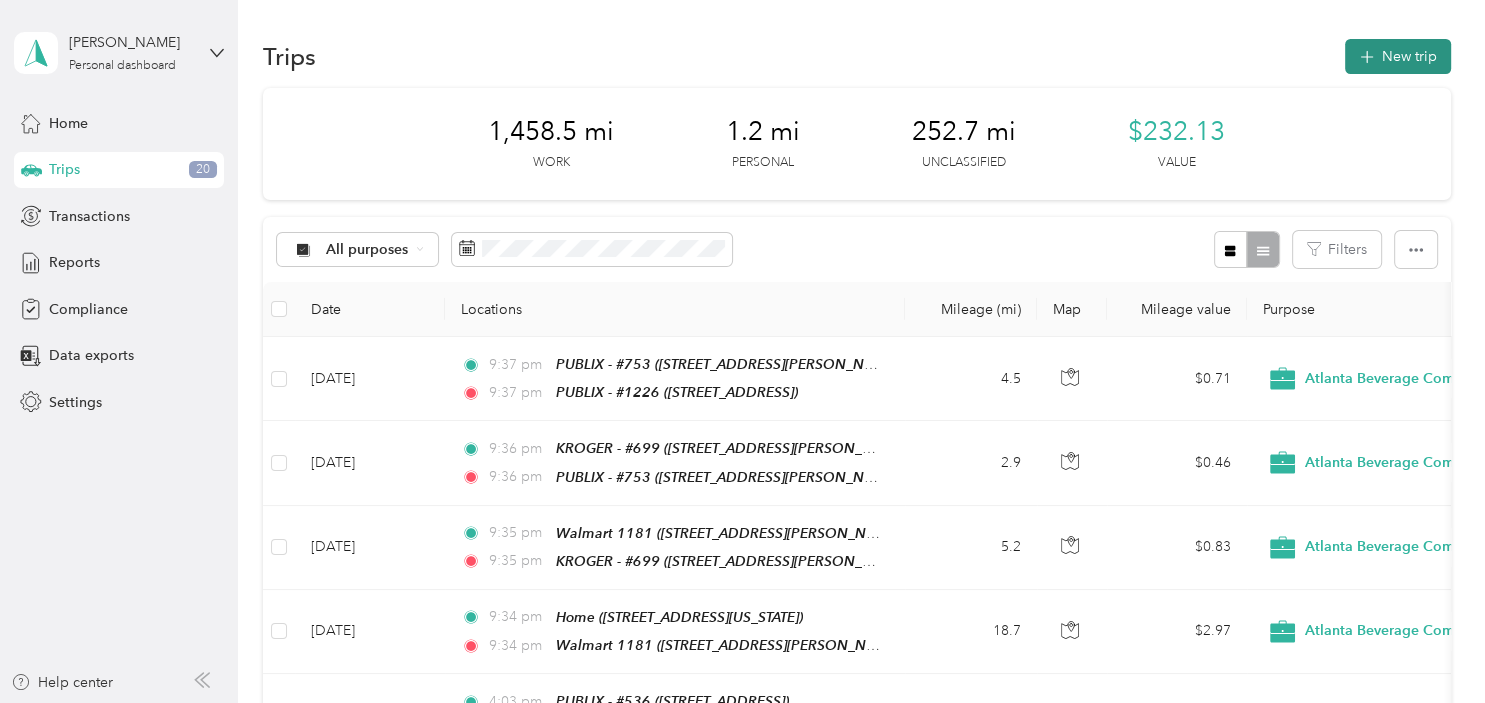 click on "New trip" at bounding box center [1398, 56] 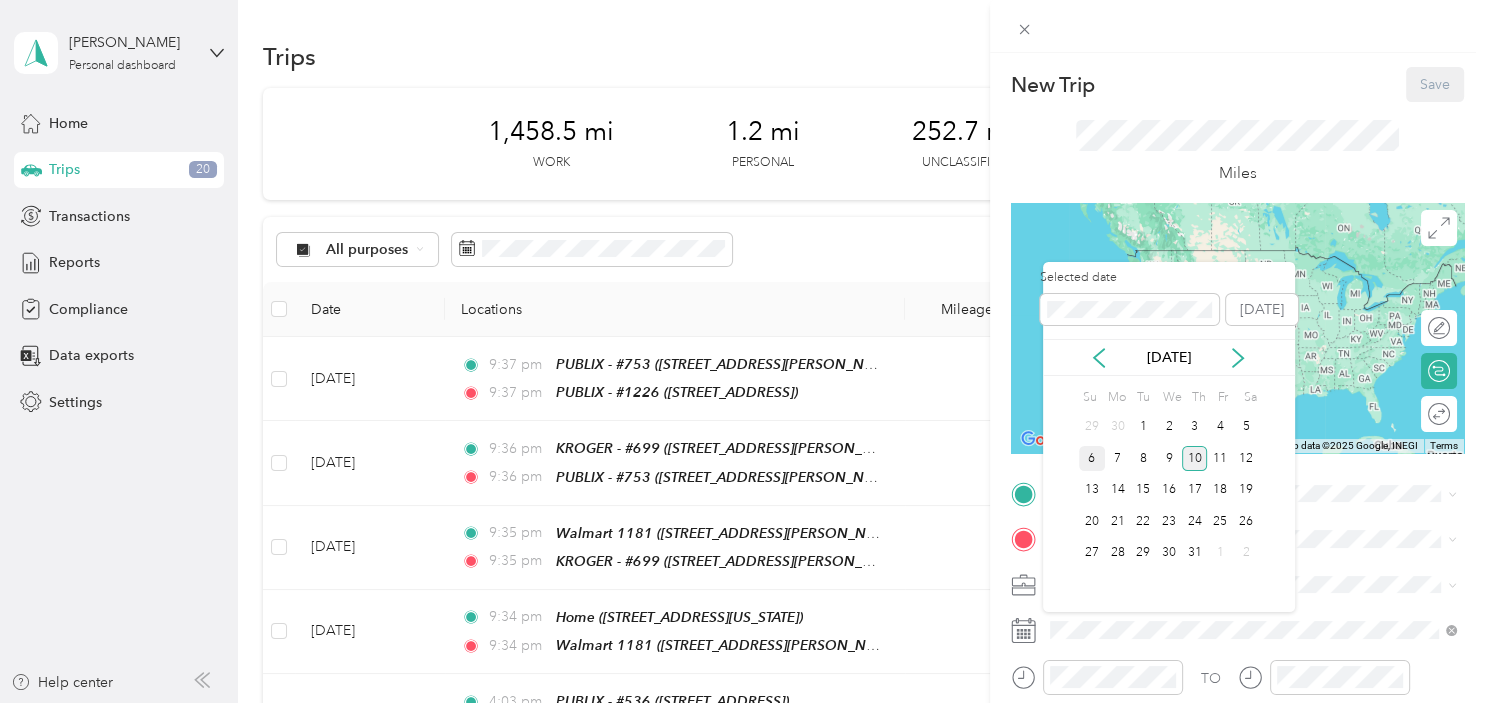 click on "6" at bounding box center (1092, 458) 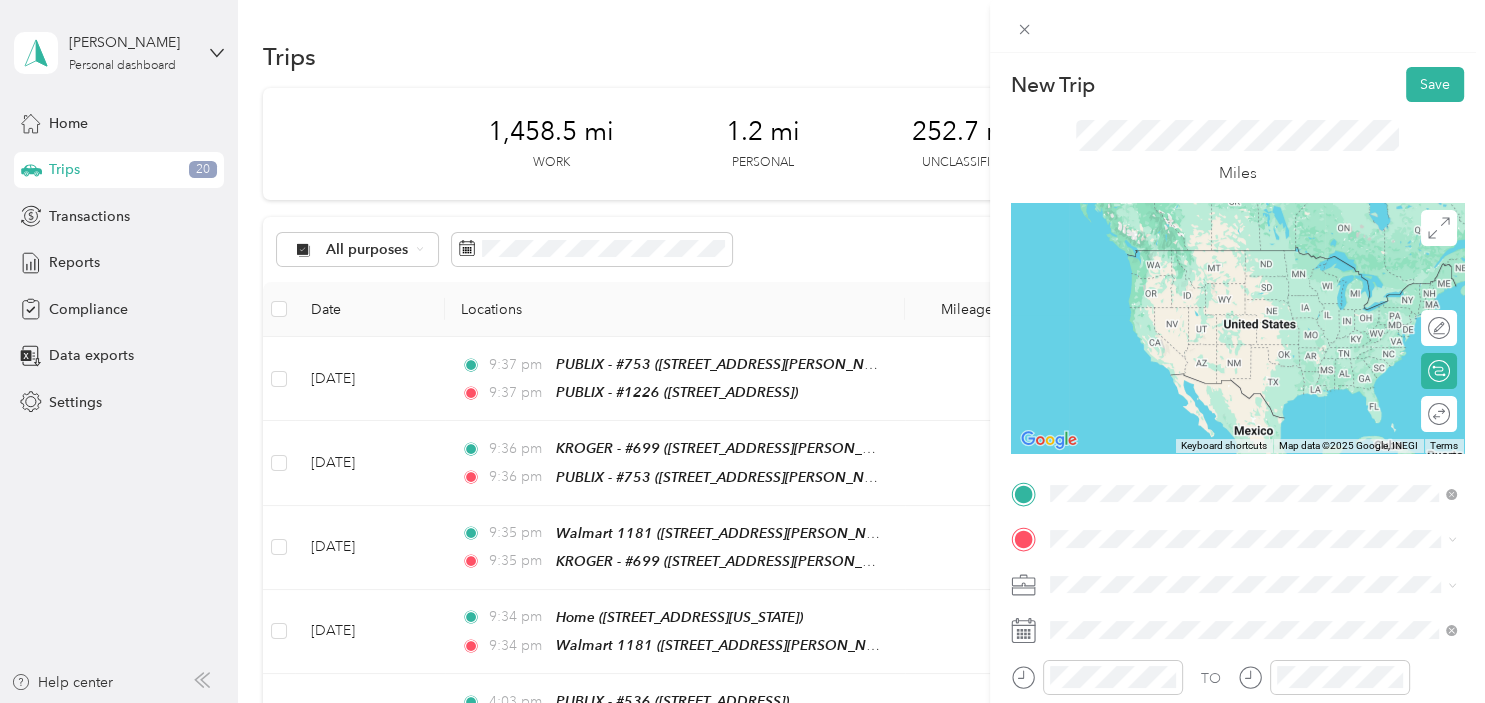 click on "TEAM PUBLIX - #1226 [STREET_ADDRESS]" at bounding box center (1173, 272) 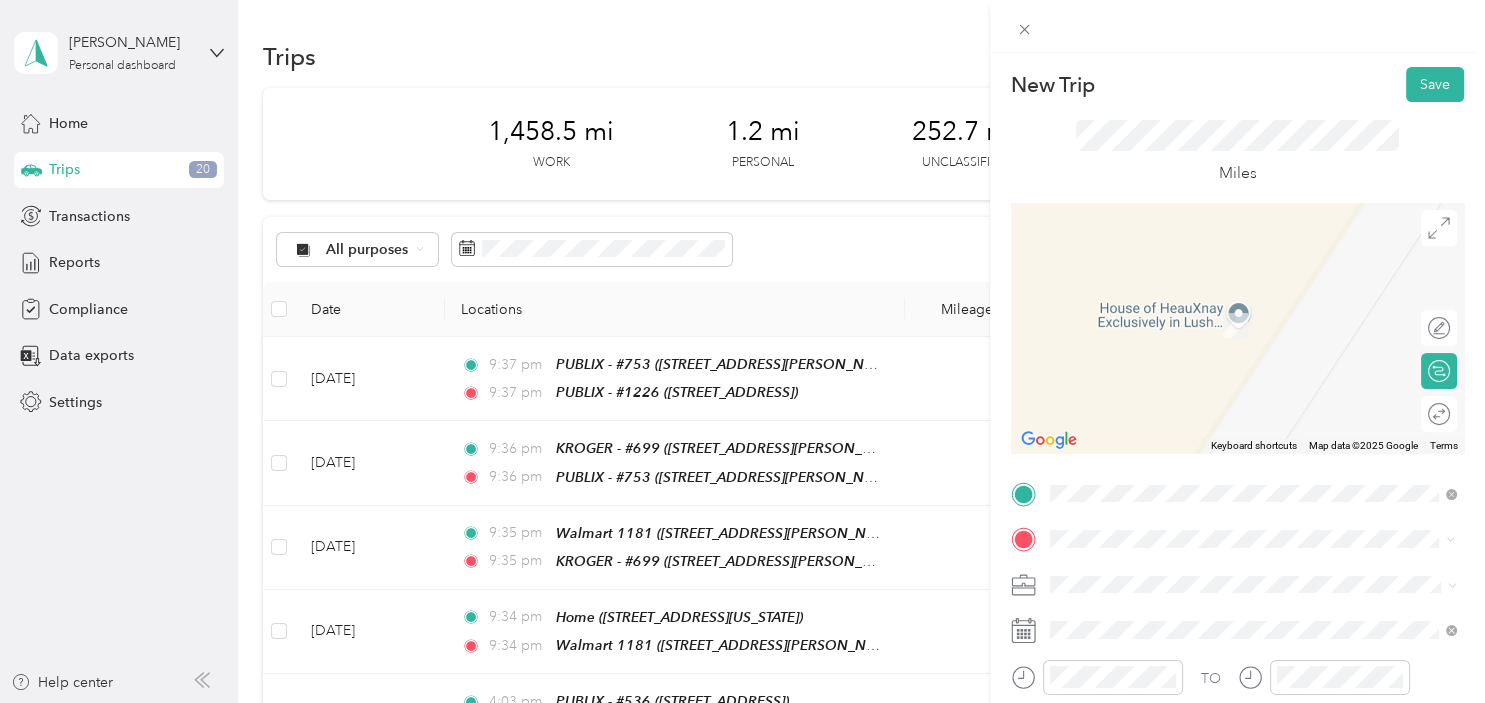 click on "TEAM PUBLIX - #536 [STREET_ADDRESS]" at bounding box center [1253, 318] 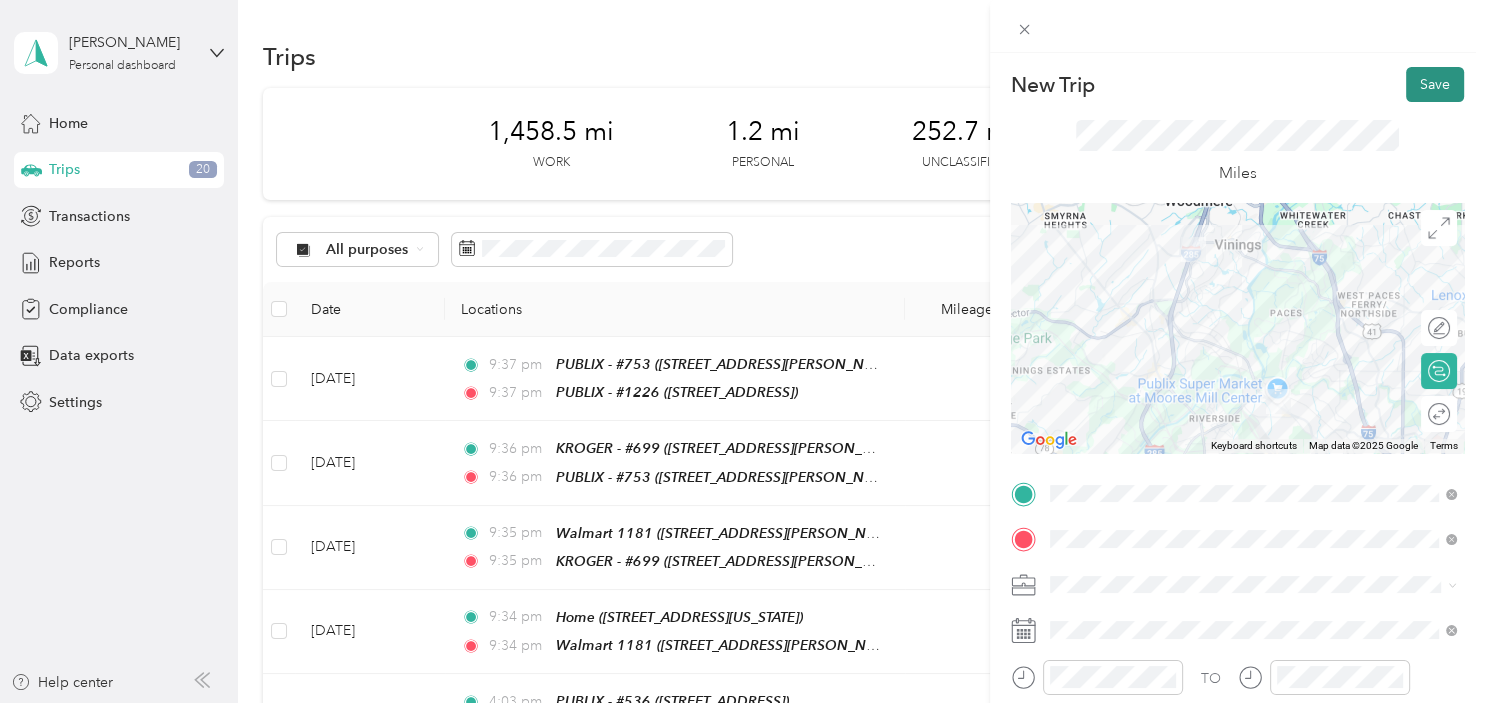 click on "Save" at bounding box center (1435, 84) 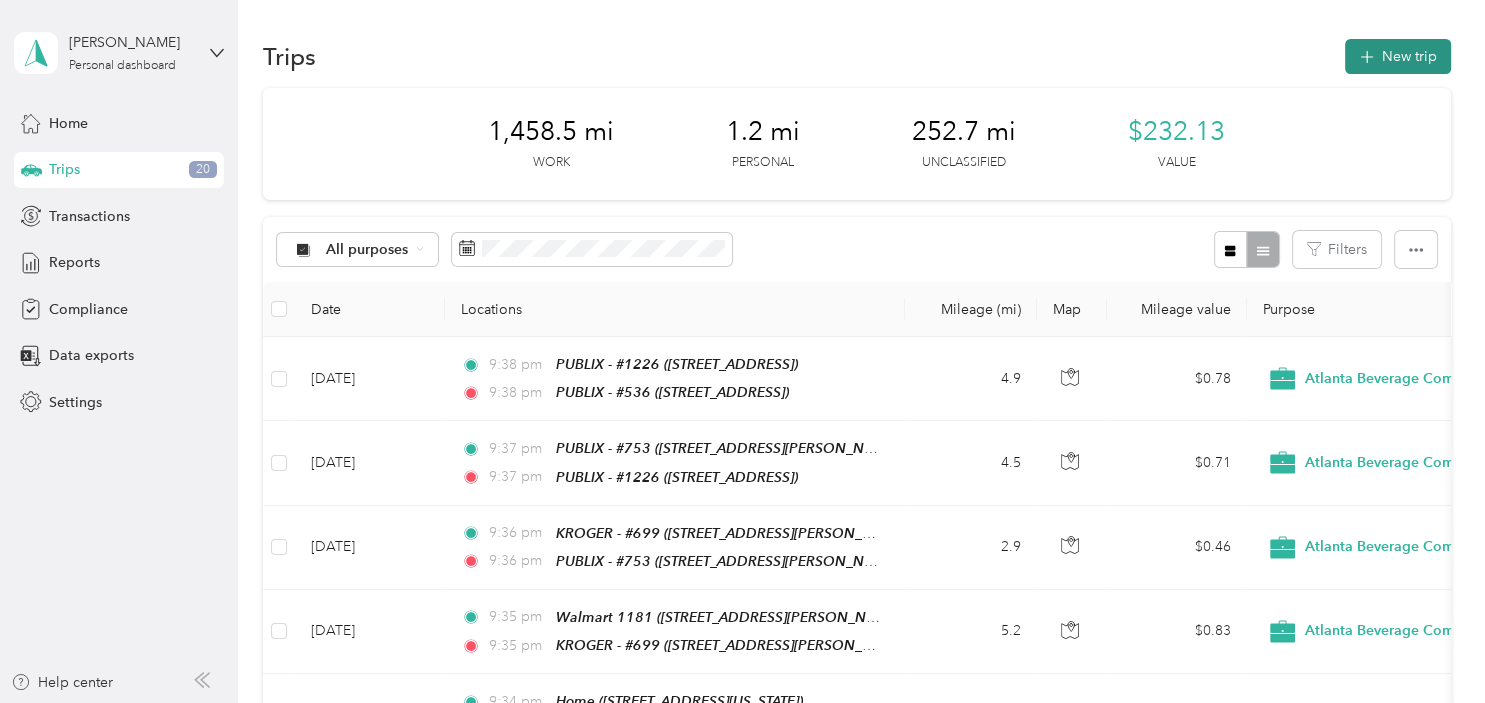 click on "New trip" at bounding box center (1398, 56) 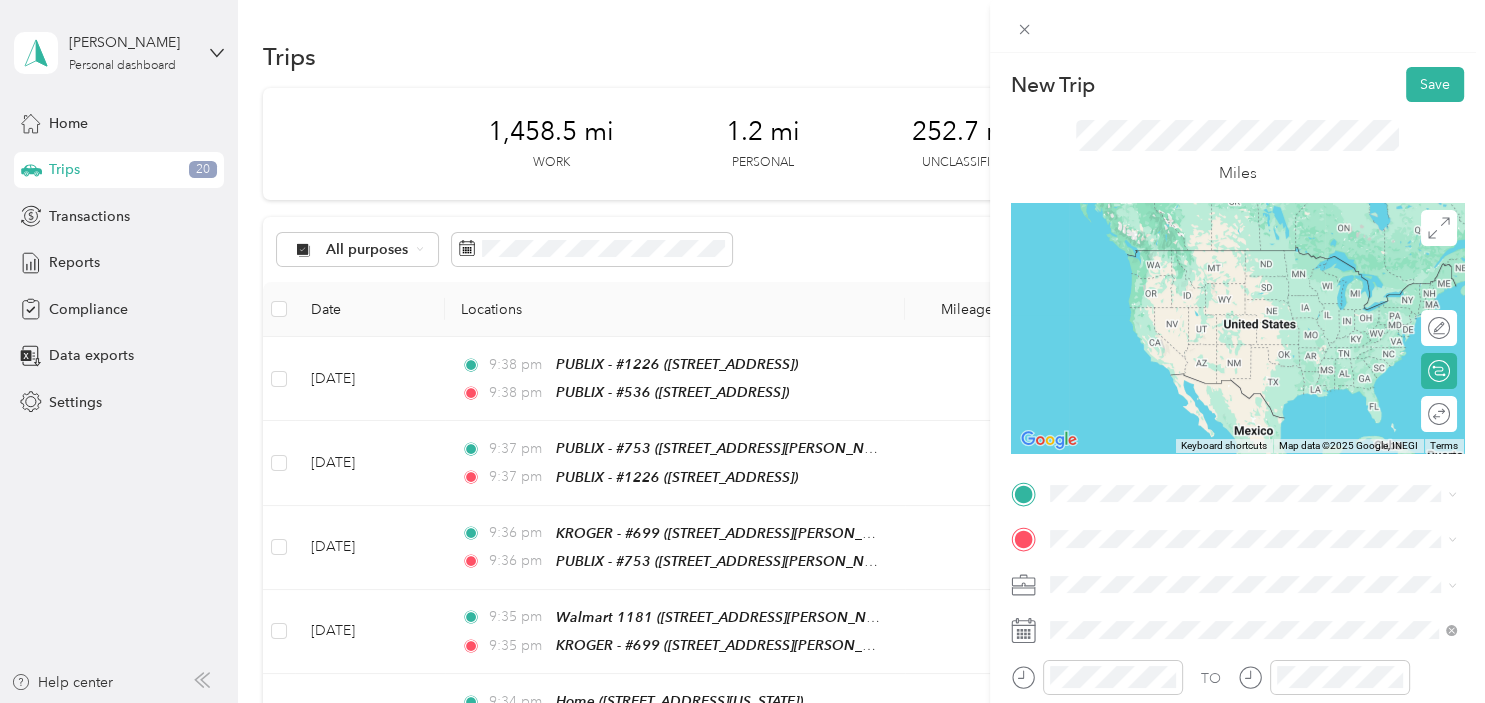 click on "TEAM PUBLIX - #536 [STREET_ADDRESS]" at bounding box center (1169, 270) 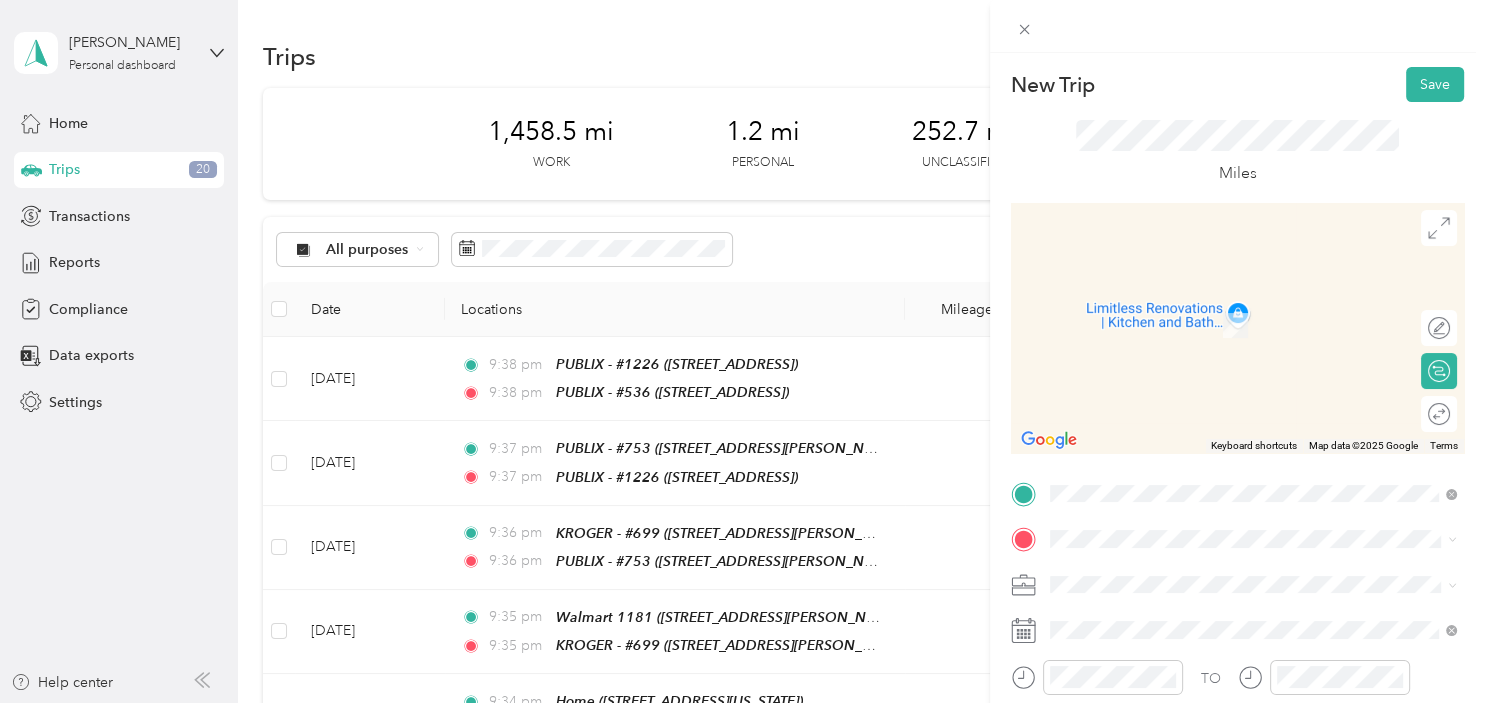 click on "Home [STREET_ADDRESS][US_STATE]" at bounding box center (1253, 312) 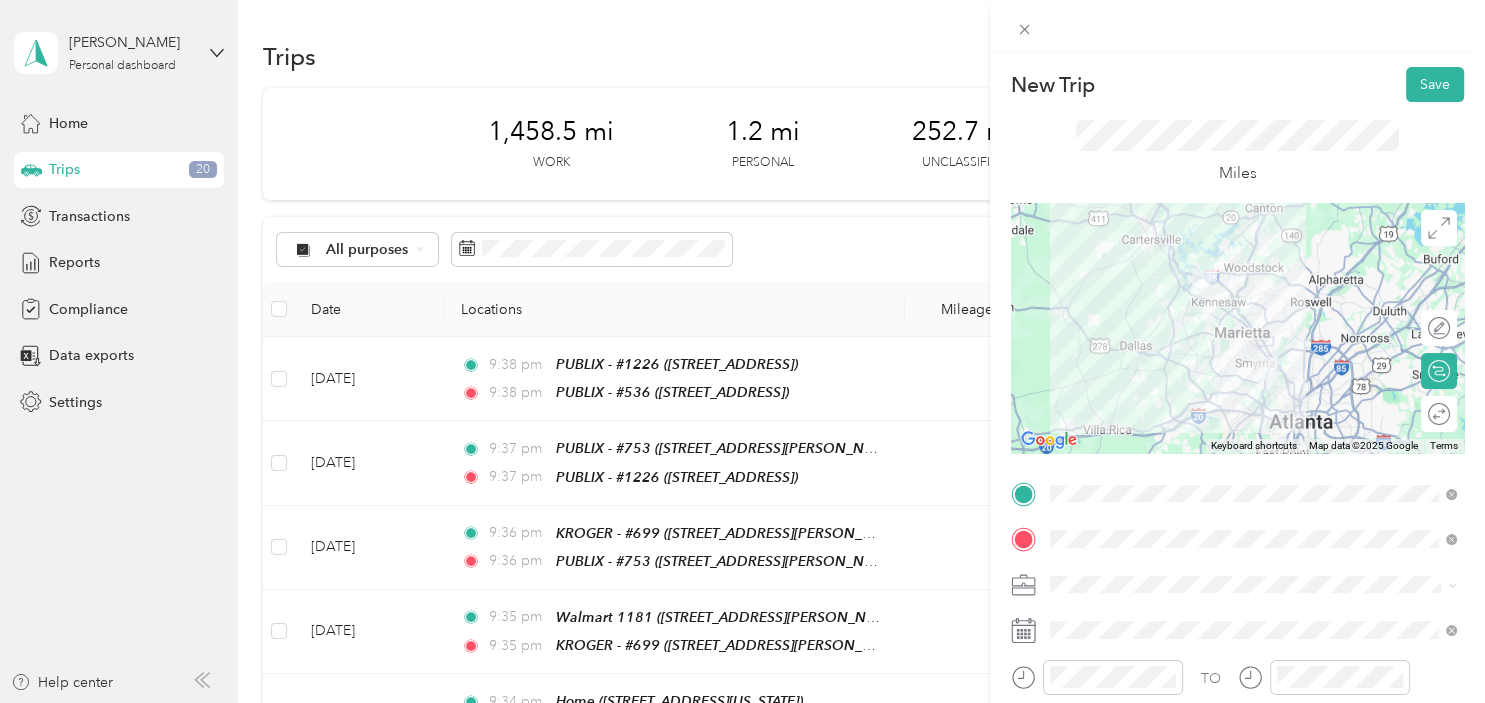click 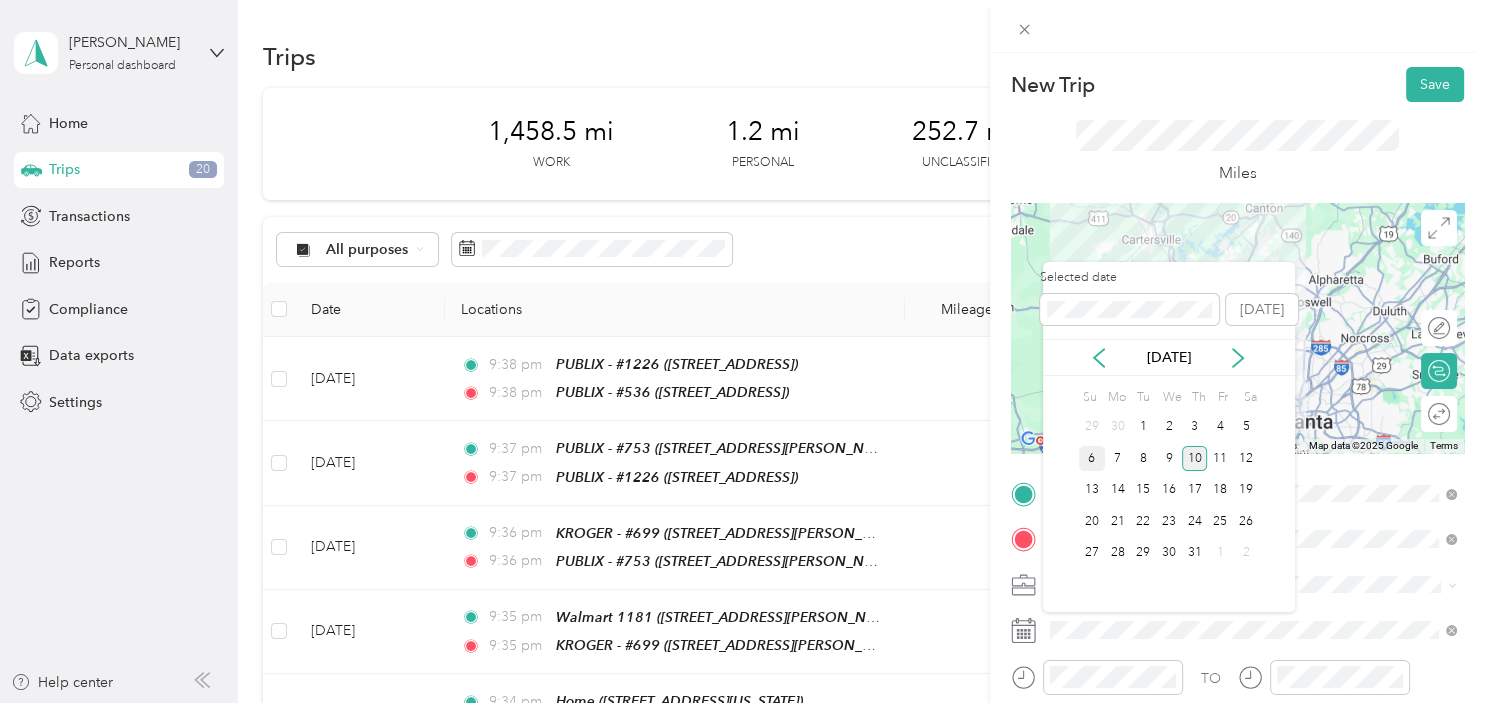 click on "6" at bounding box center [1092, 458] 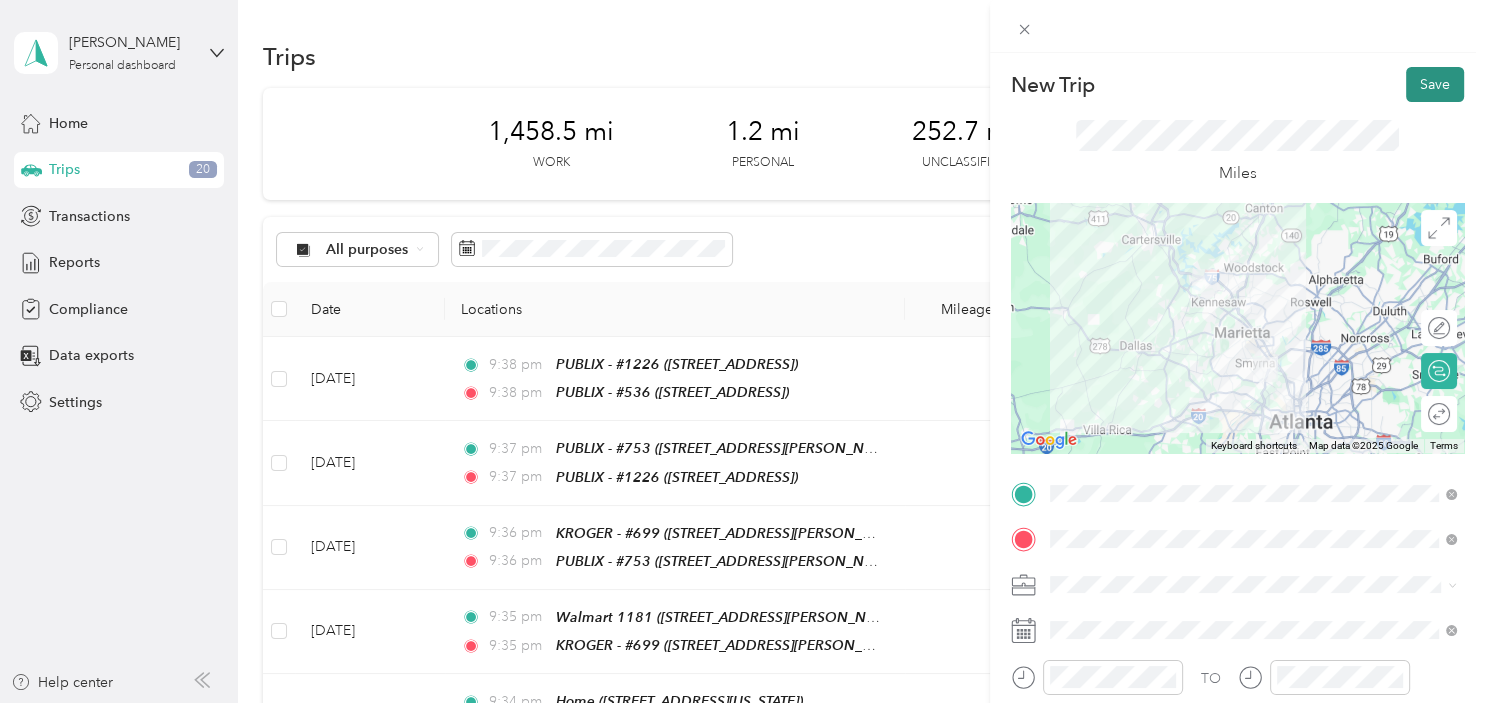 click on "Save" at bounding box center [1435, 84] 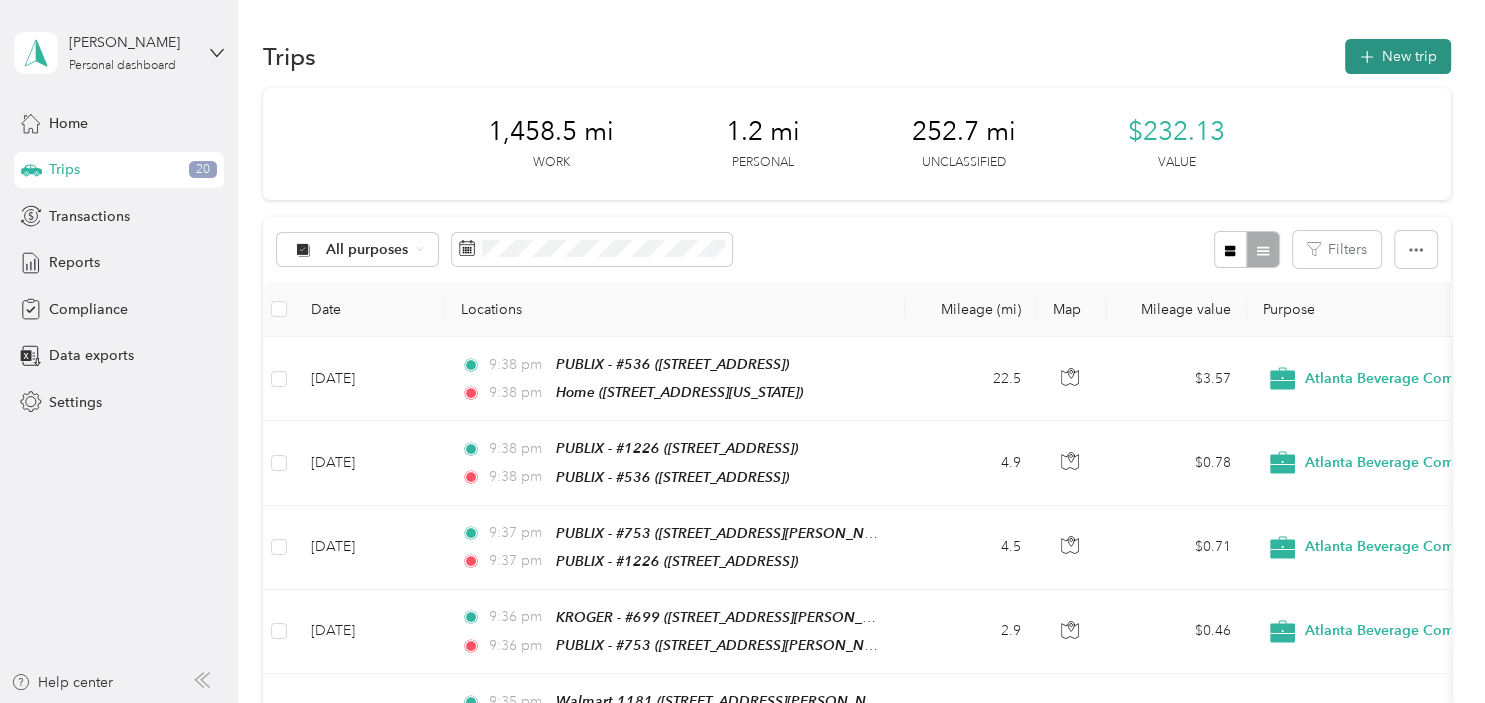 click on "New trip" at bounding box center [1398, 56] 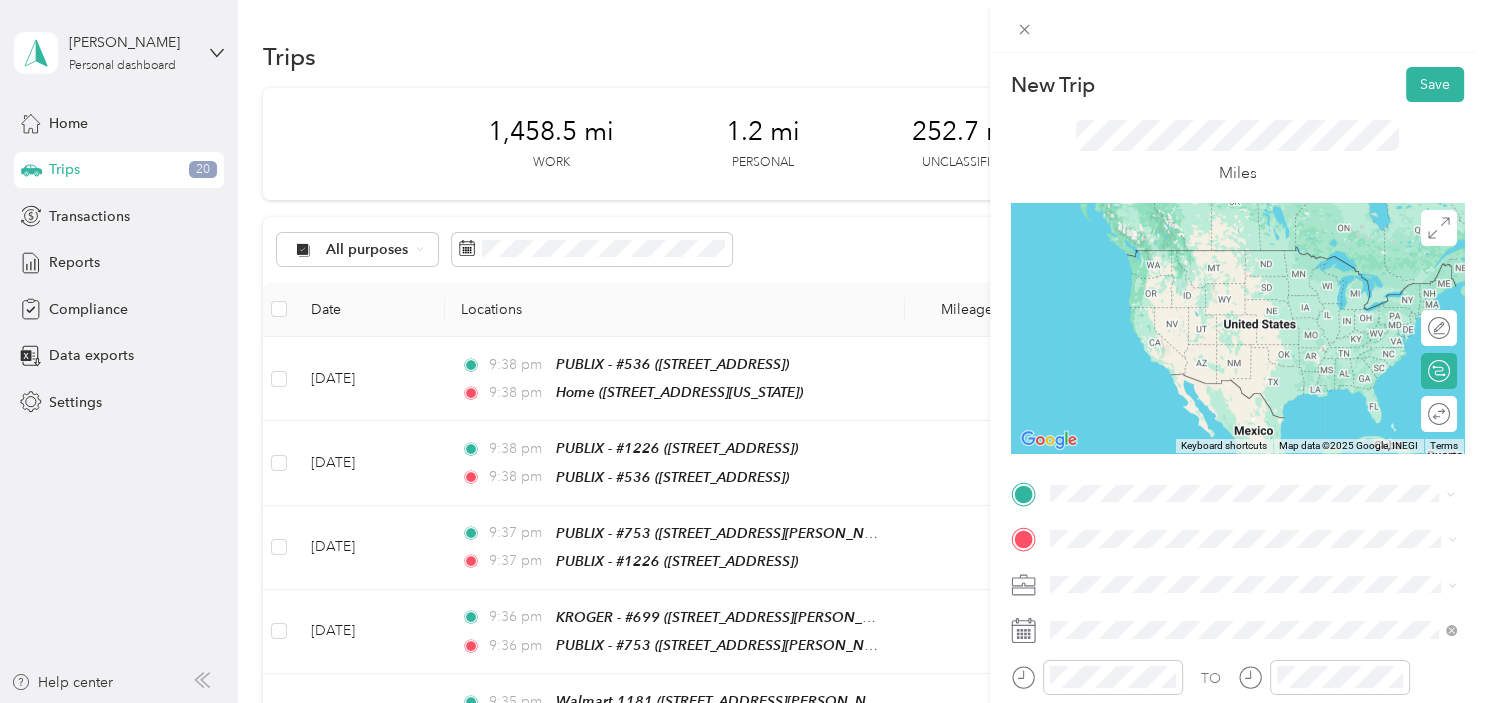 click on "Home [STREET_ADDRESS][US_STATE]" at bounding box center [1187, 269] 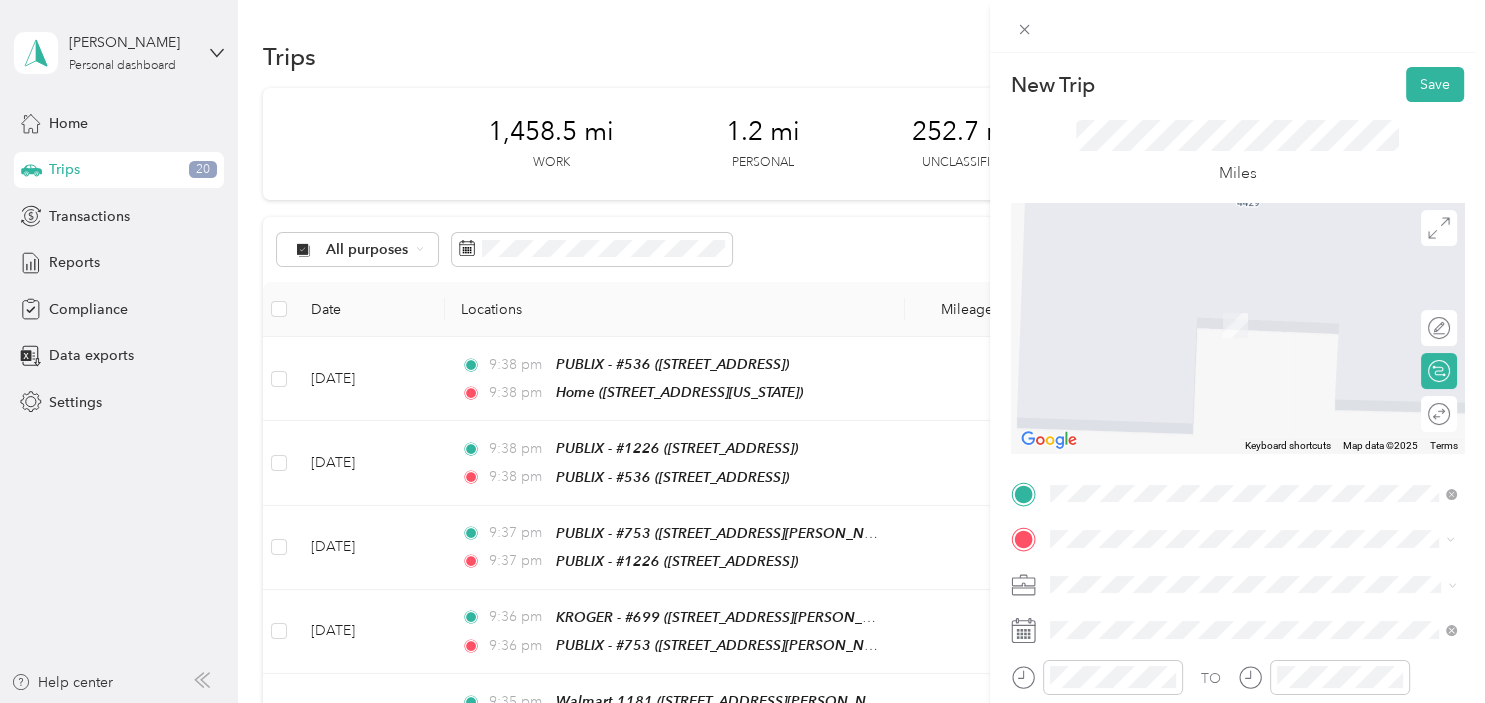 click on "TEAM PUBLIX - #1226 [STREET_ADDRESS]" at bounding box center [1253, 318] 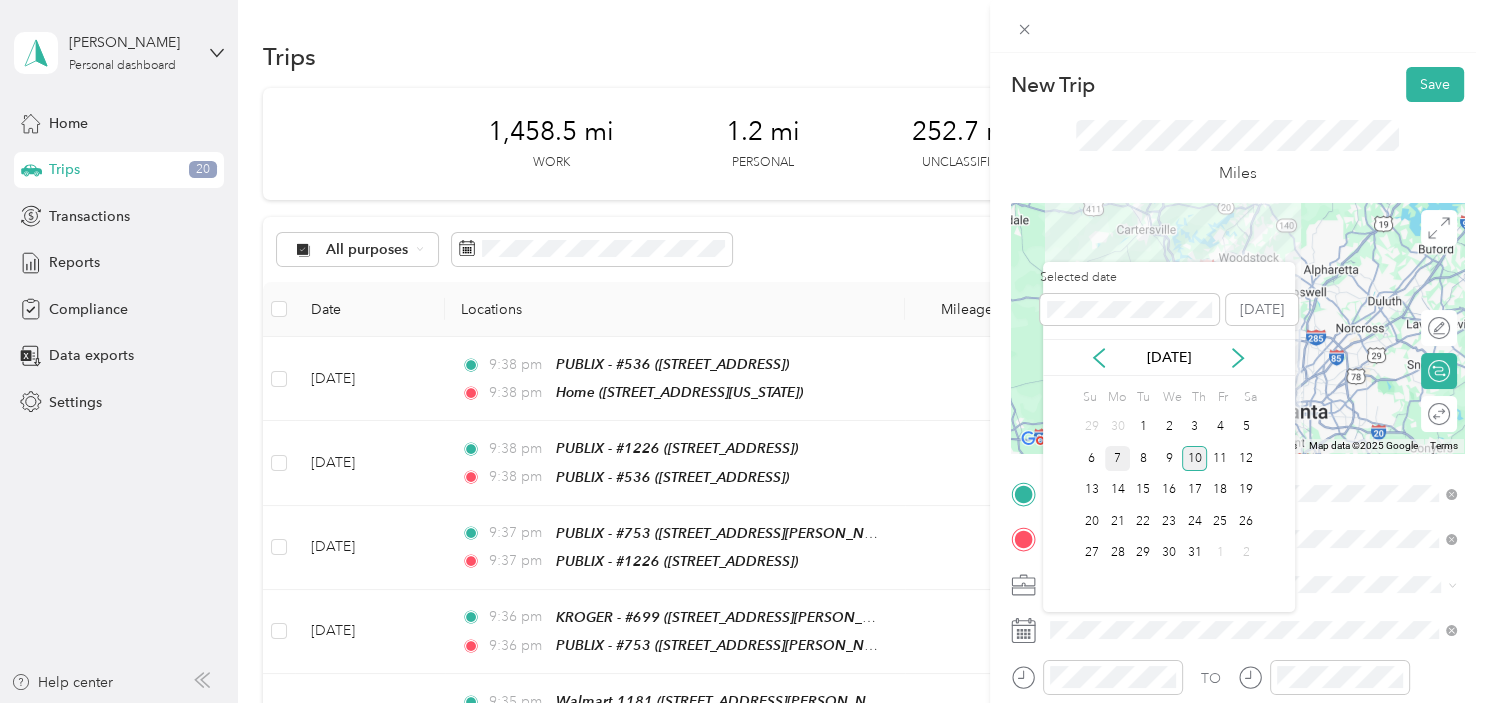 click on "7" at bounding box center [1118, 458] 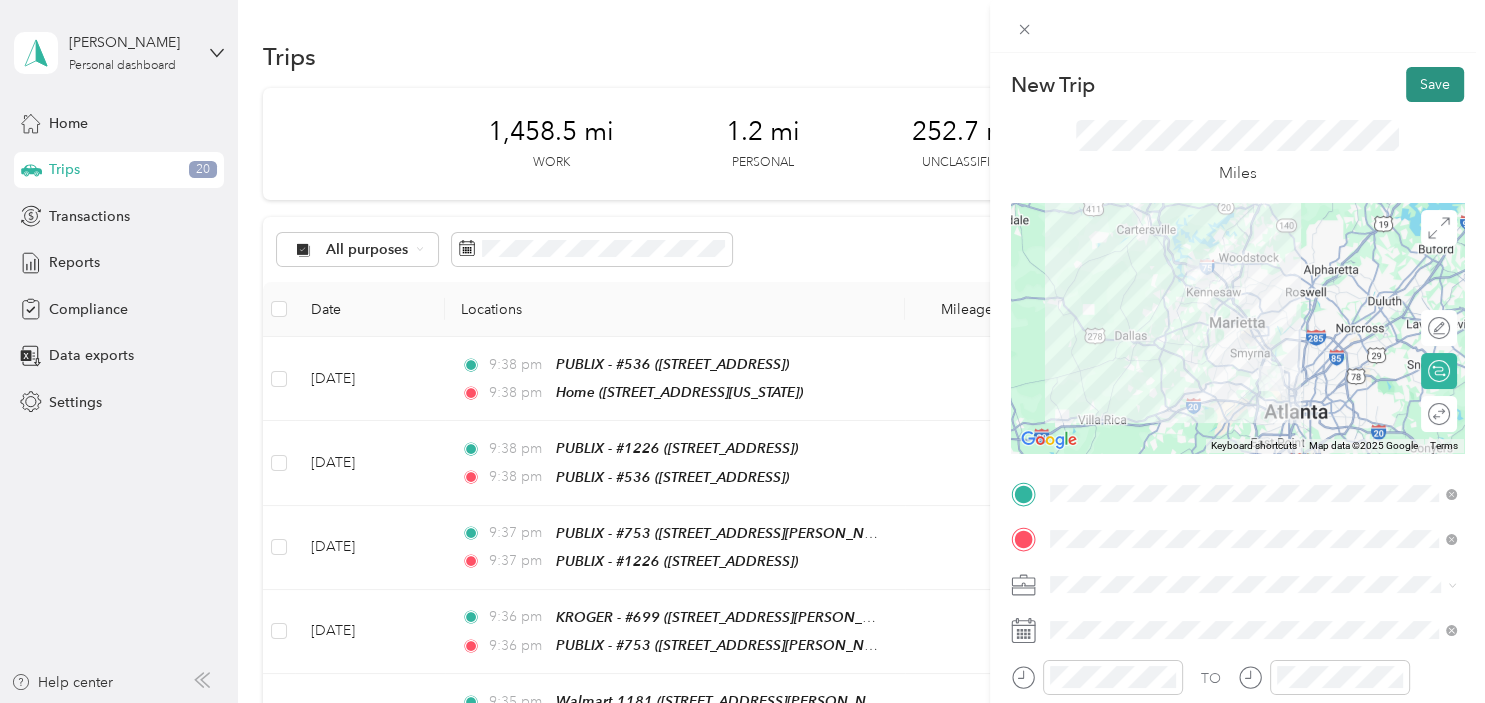 click on "Save" at bounding box center [1435, 84] 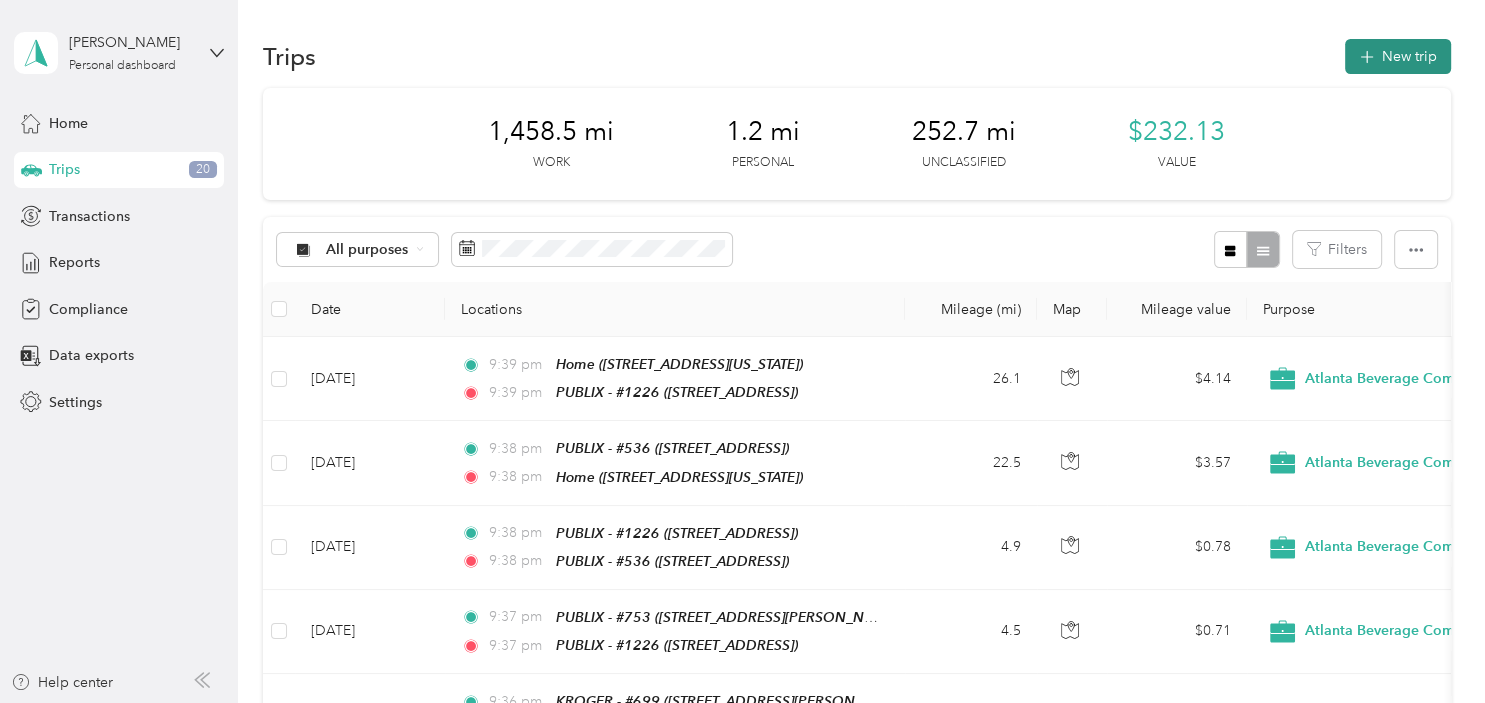 click on "New trip" at bounding box center (1398, 56) 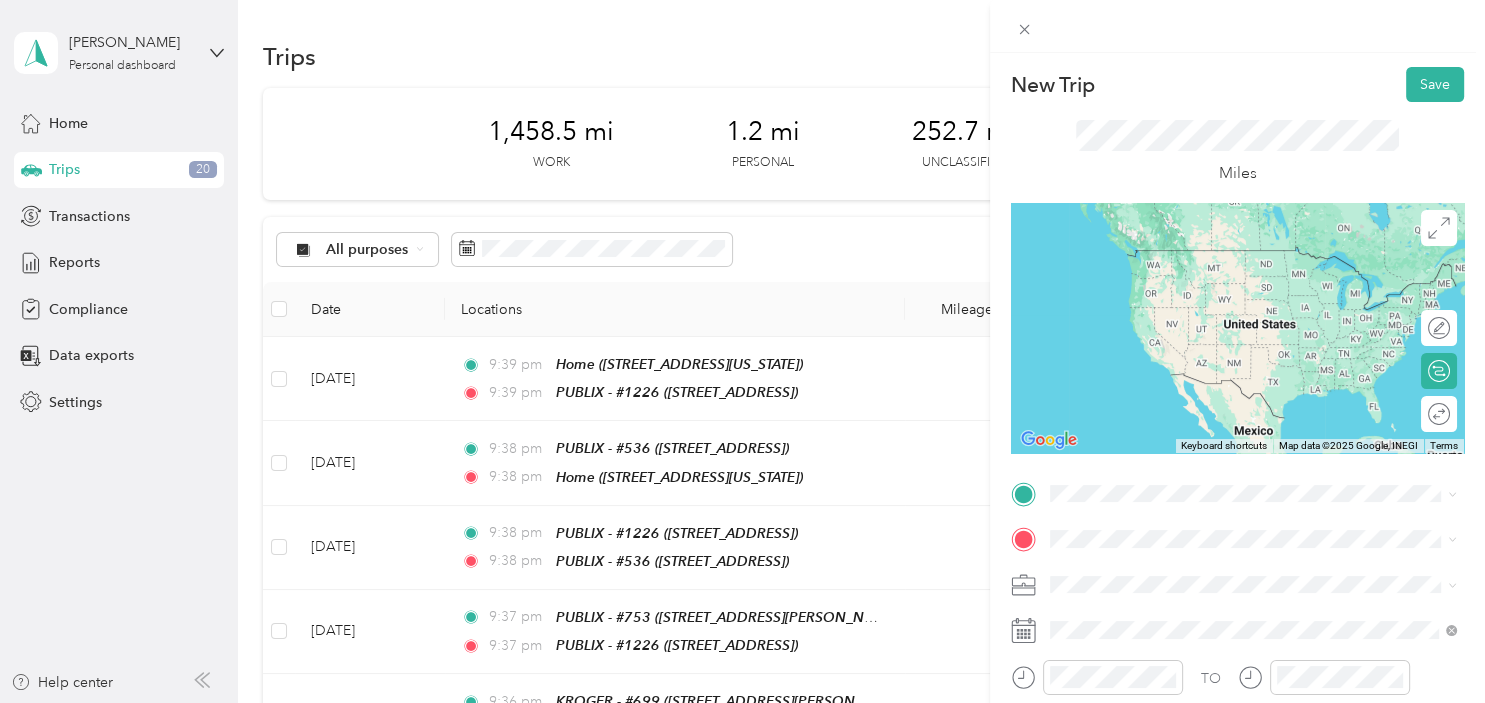 click on "TEAM PUBLIX - #1226" at bounding box center [1173, 252] 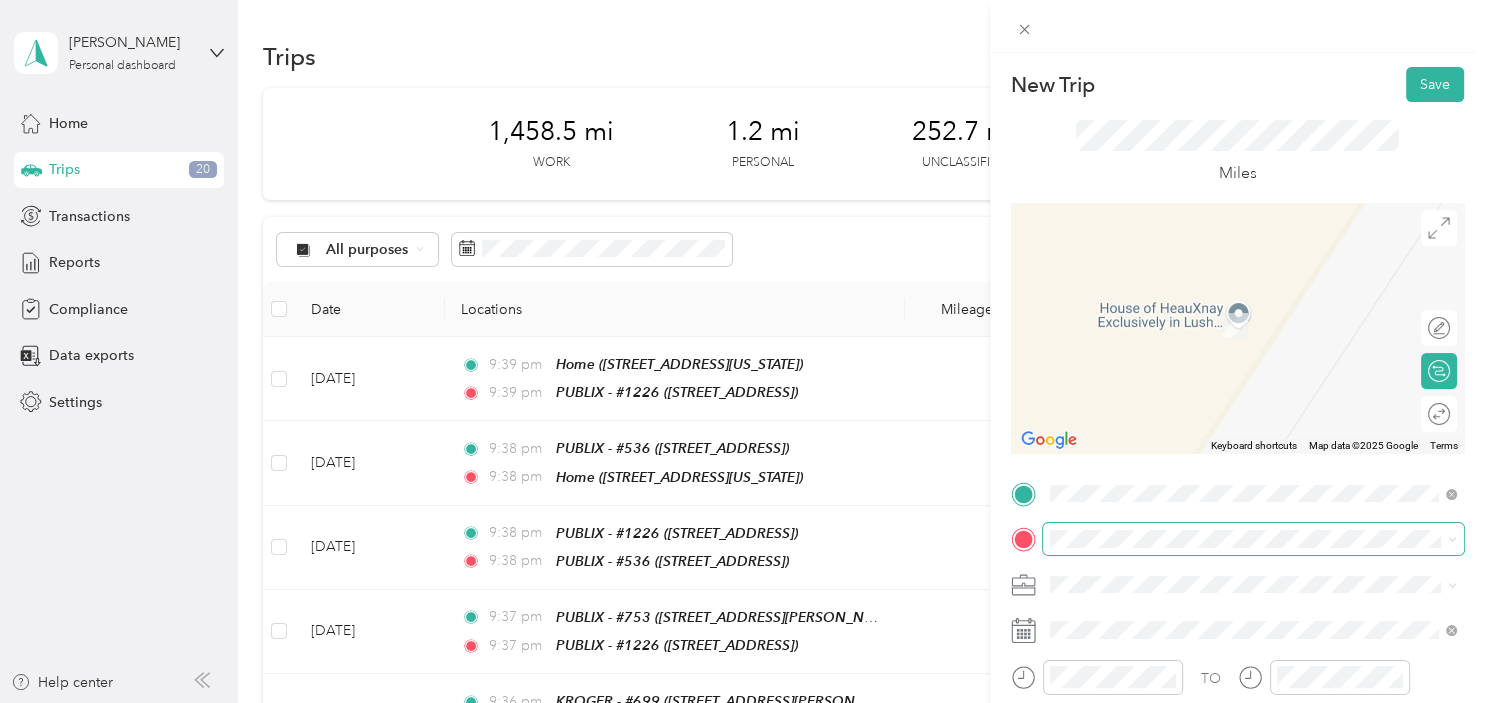 click at bounding box center (1253, 539) 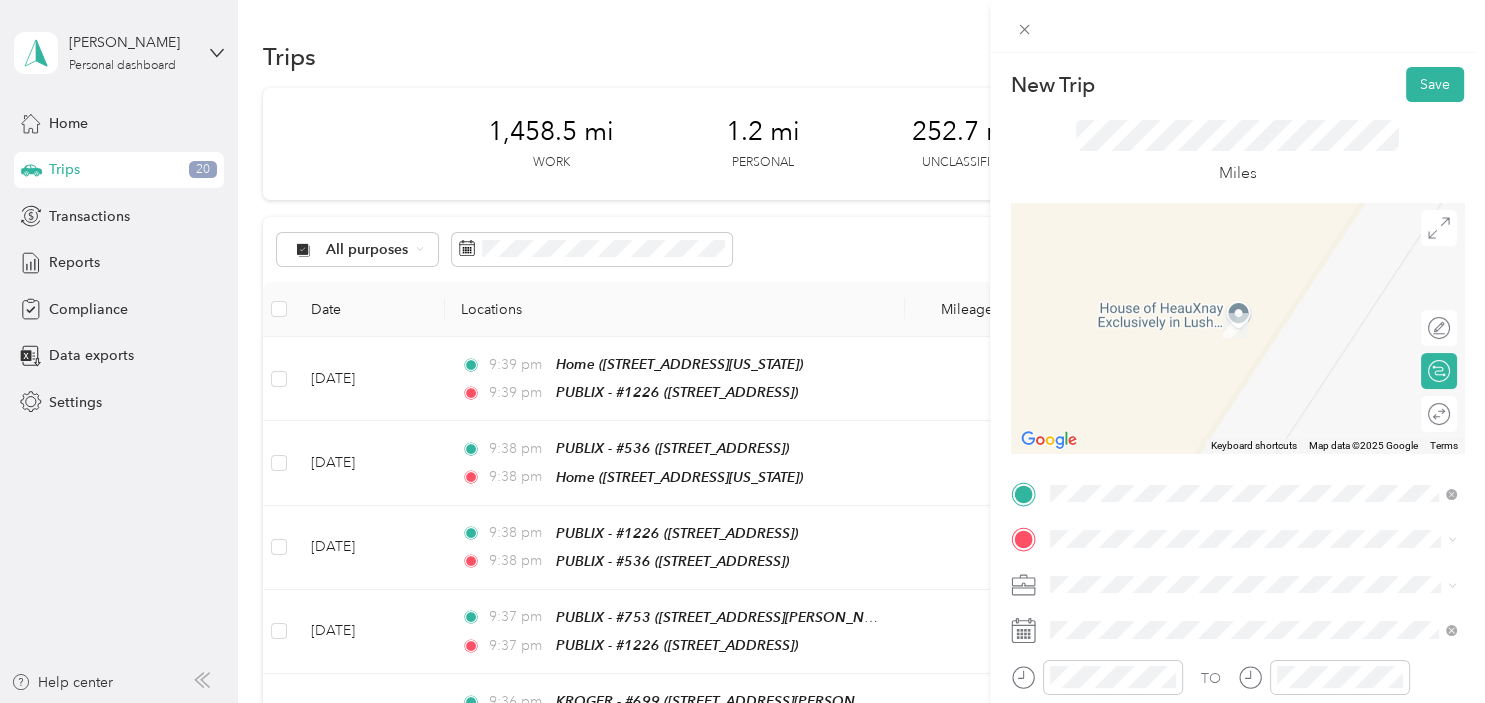 click on "TEAM PUBLIX - #753 [STREET_ADDRESS][PERSON_NAME]" at bounding box center (1206, 384) 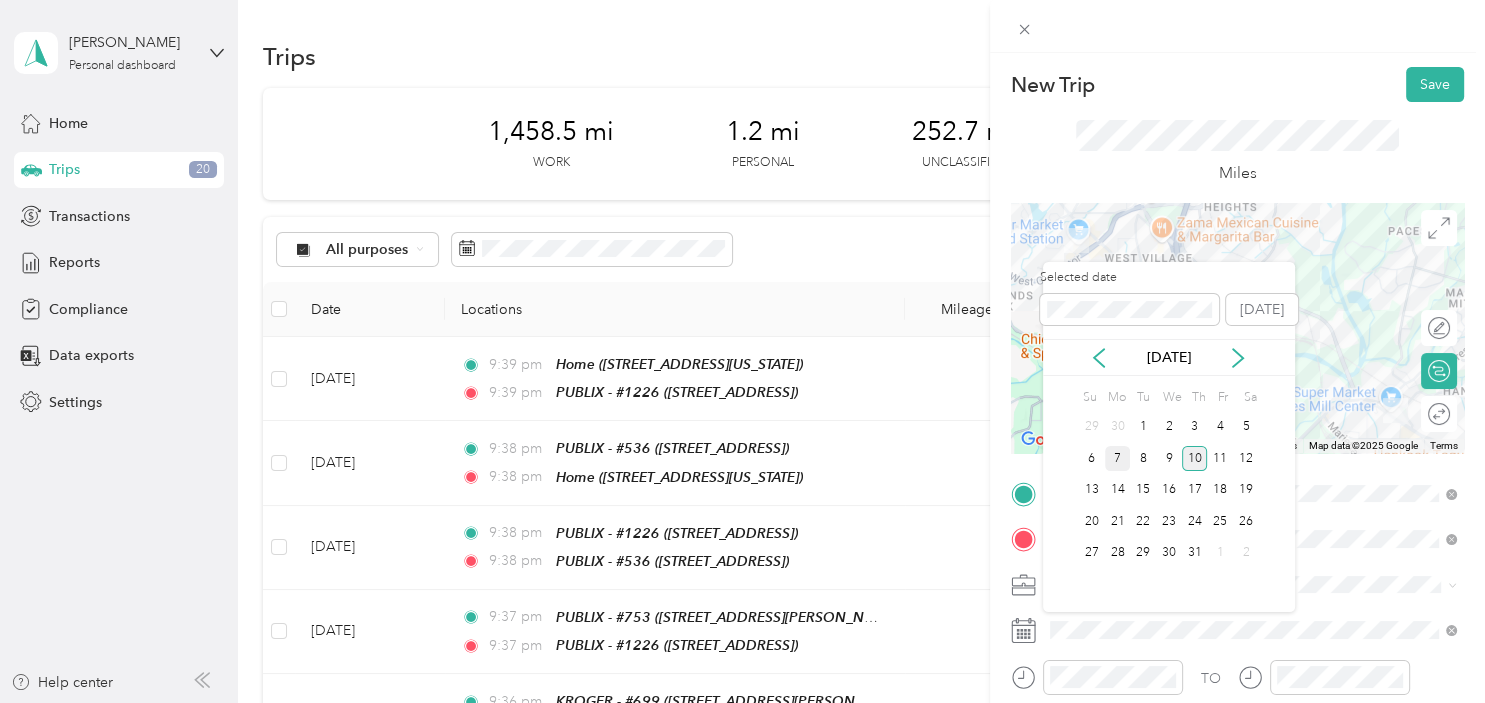 click on "7" at bounding box center [1118, 458] 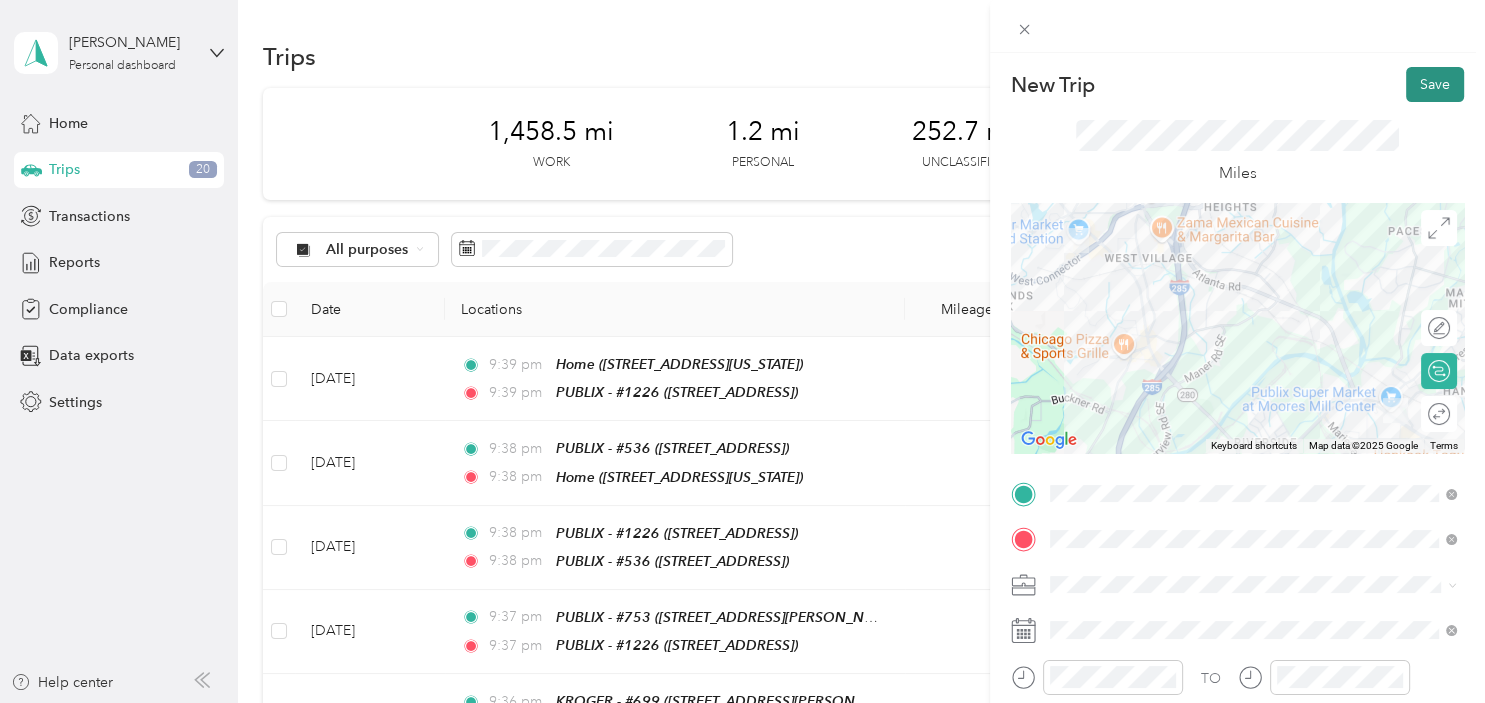 click on "Save" at bounding box center [1435, 84] 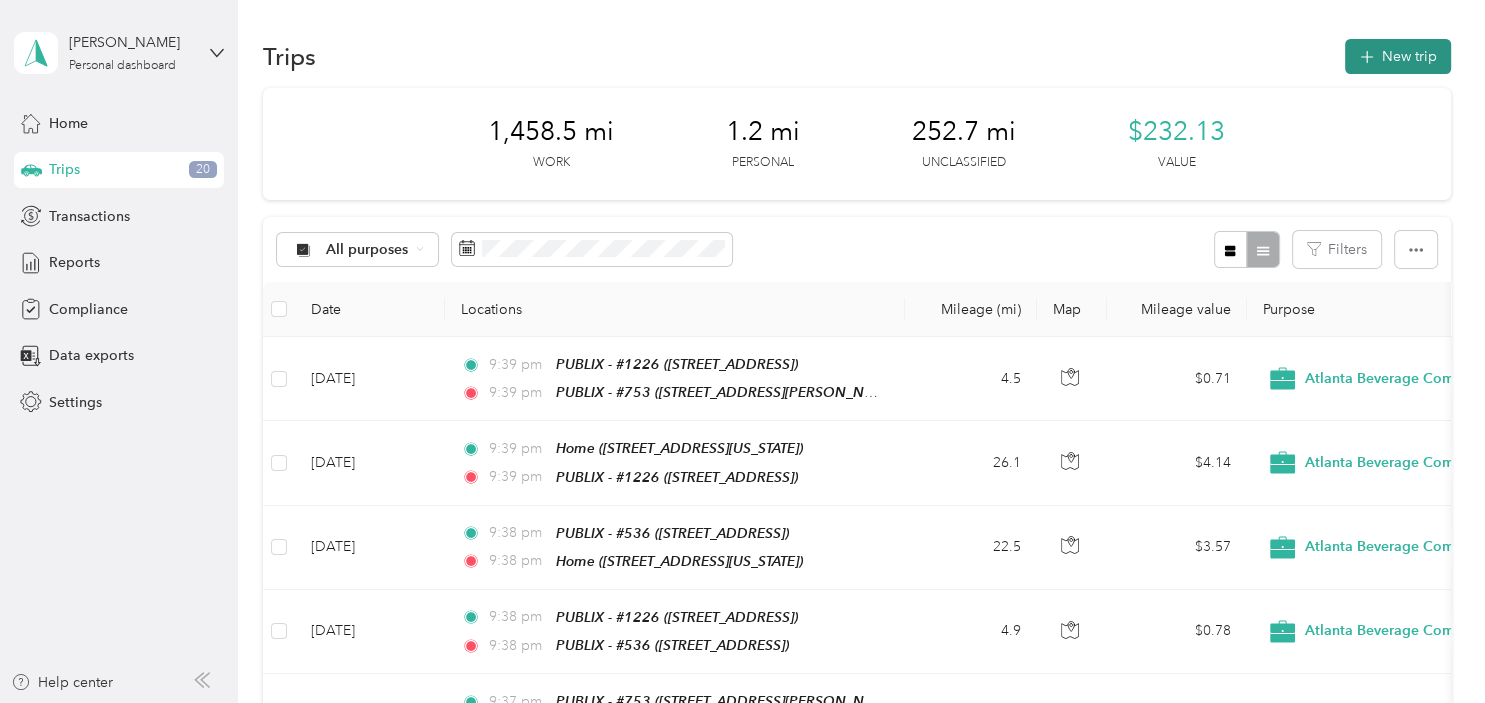 click on "New trip" at bounding box center (1398, 56) 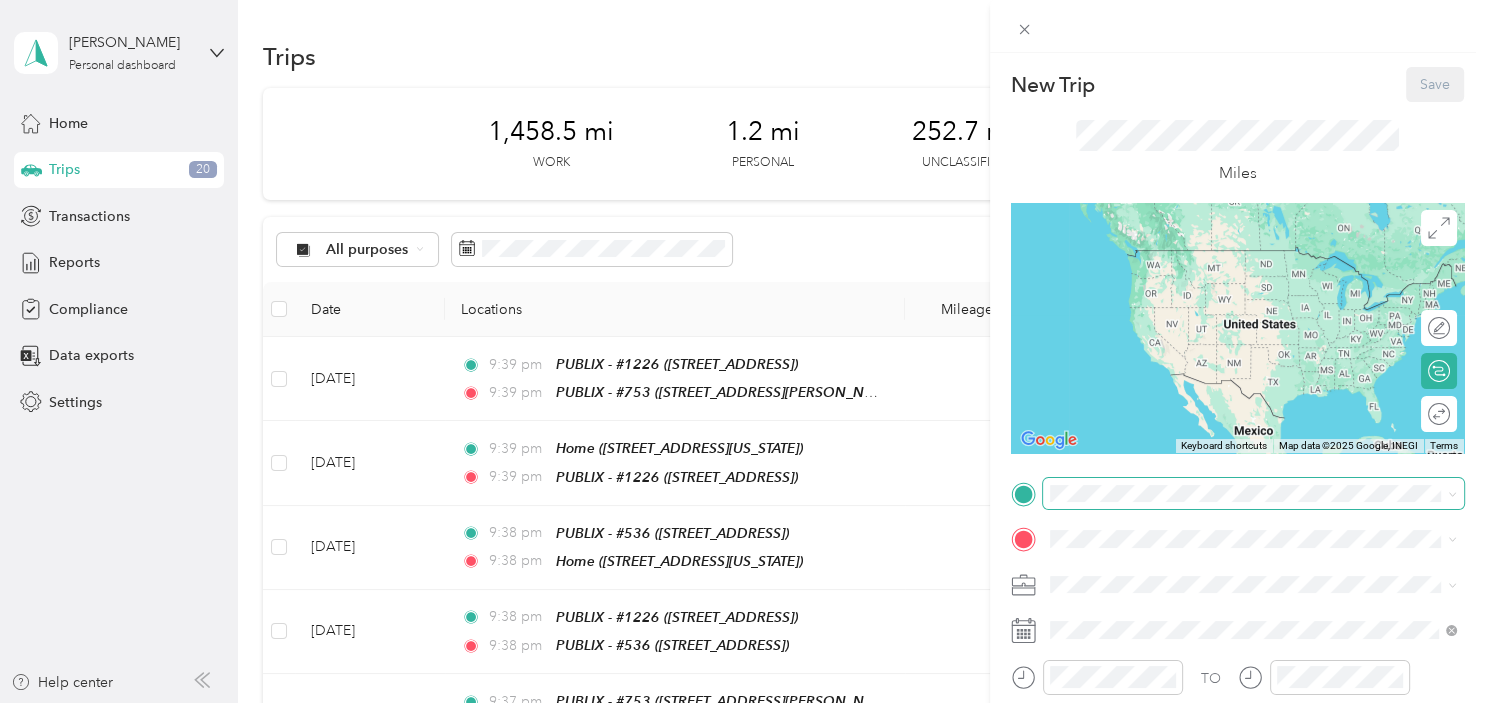 click at bounding box center (1253, 494) 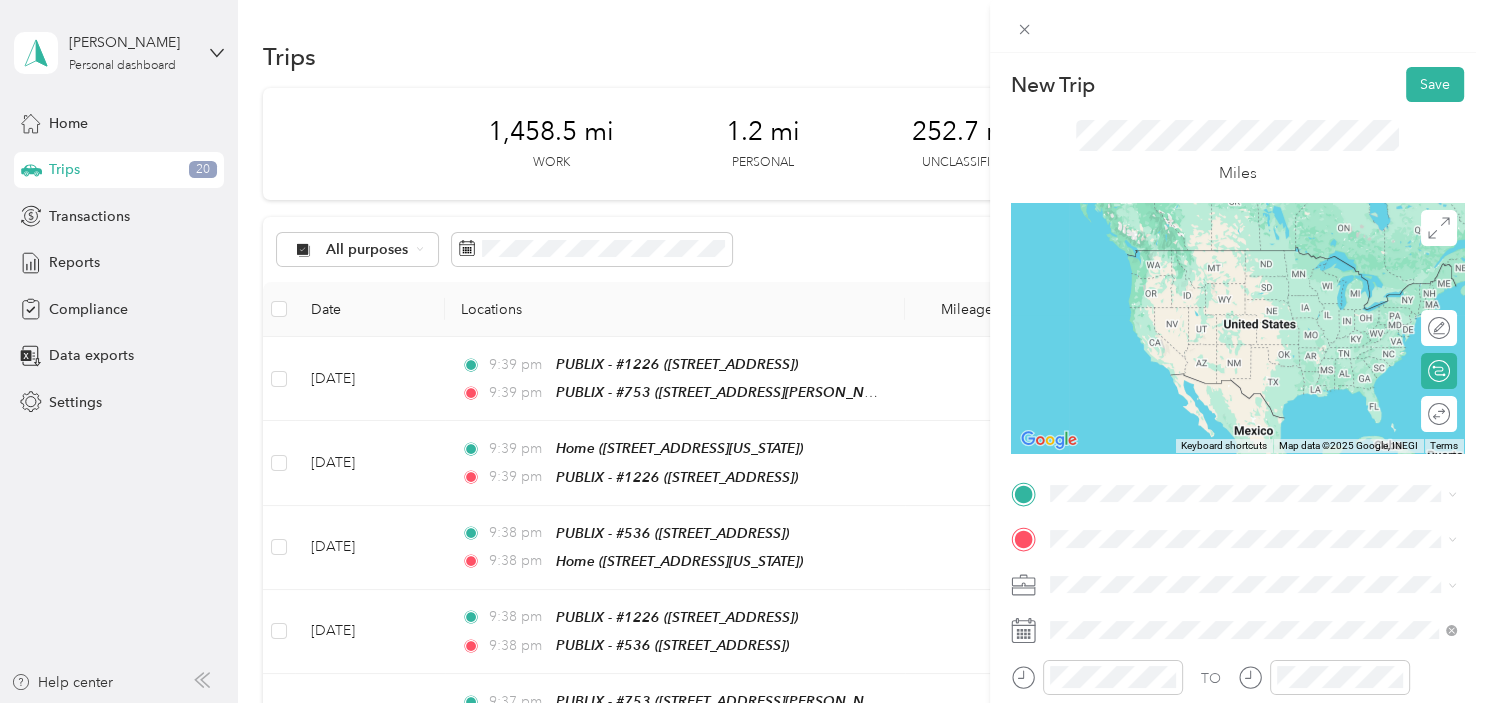click on "TEAM PUBLIX - #753 [STREET_ADDRESS][PERSON_NAME]" at bounding box center [1206, 340] 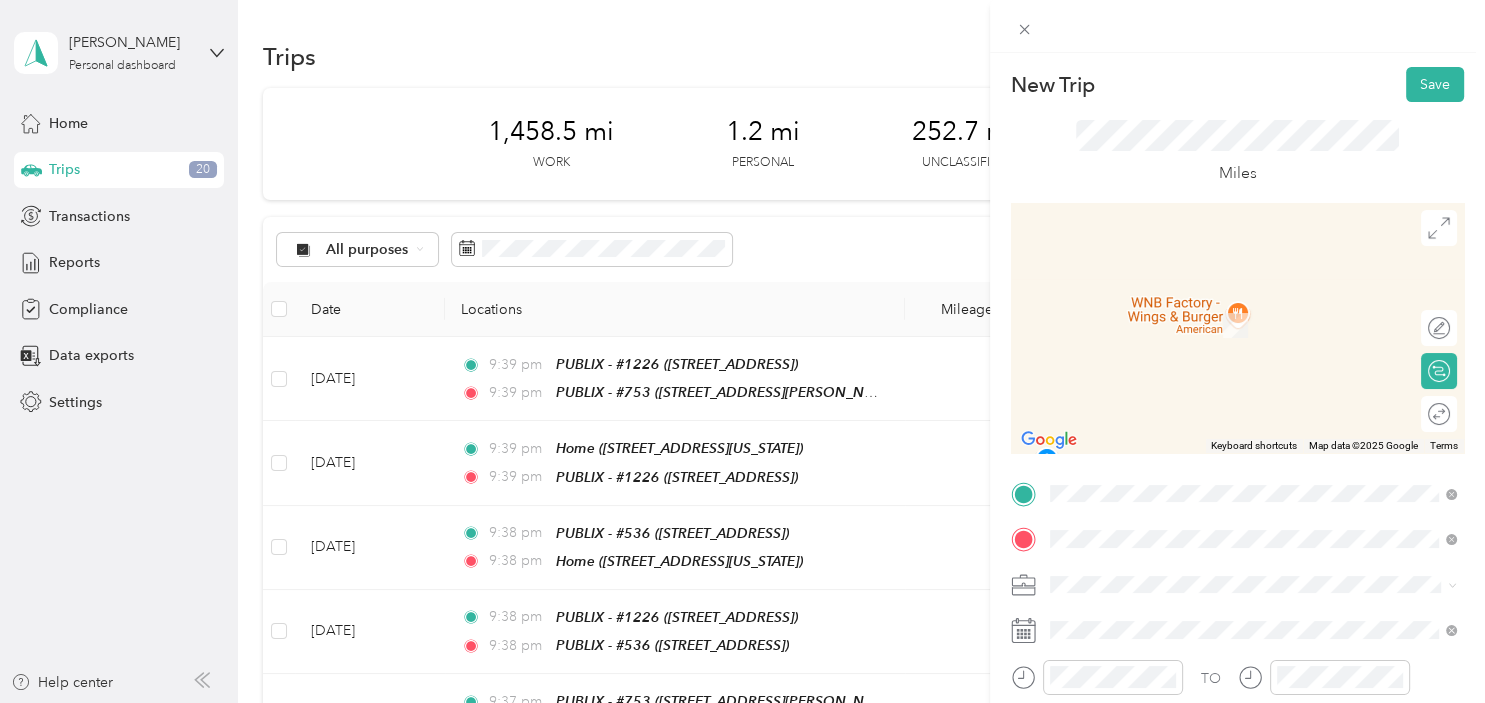 click on "TEAM PUBLIX - #536 [STREET_ADDRESS]" at bounding box center [1169, 318] 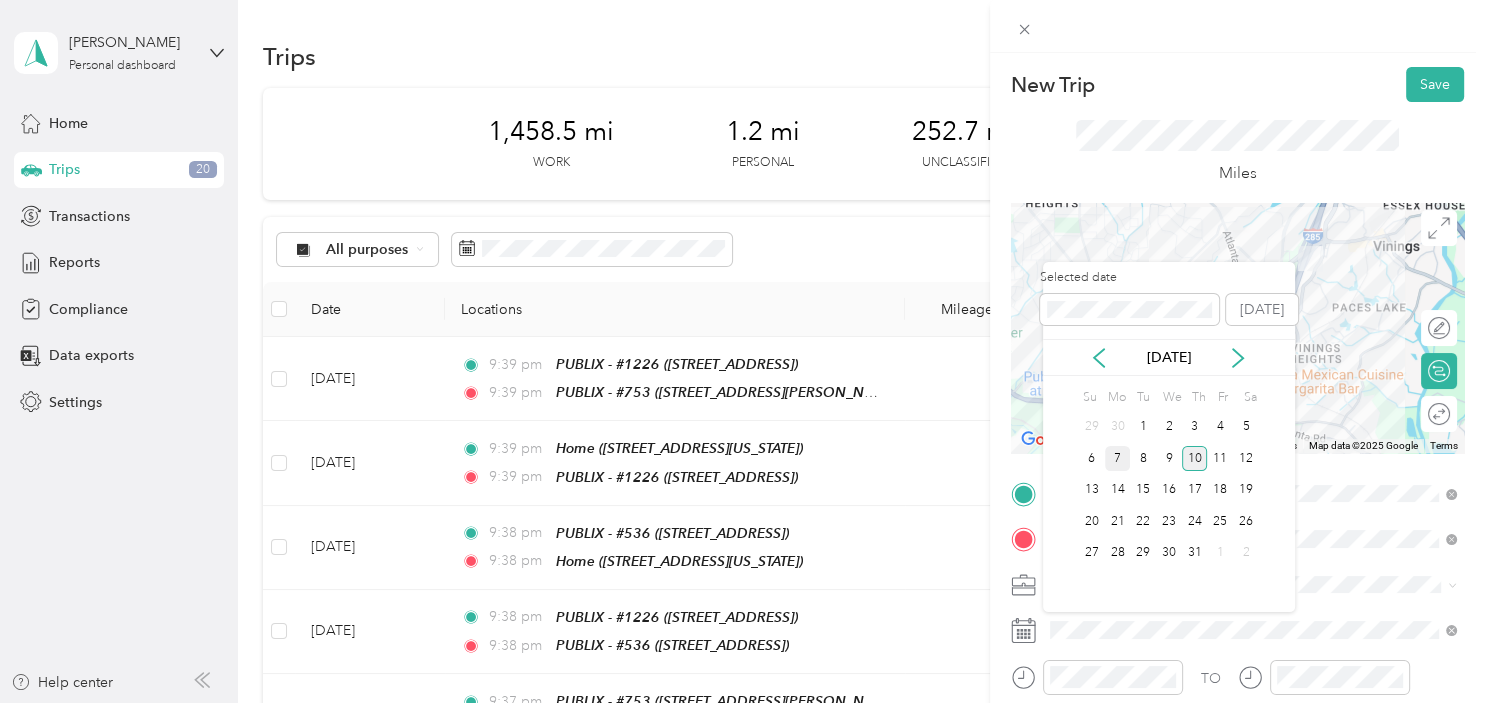 click on "7" at bounding box center (1118, 458) 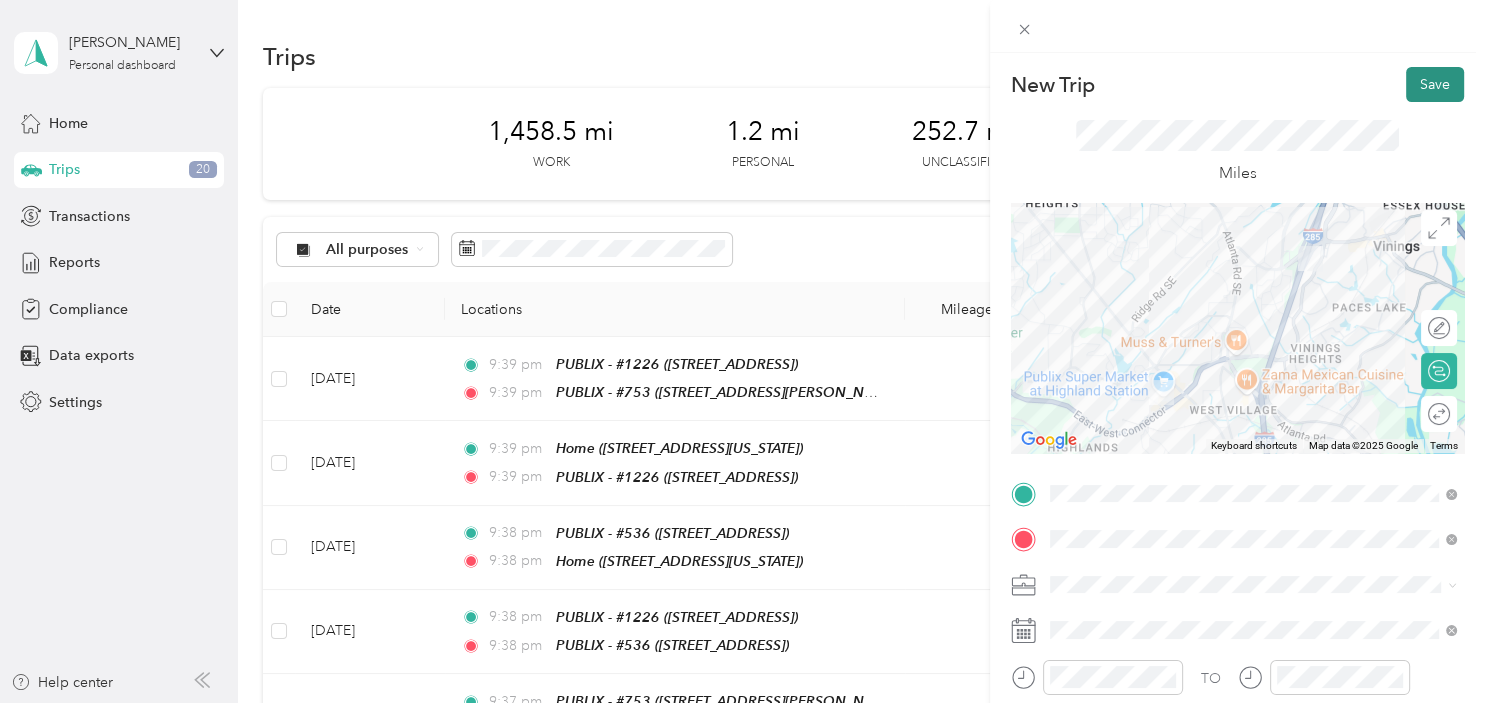 click on "Save" at bounding box center (1435, 84) 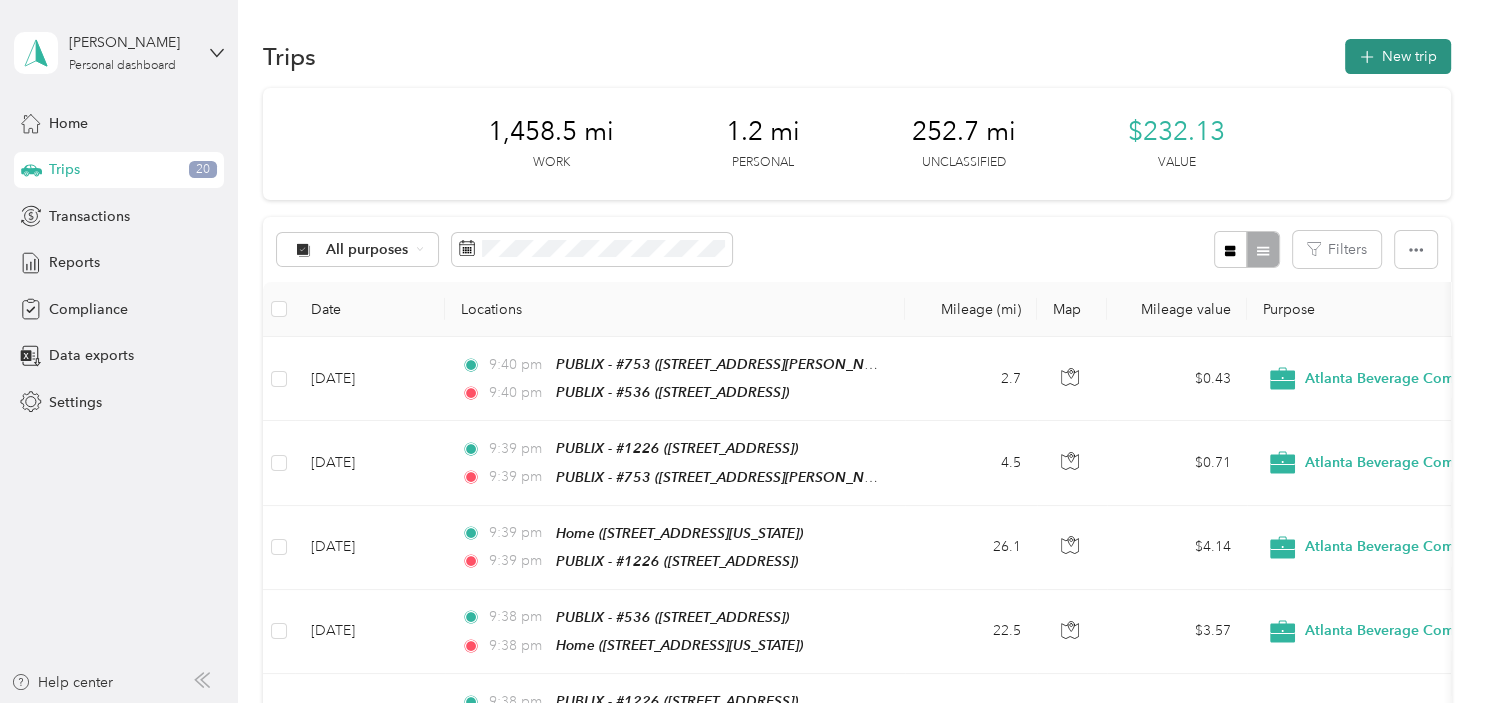 click on "New trip" at bounding box center [1398, 56] 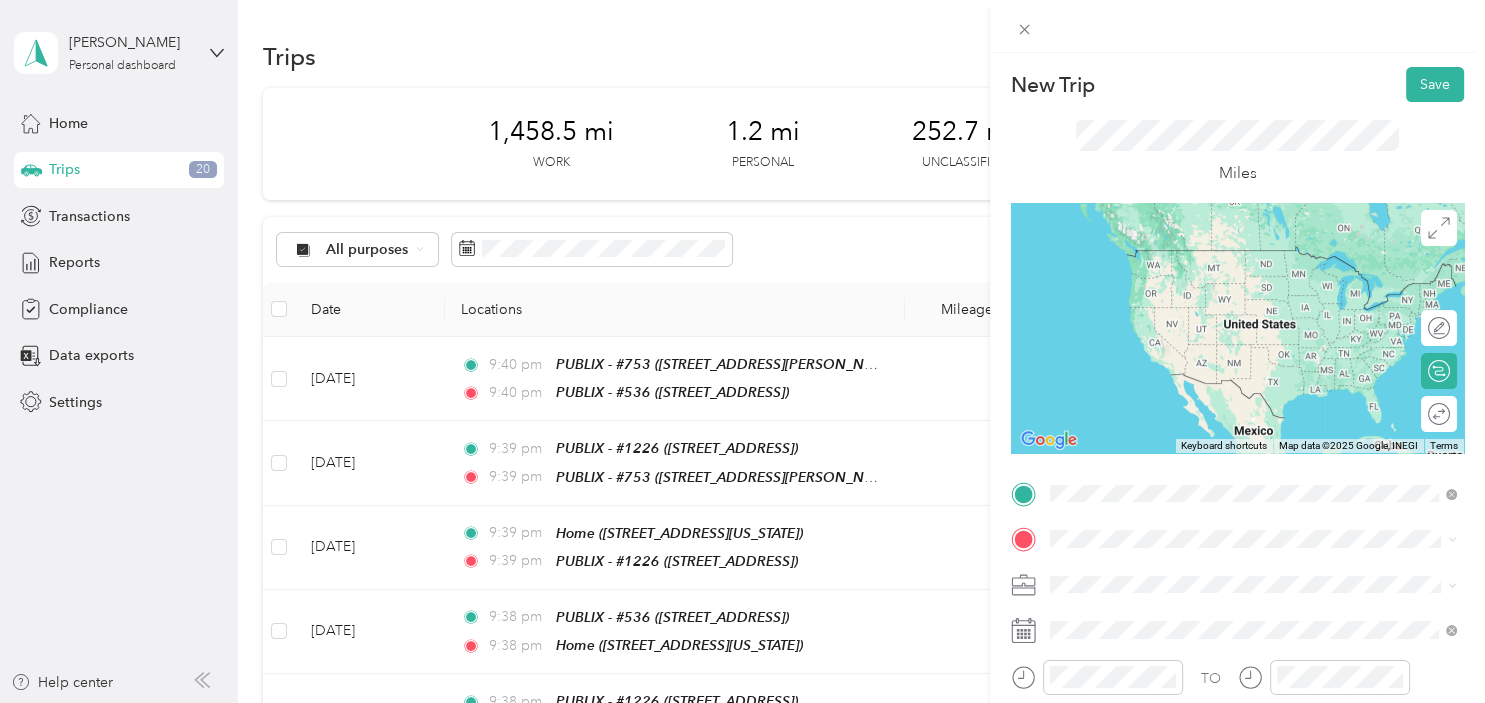 click on "TEAM PUBLIX - #536 [STREET_ADDRESS]" at bounding box center (1253, 273) 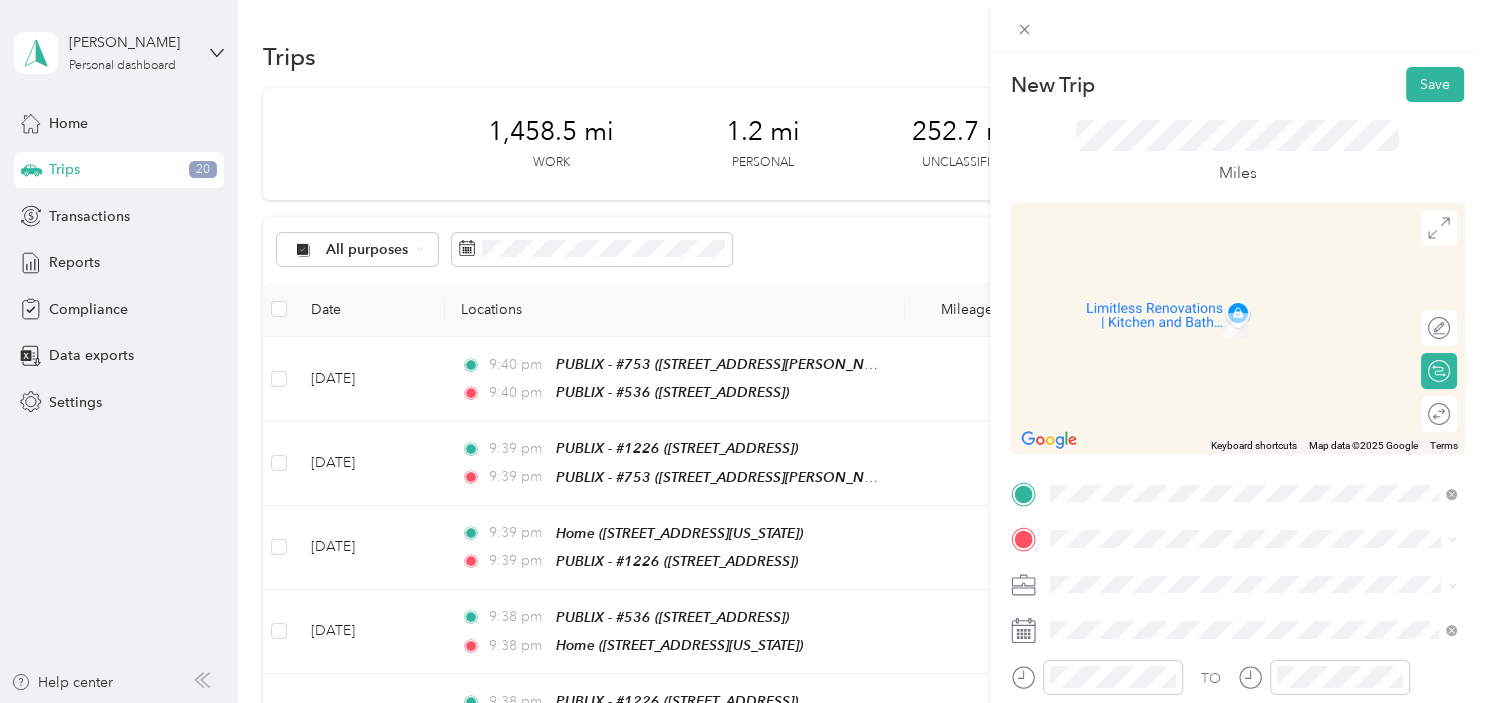click on "Home [STREET_ADDRESS][US_STATE]" at bounding box center (1187, 313) 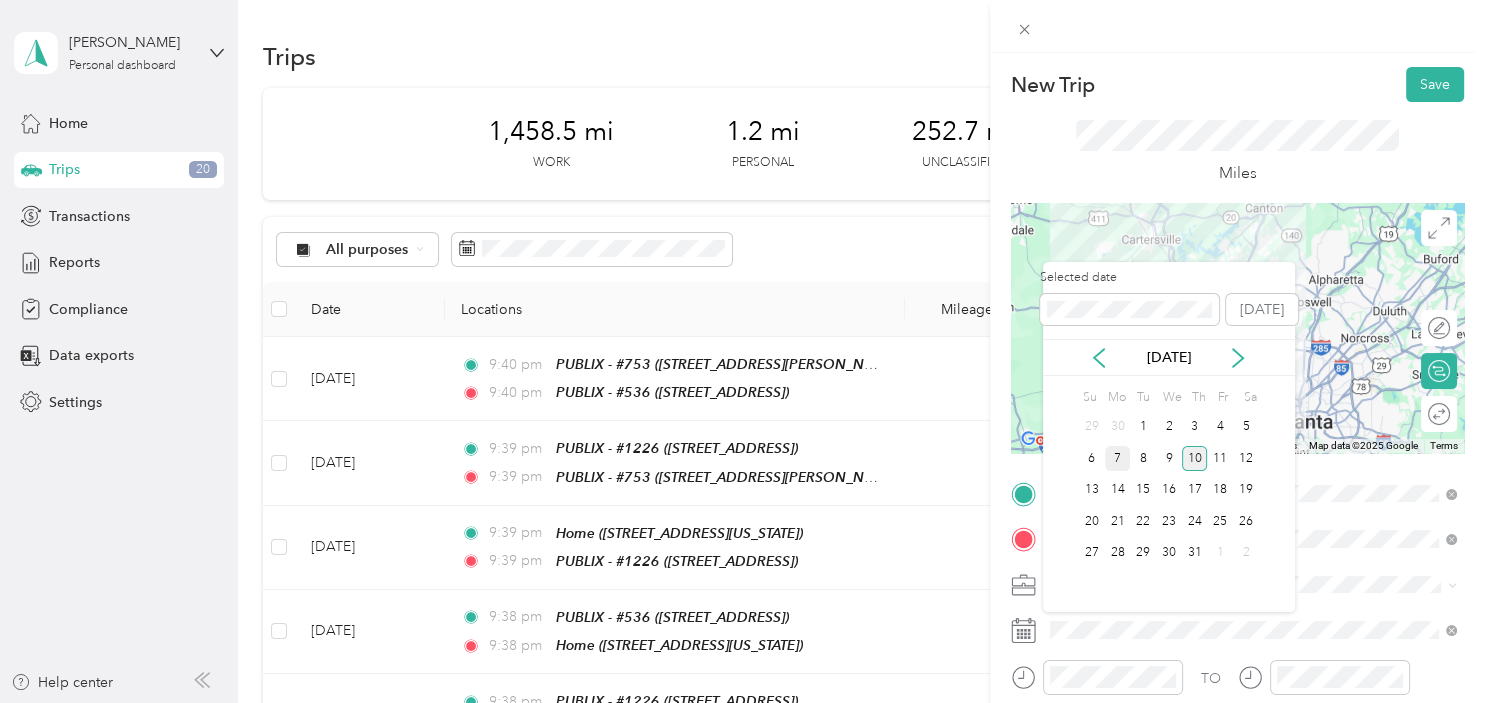 click on "7" at bounding box center [1118, 458] 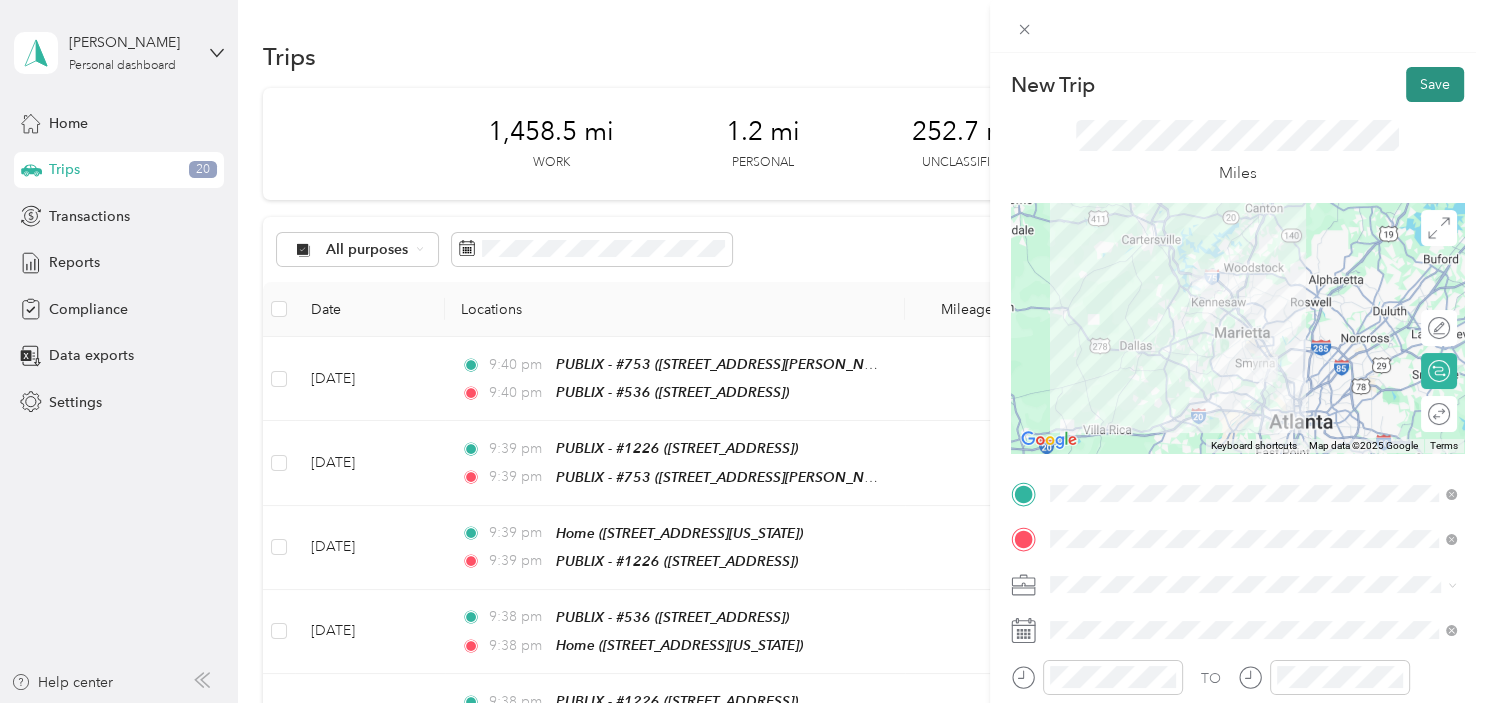 click on "Save" at bounding box center [1435, 84] 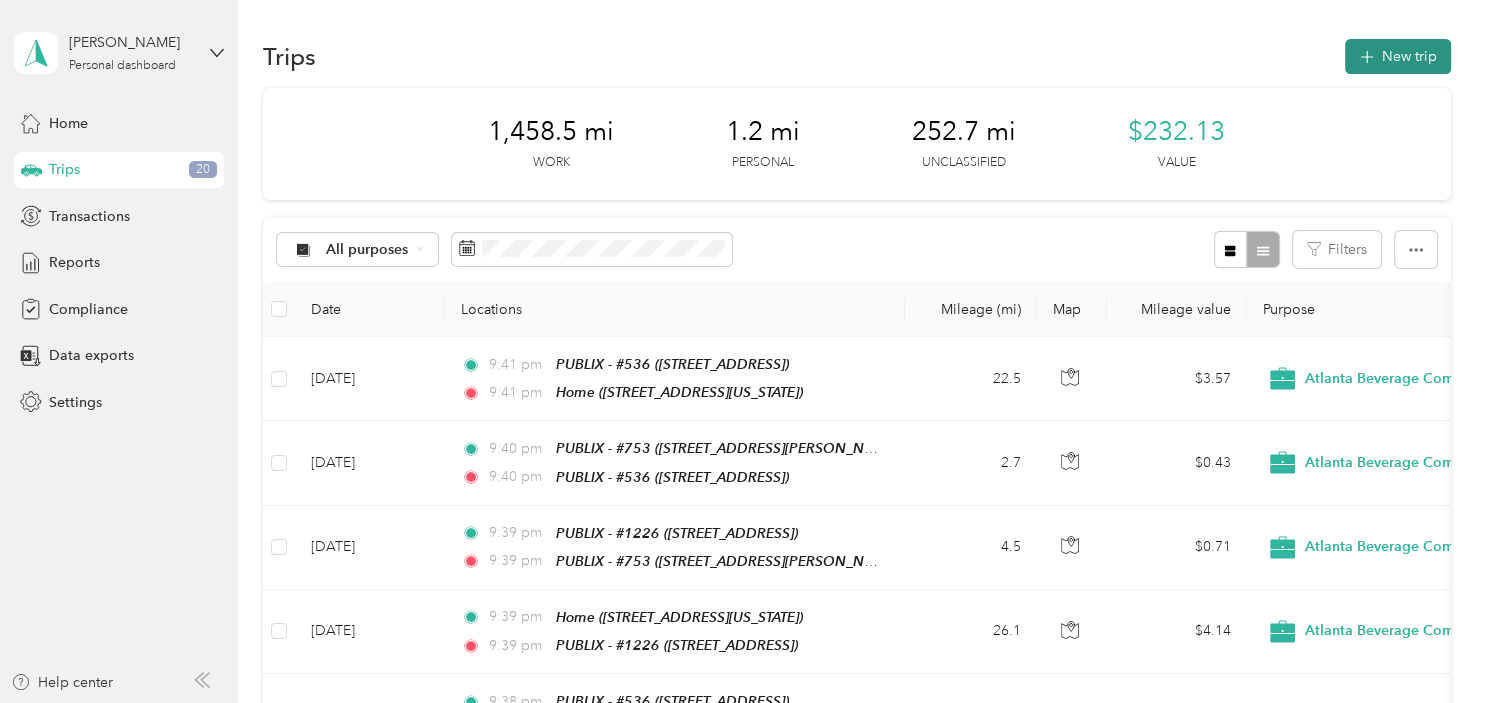 click on "New trip" at bounding box center (1398, 56) 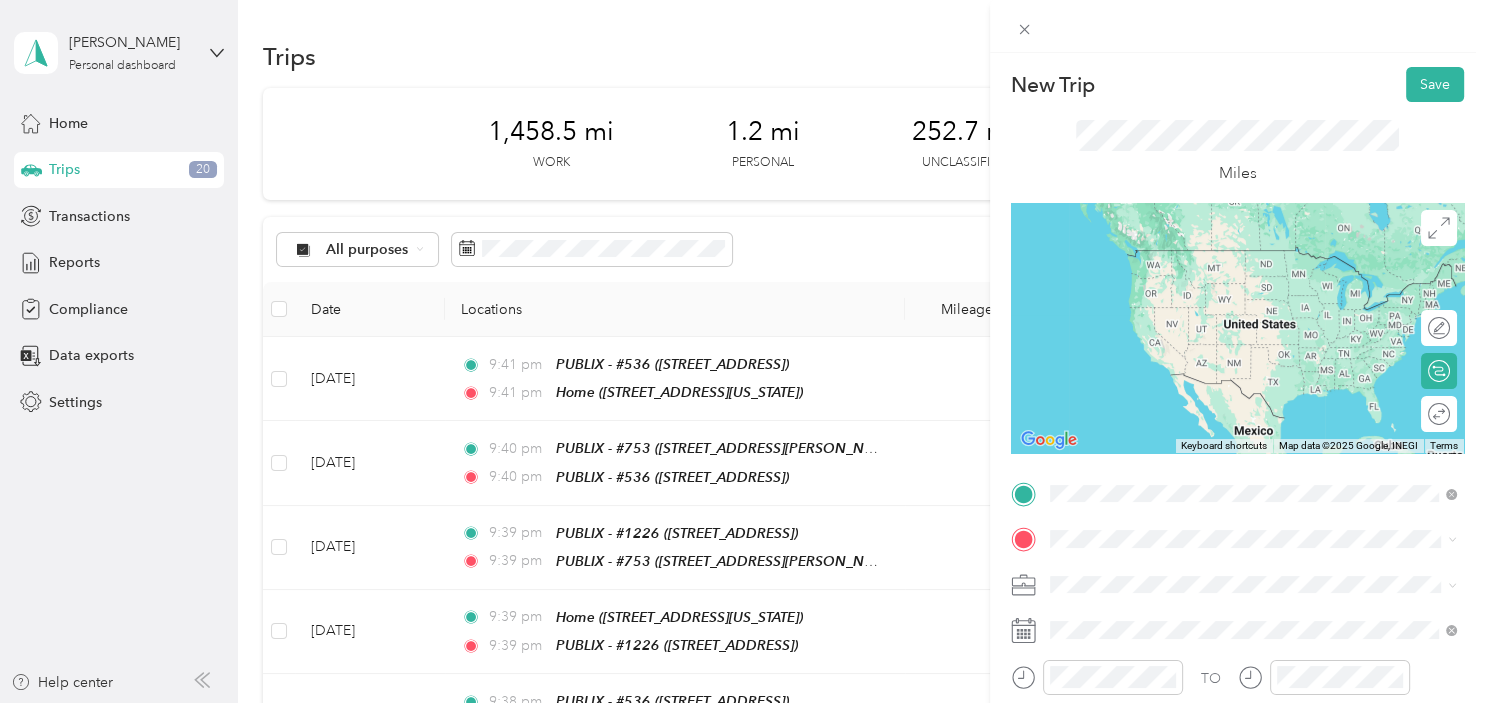 click on "[STREET_ADDRESS][US_STATE]" at bounding box center (1187, 279) 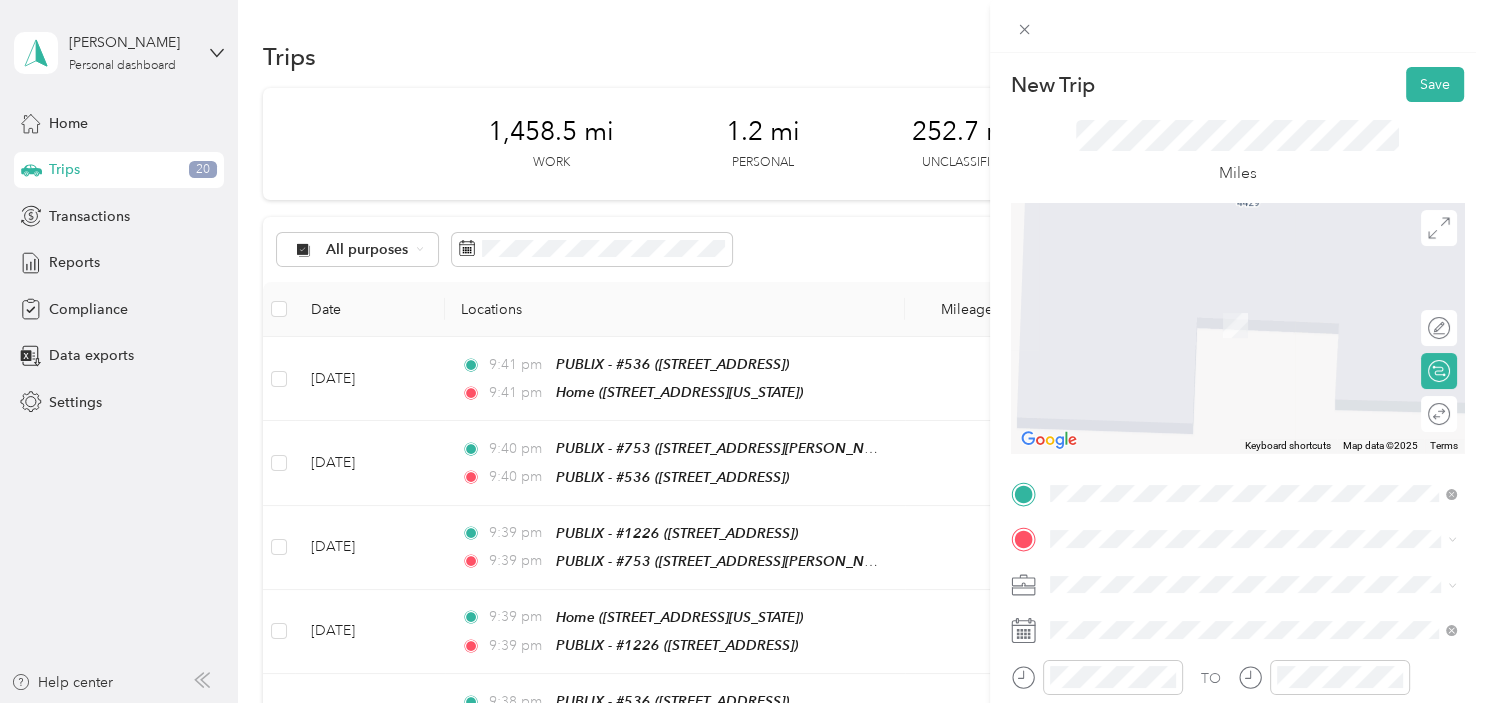 click on "[STREET_ADDRESS][PERSON_NAME][US_STATE]" at bounding box center (1242, 315) 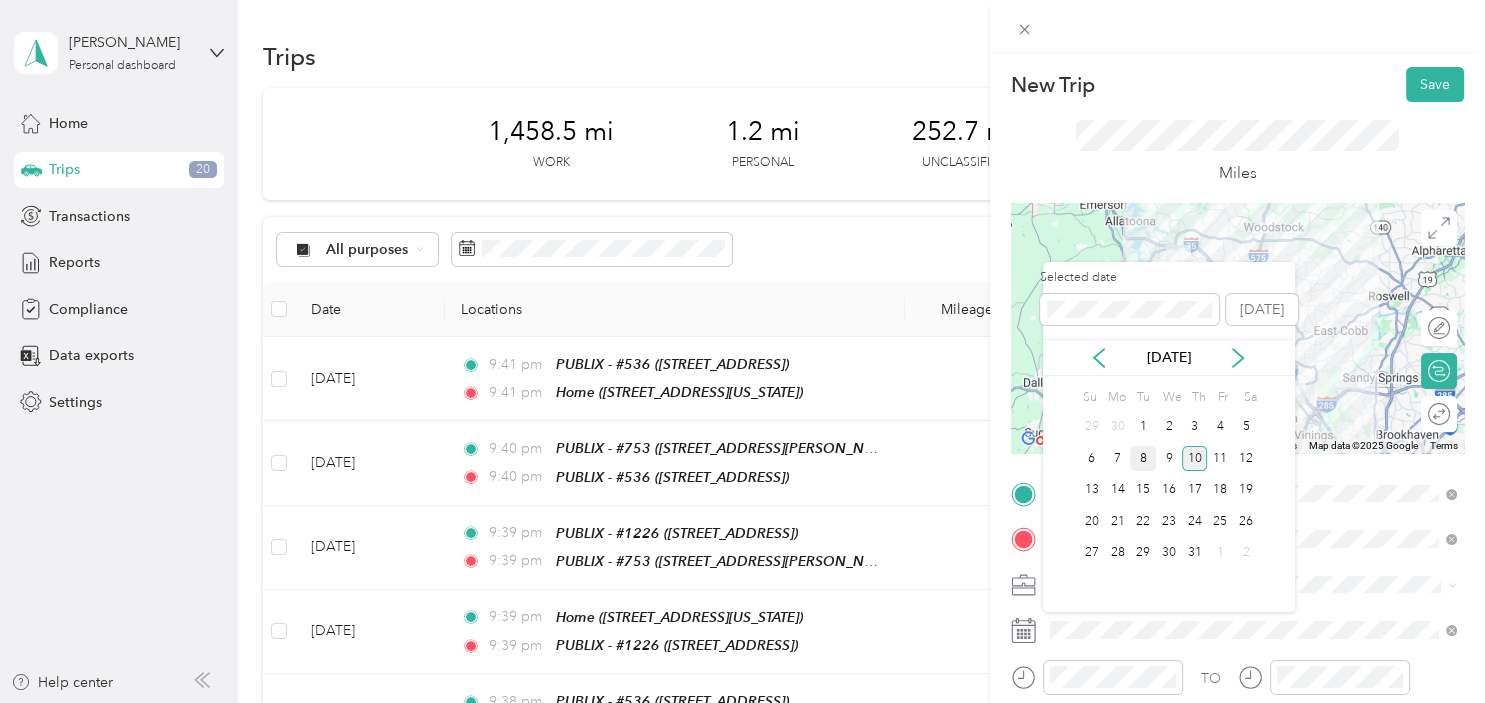 click on "8" at bounding box center [1143, 458] 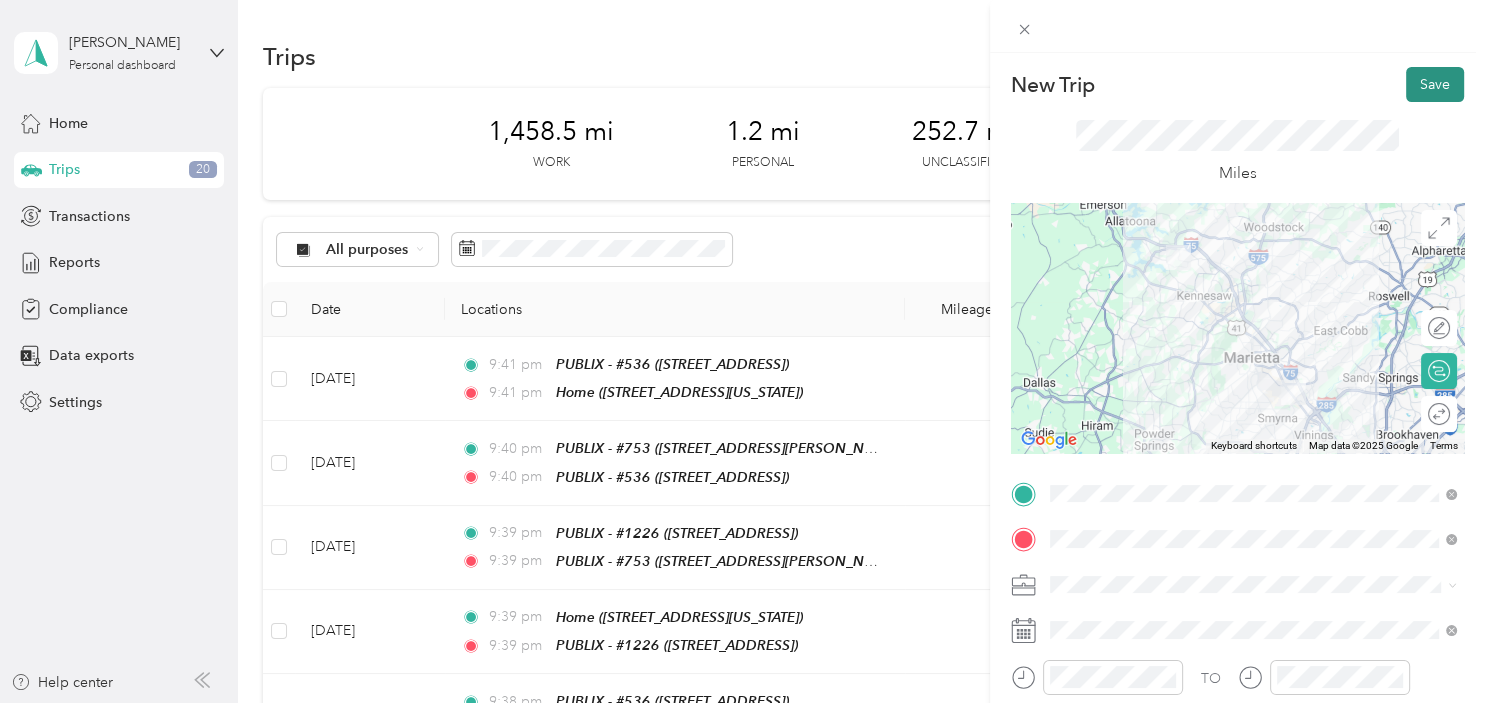 click on "Save" at bounding box center (1435, 84) 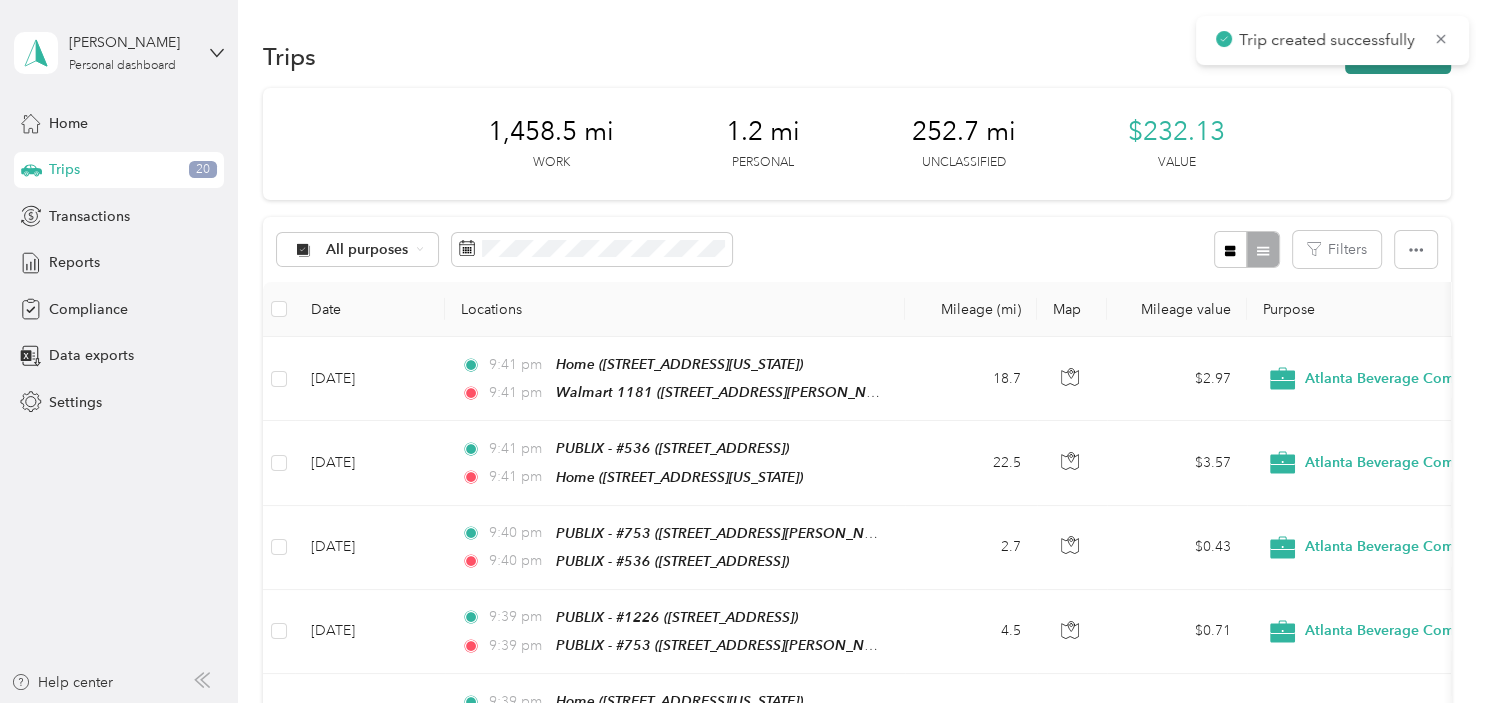 click on "New trip" at bounding box center [1398, 56] 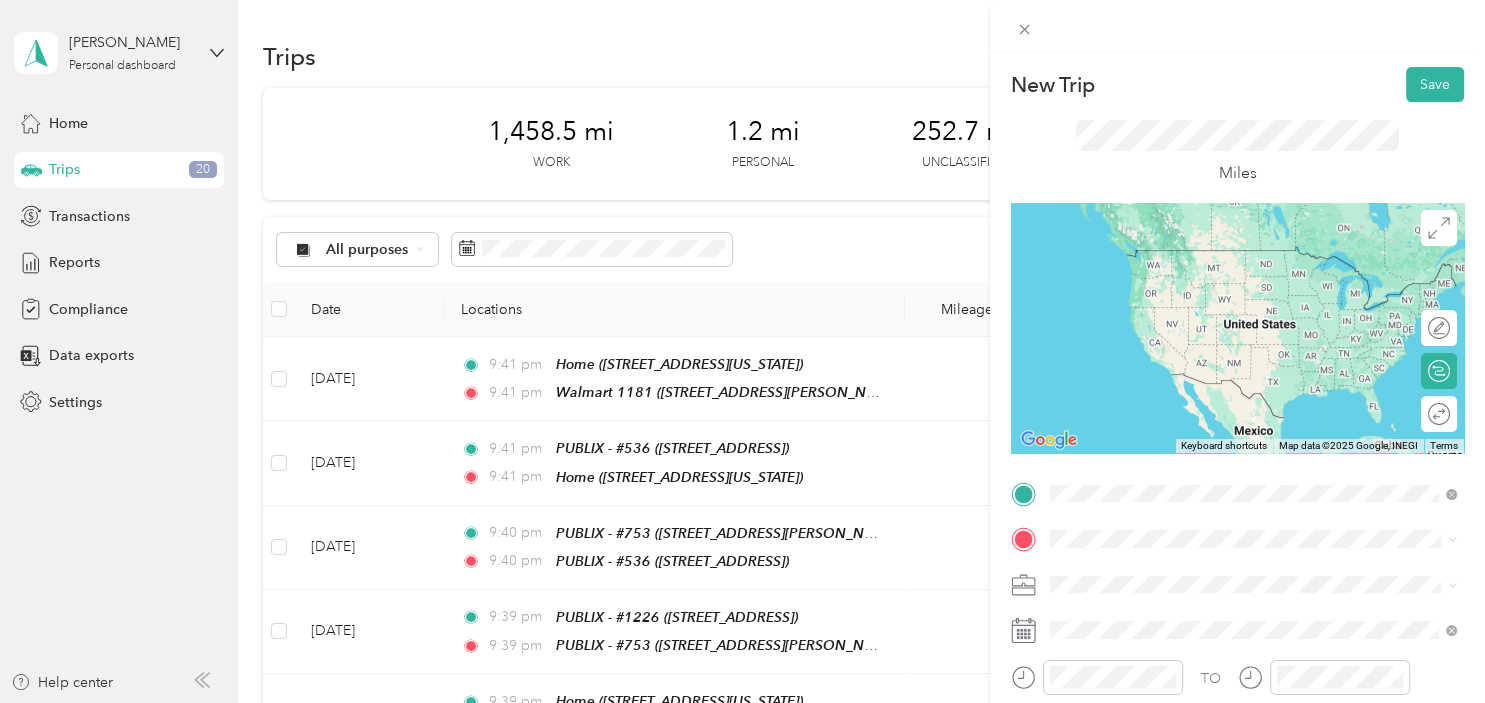 click on "Walmart 1181 [STREET_ADDRESS][PERSON_NAME][US_STATE]" at bounding box center [1242, 269] 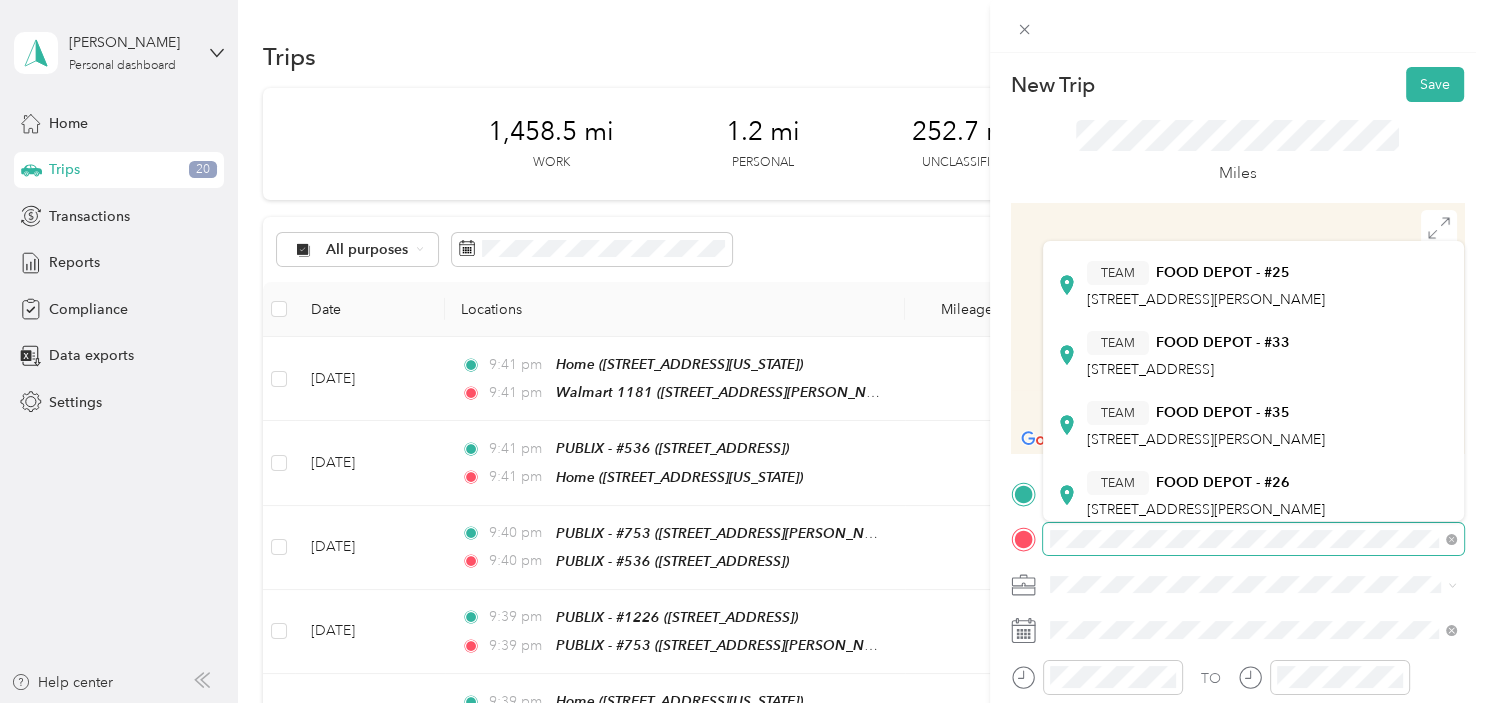 scroll, scrollTop: 107, scrollLeft: 0, axis: vertical 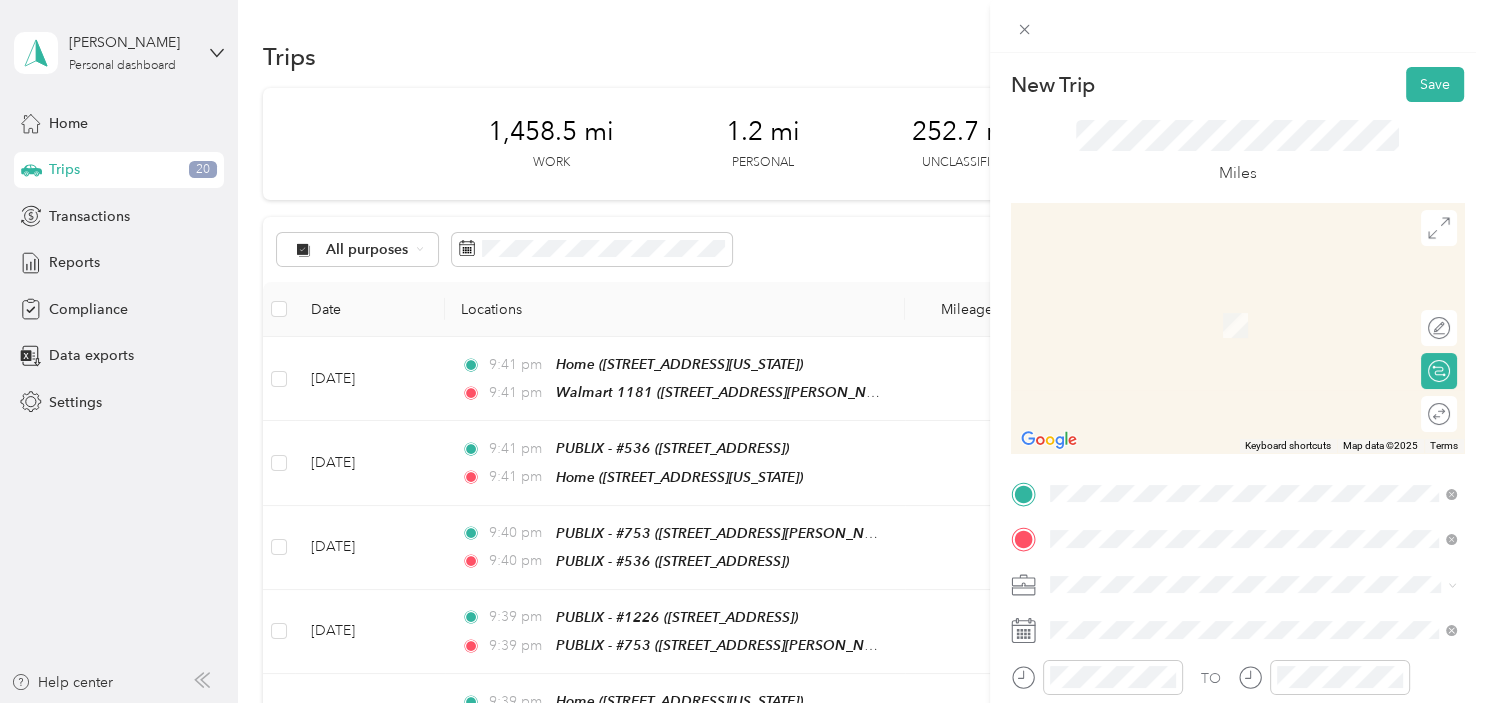 click on "FOOD DEPOT - #42" at bounding box center [1223, 306] 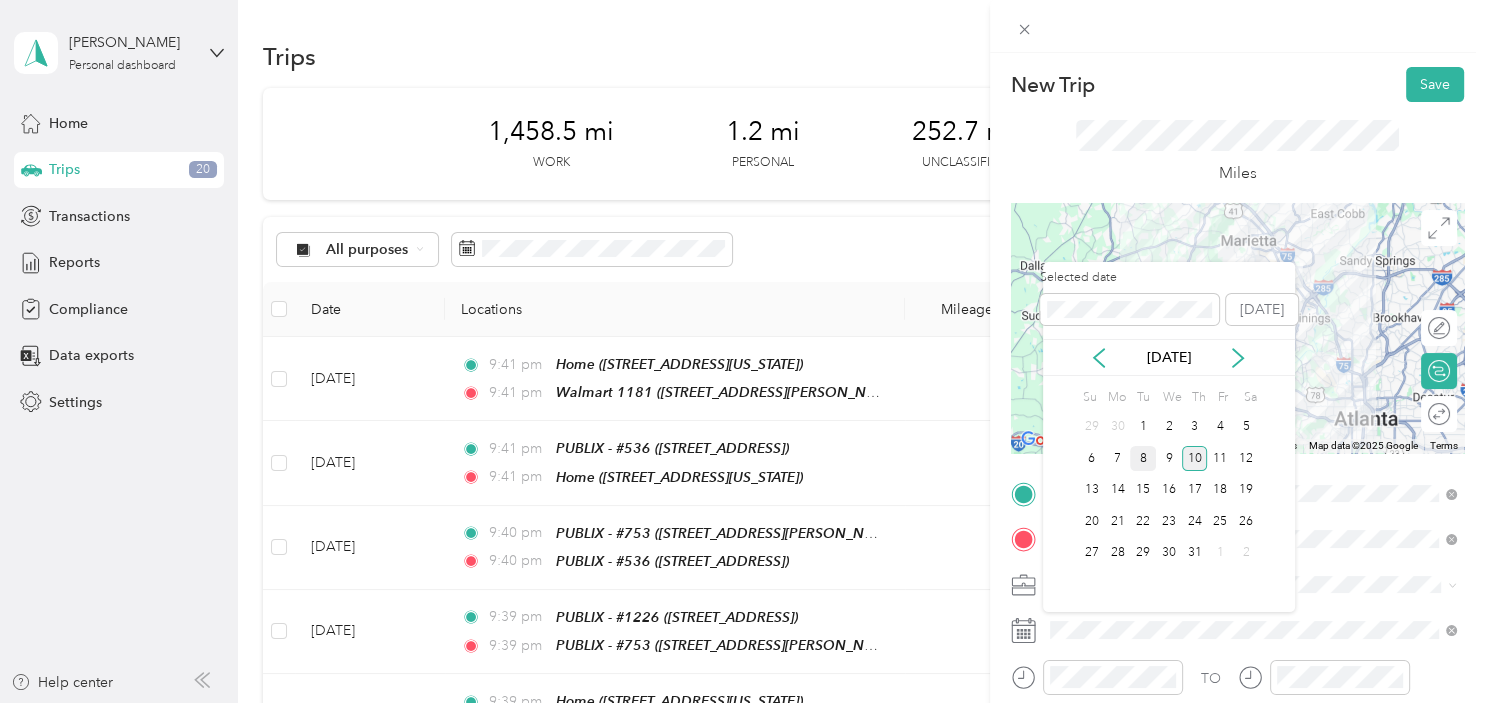 click on "8" at bounding box center (1143, 458) 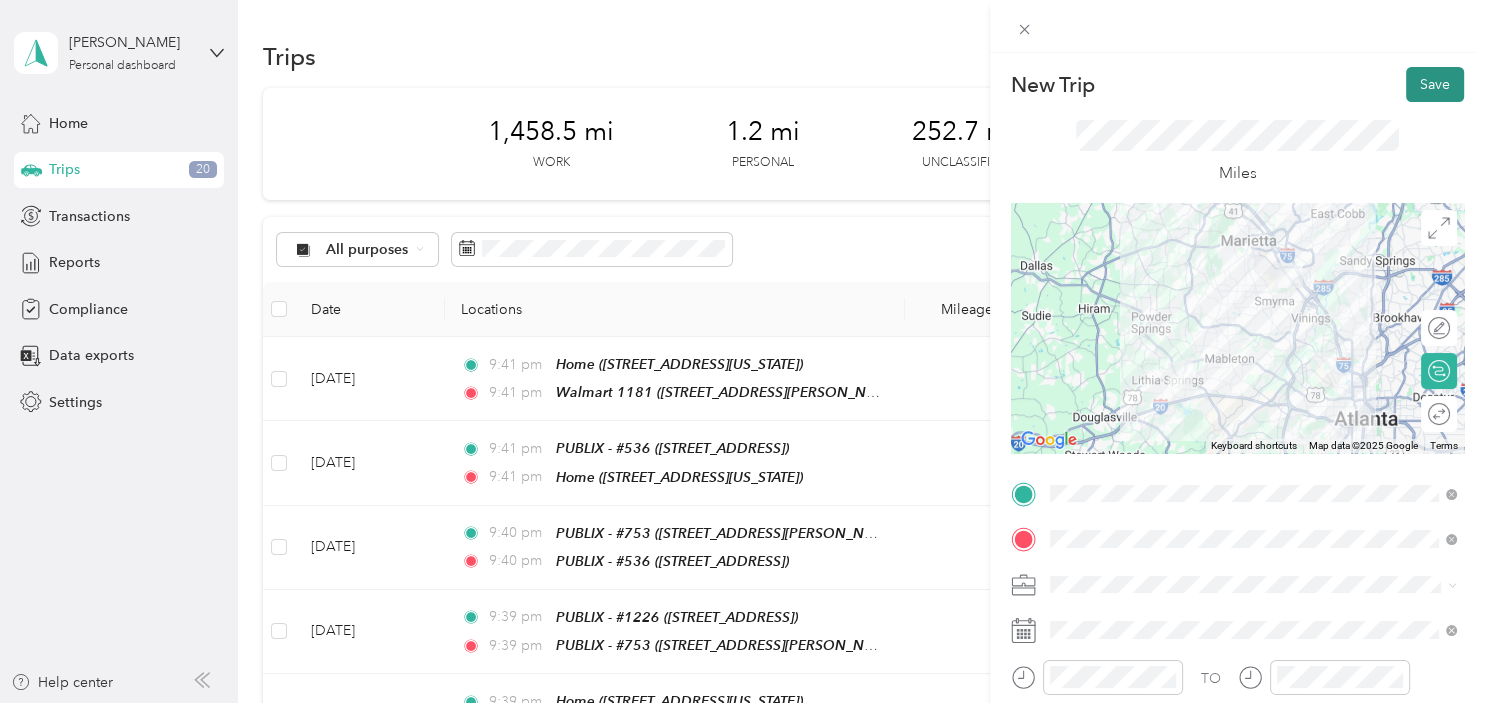 click on "Save" at bounding box center (1435, 84) 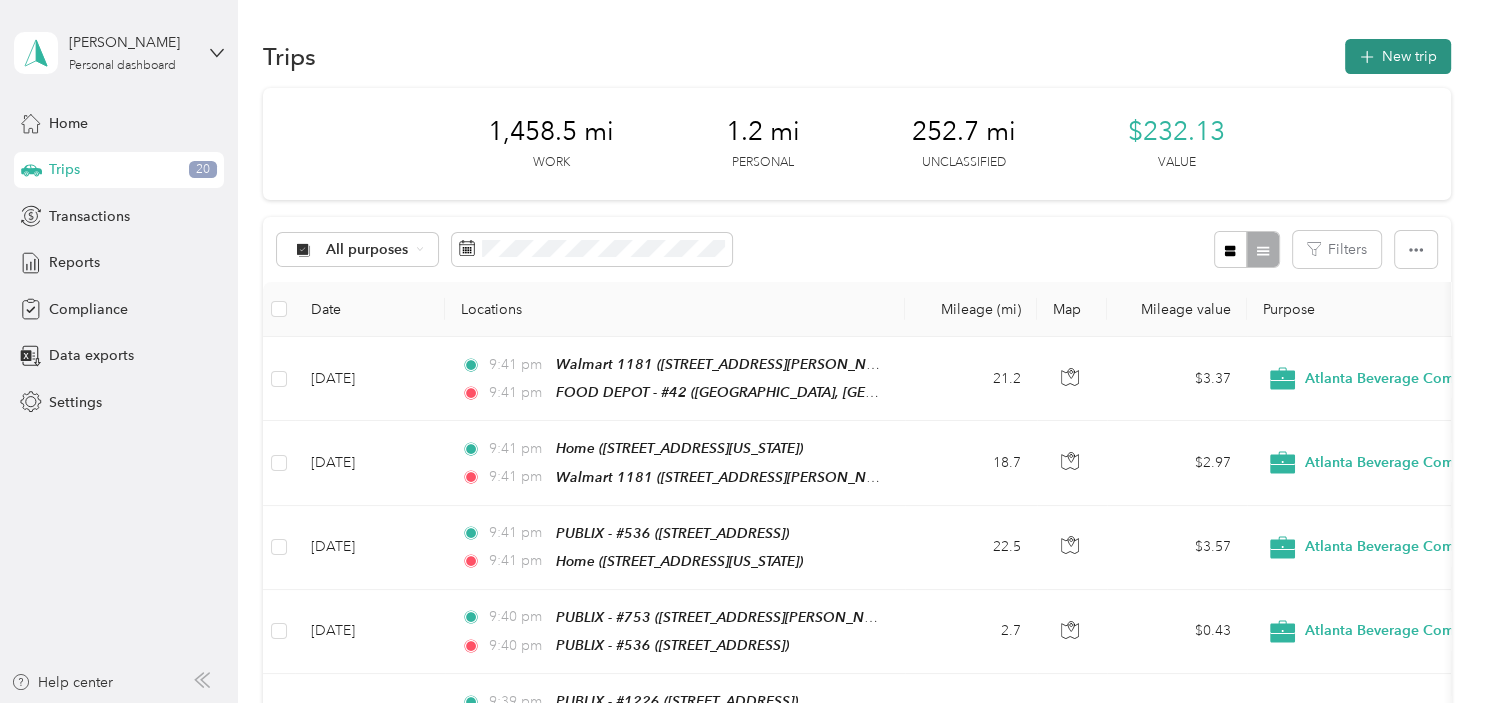 click on "New trip" at bounding box center [1398, 56] 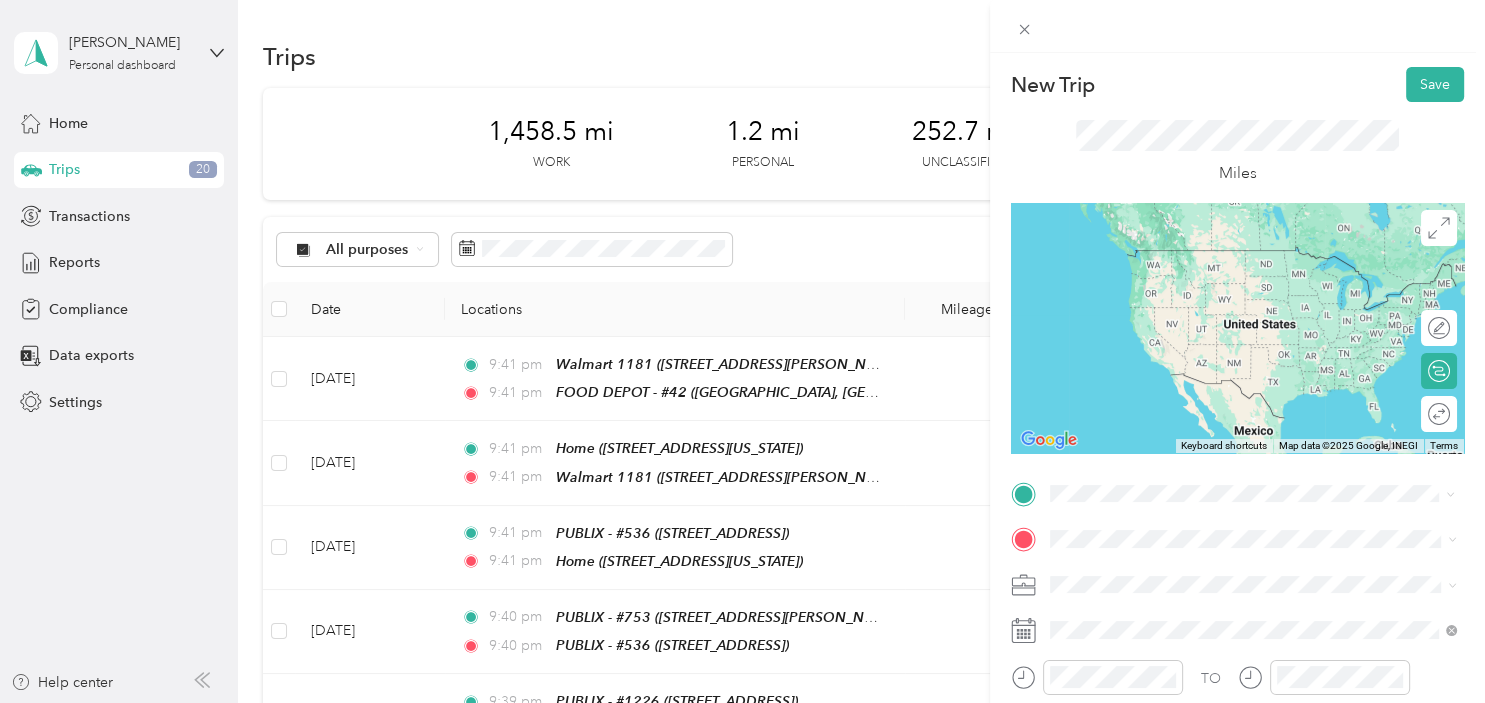click on "[GEOGRAPHIC_DATA], 30168, [GEOGRAPHIC_DATA], [GEOGRAPHIC_DATA]" at bounding box center (1261, 296) 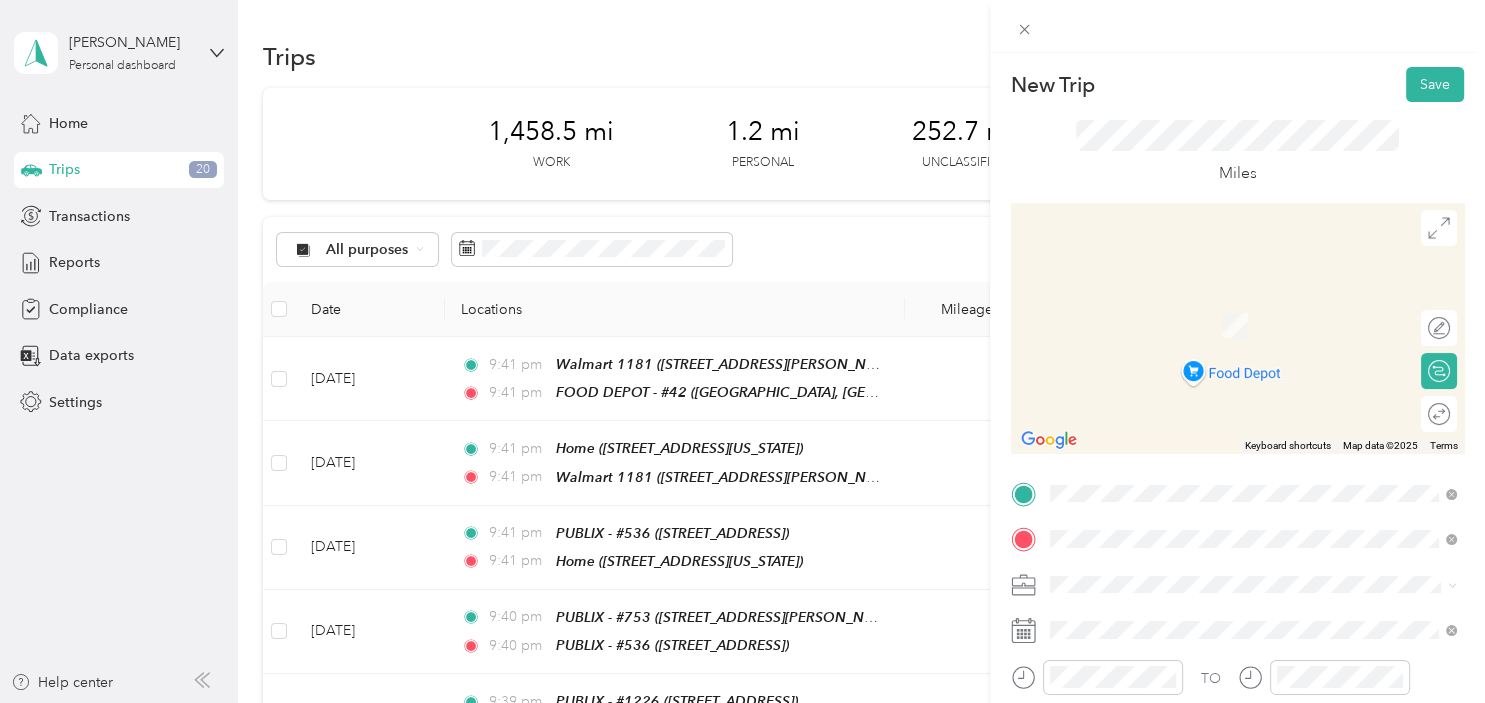 click on "1025 VETERANS MEMORIAL HW, 30126, MABLETON, [GEOGRAPHIC_DATA]" at bounding box center [1260, 343] 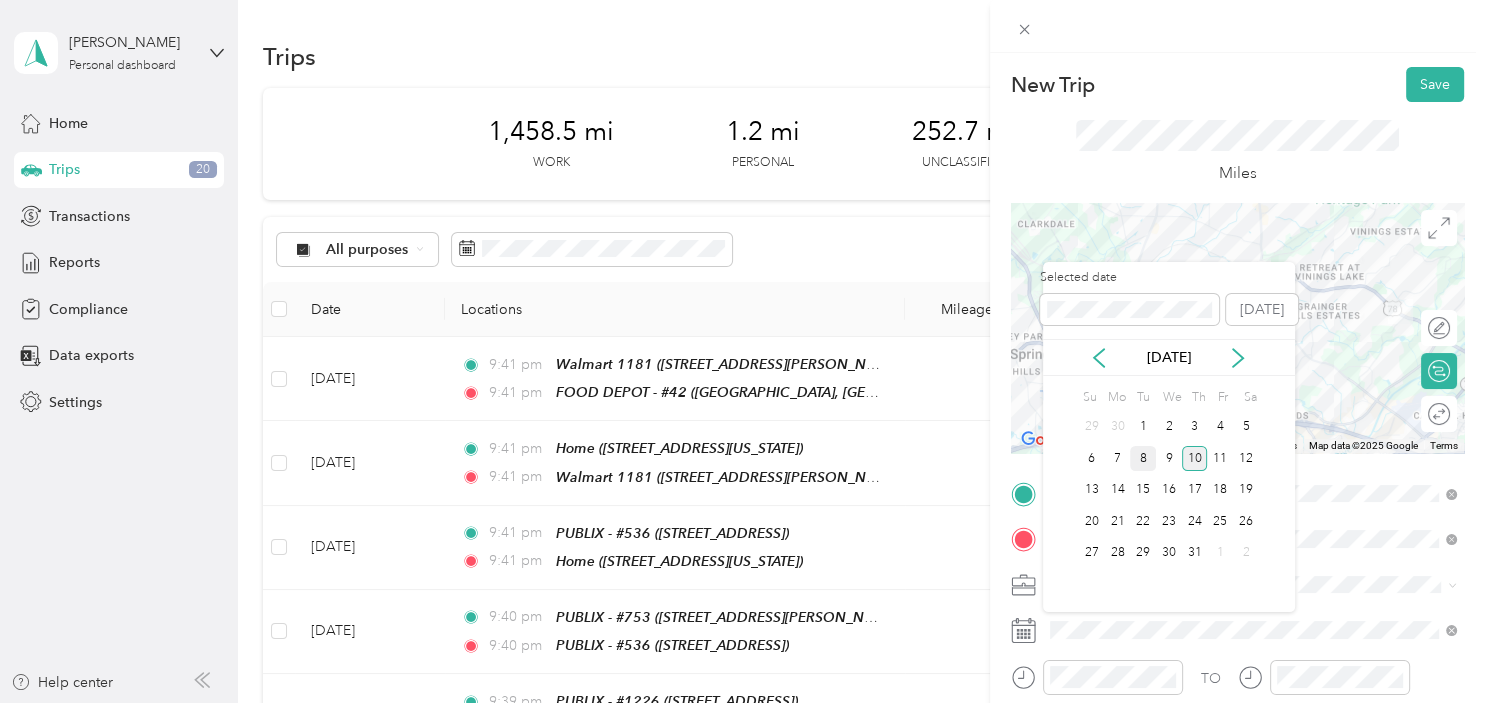 click on "8" at bounding box center [1143, 458] 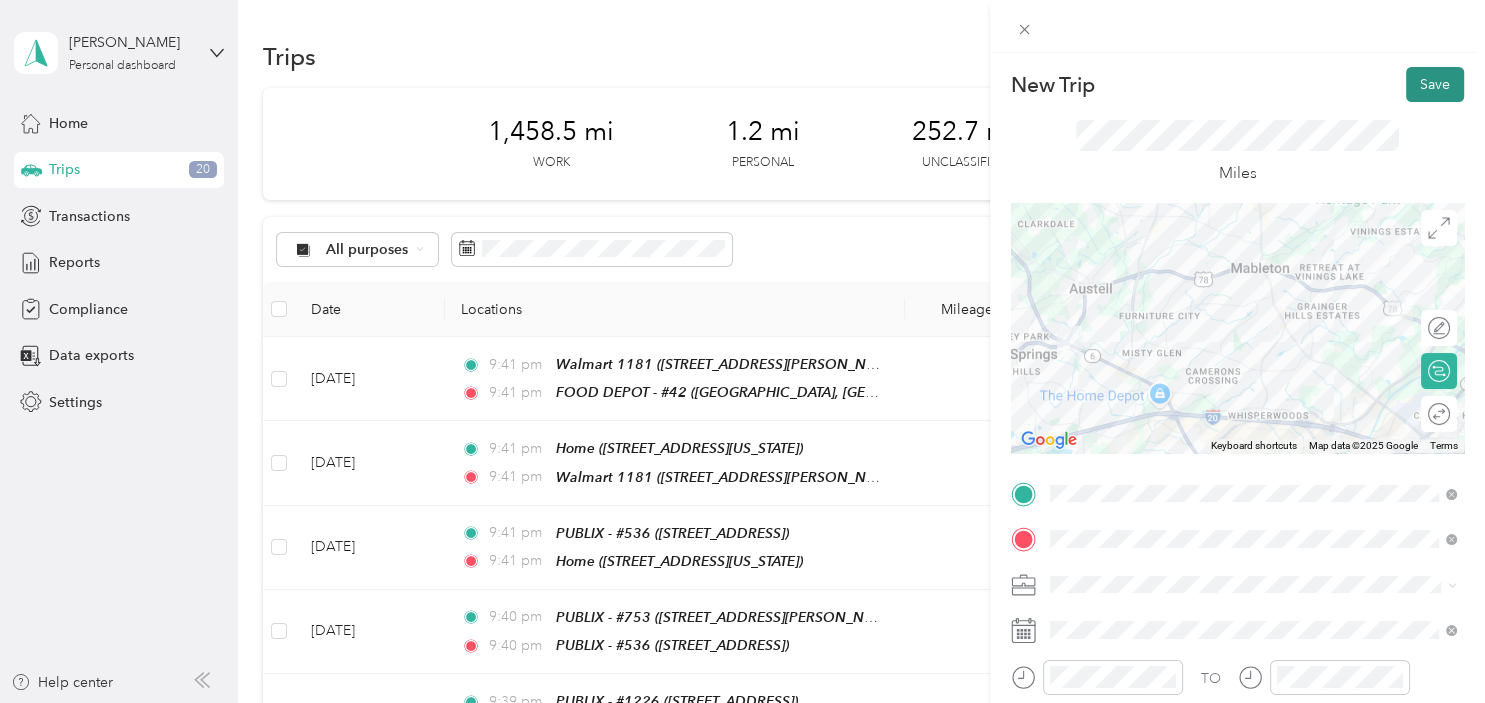 click on "Save" at bounding box center (1435, 84) 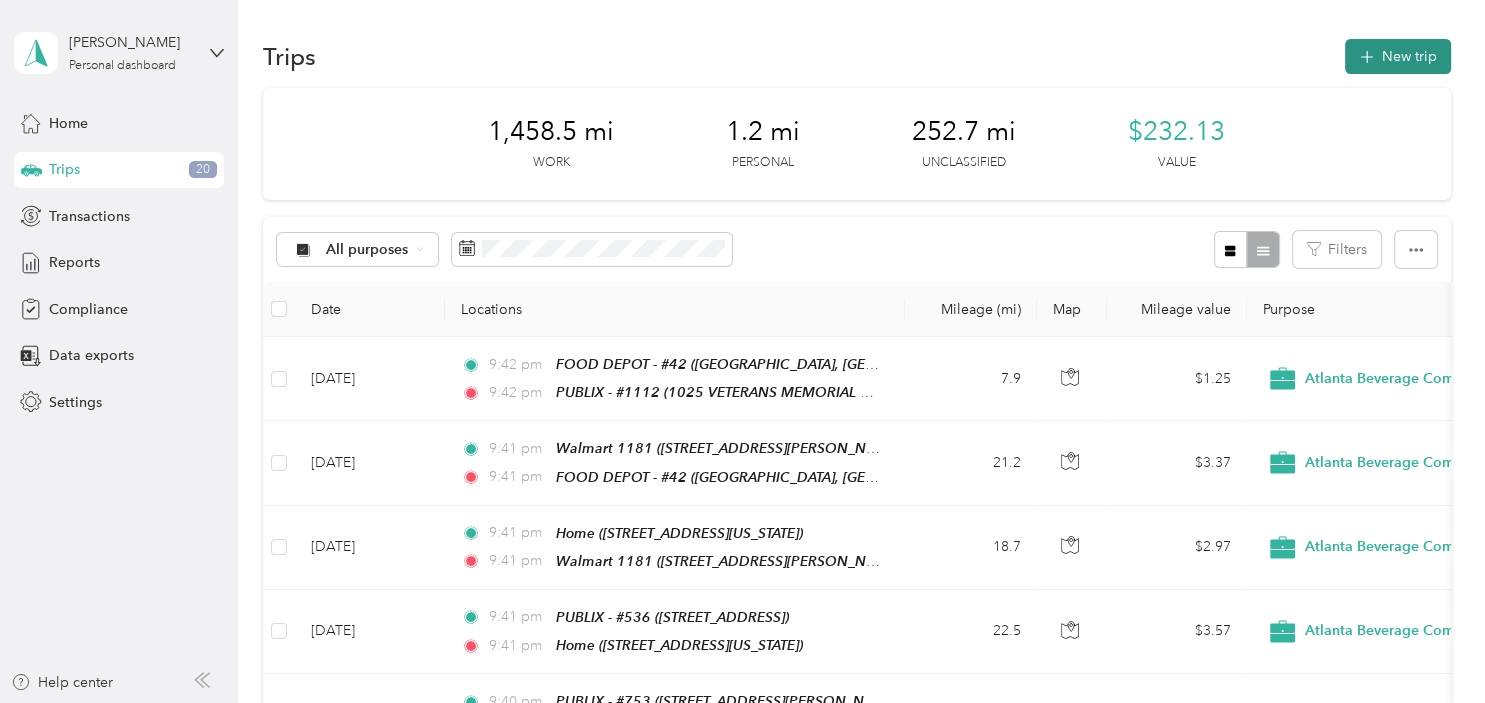 click on "New trip" at bounding box center (1398, 56) 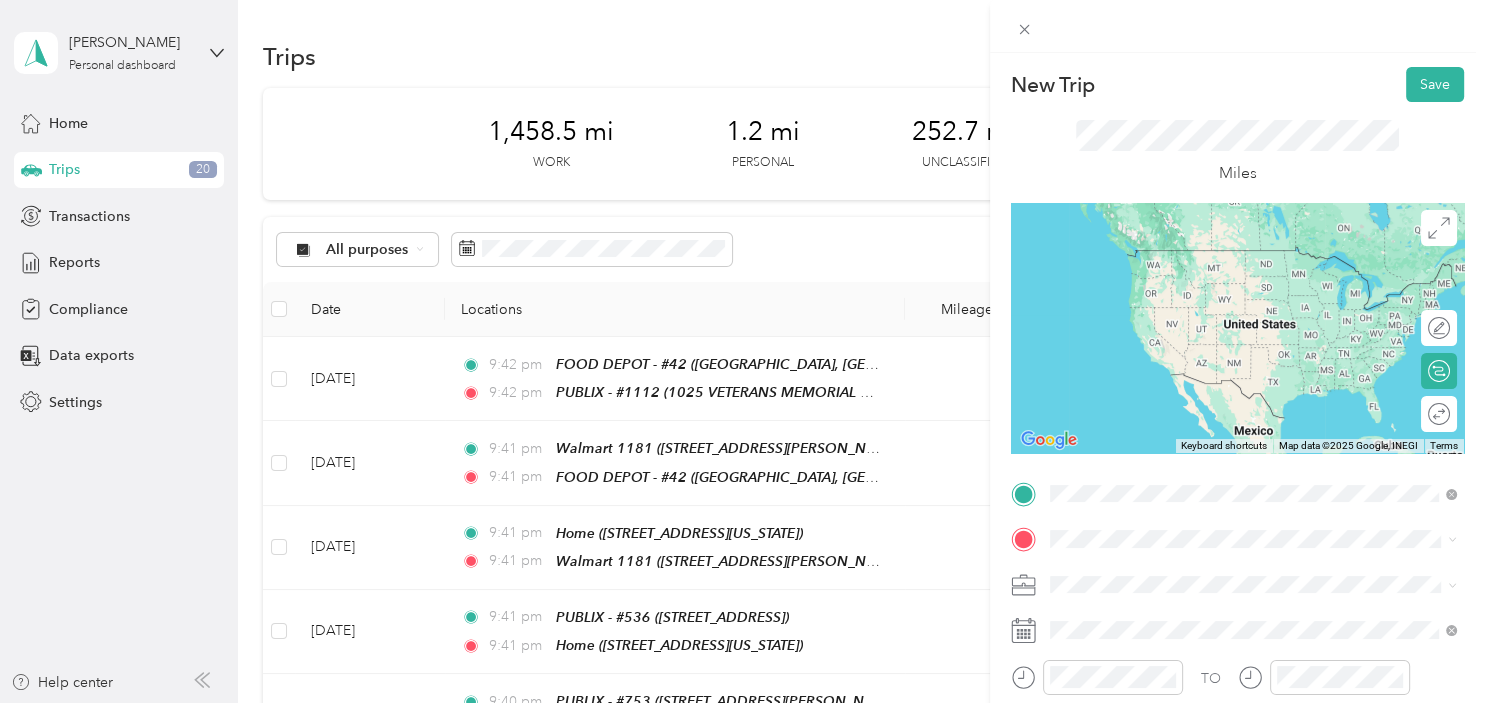 click on "TEAM PUBLIX - #1112 1025 VETERANS MEMORIAL HW, 30126, MABLETON, [GEOGRAPHIC_DATA]" at bounding box center (1268, 283) 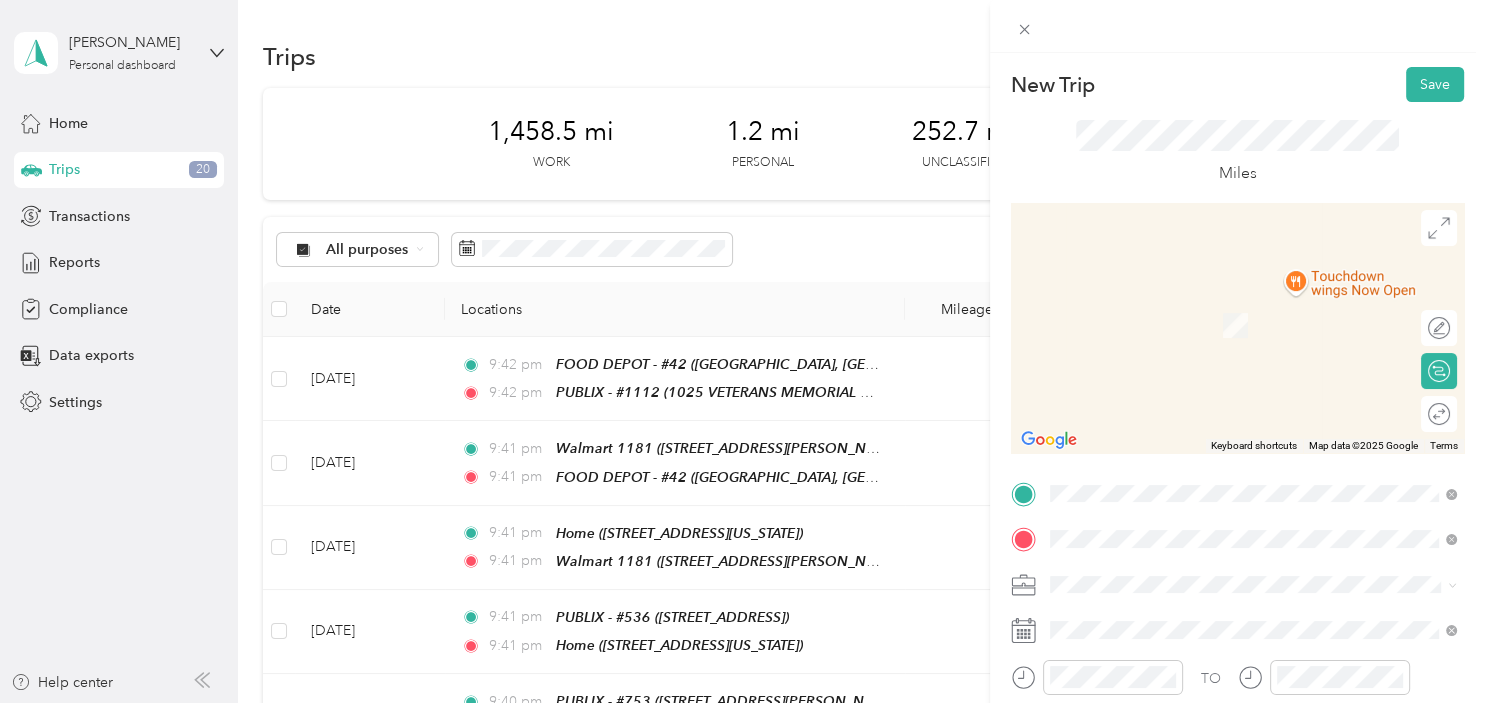 click on "TEAM KROGER - #699 [STREET_ADDRESS][PERSON_NAME]" at bounding box center (1206, 339) 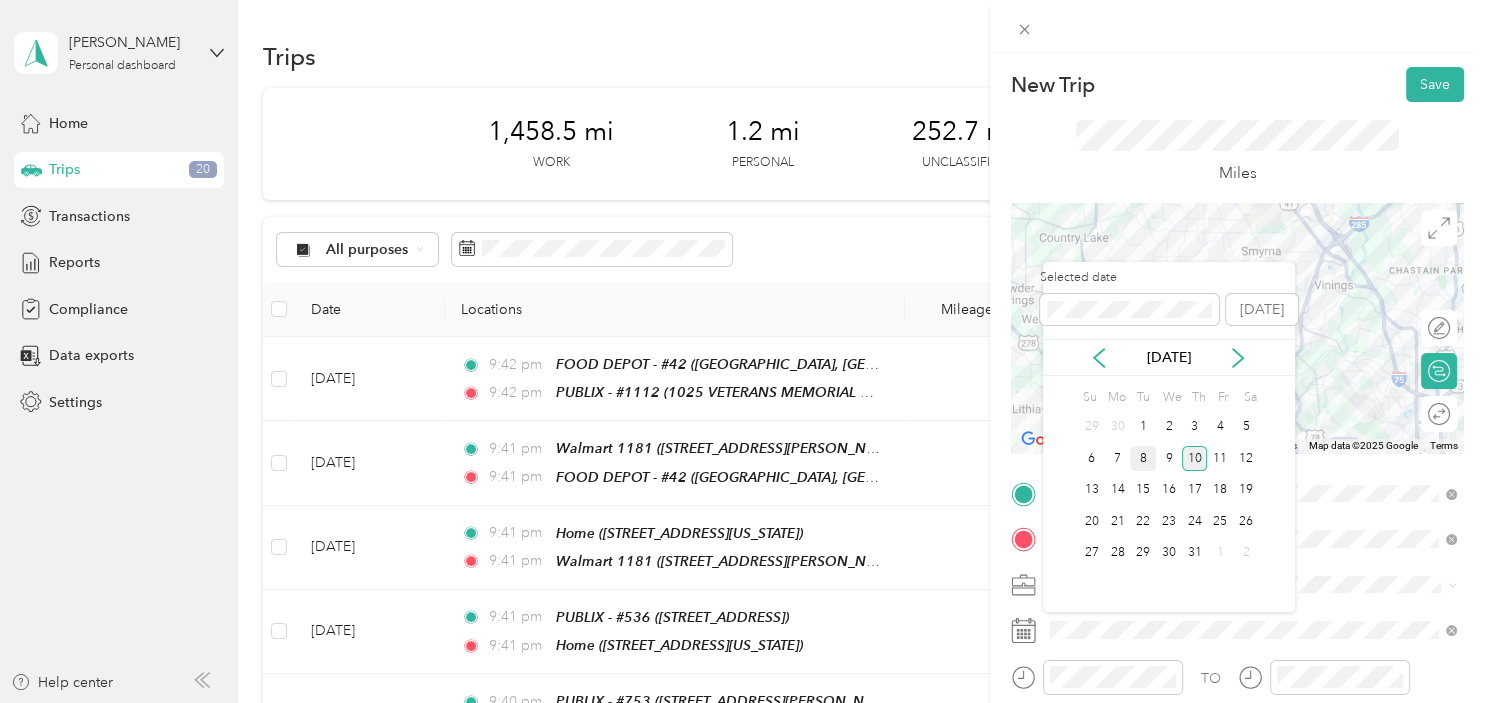 click on "8" at bounding box center [1143, 458] 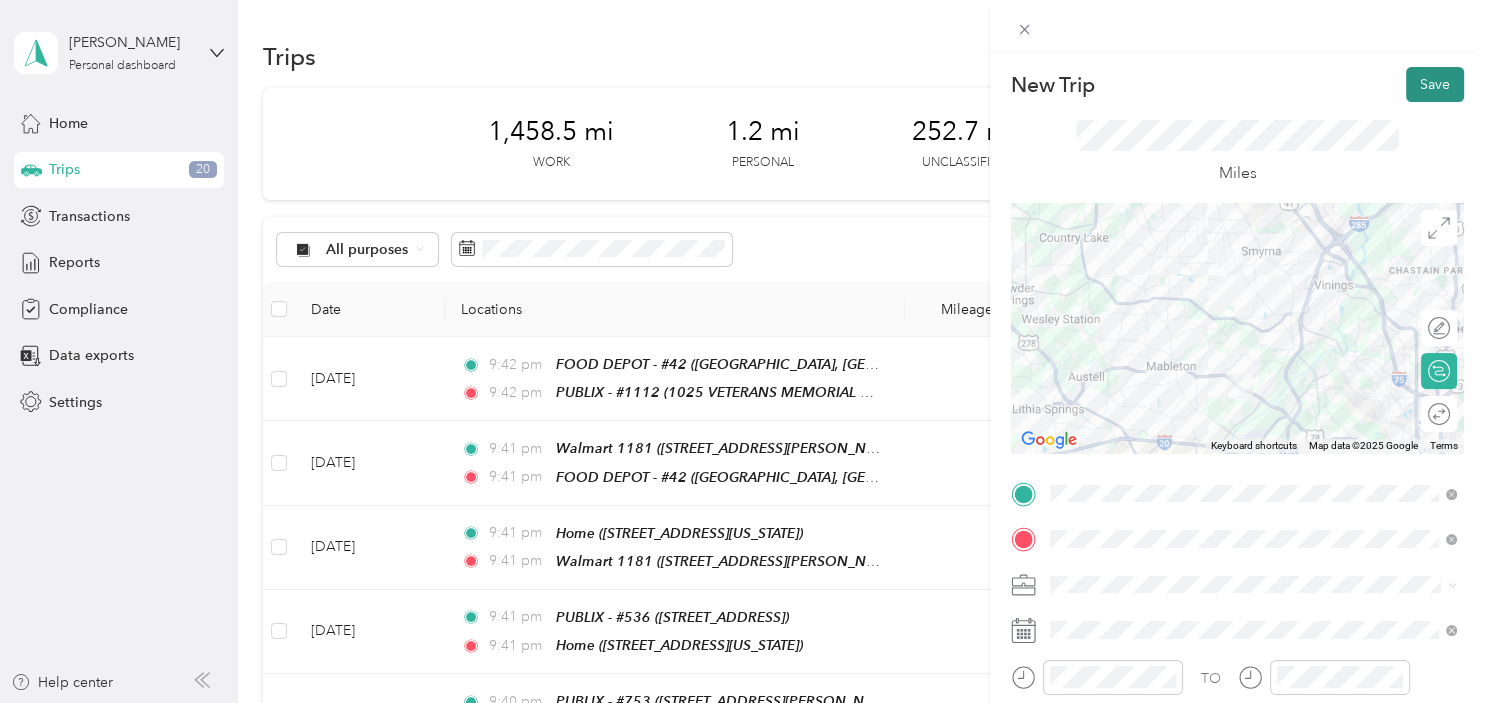 click on "Save" at bounding box center [1435, 84] 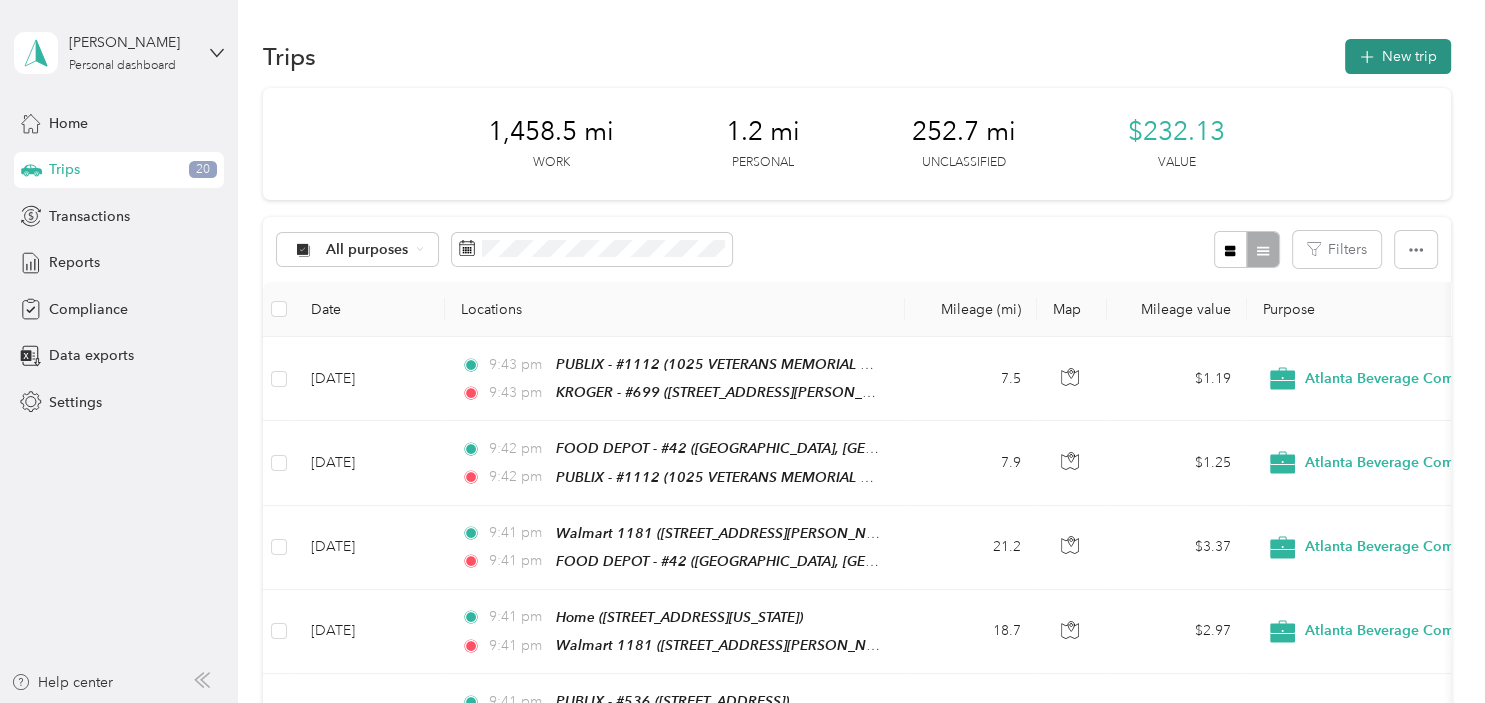 click on "New trip" at bounding box center [1398, 56] 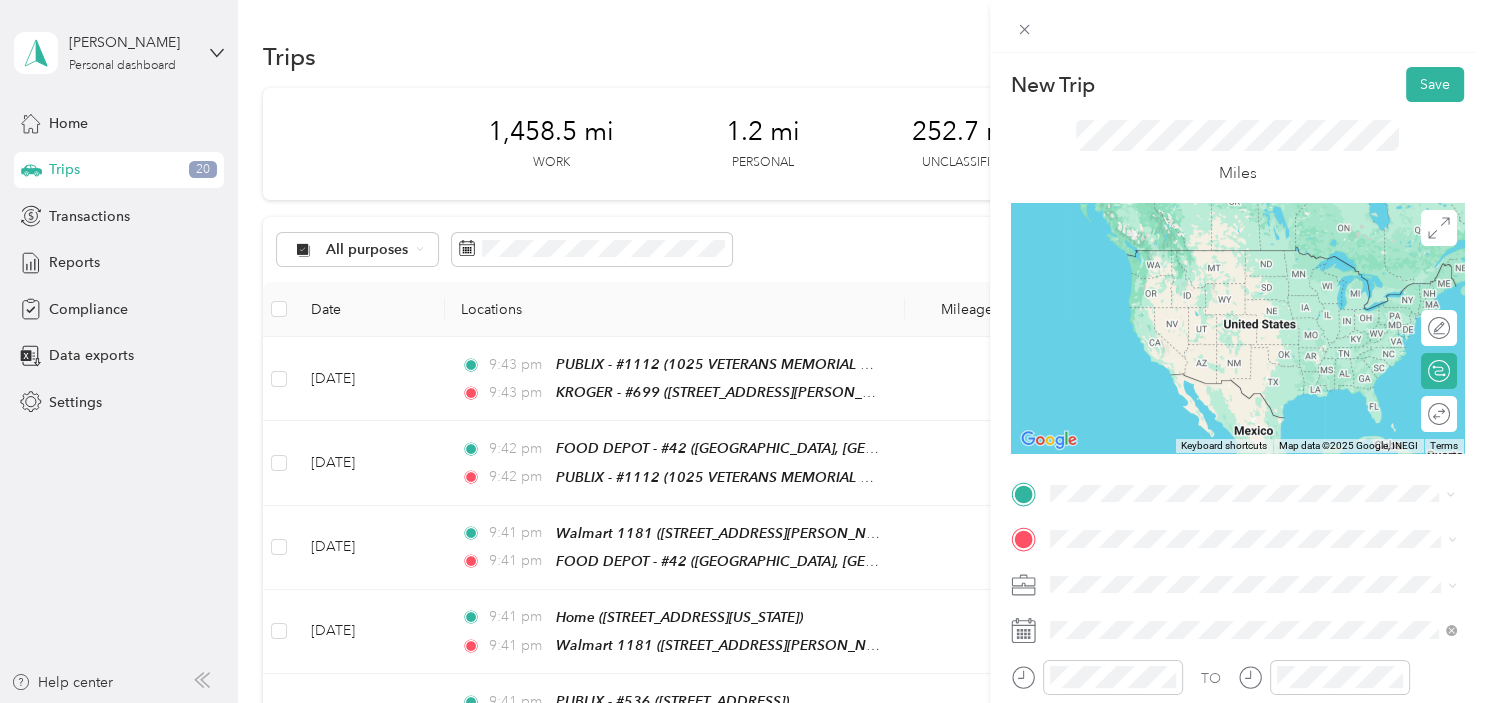 click on "TEAM KROGER - #699 [STREET_ADDRESS][PERSON_NAME]" at bounding box center (1206, 292) 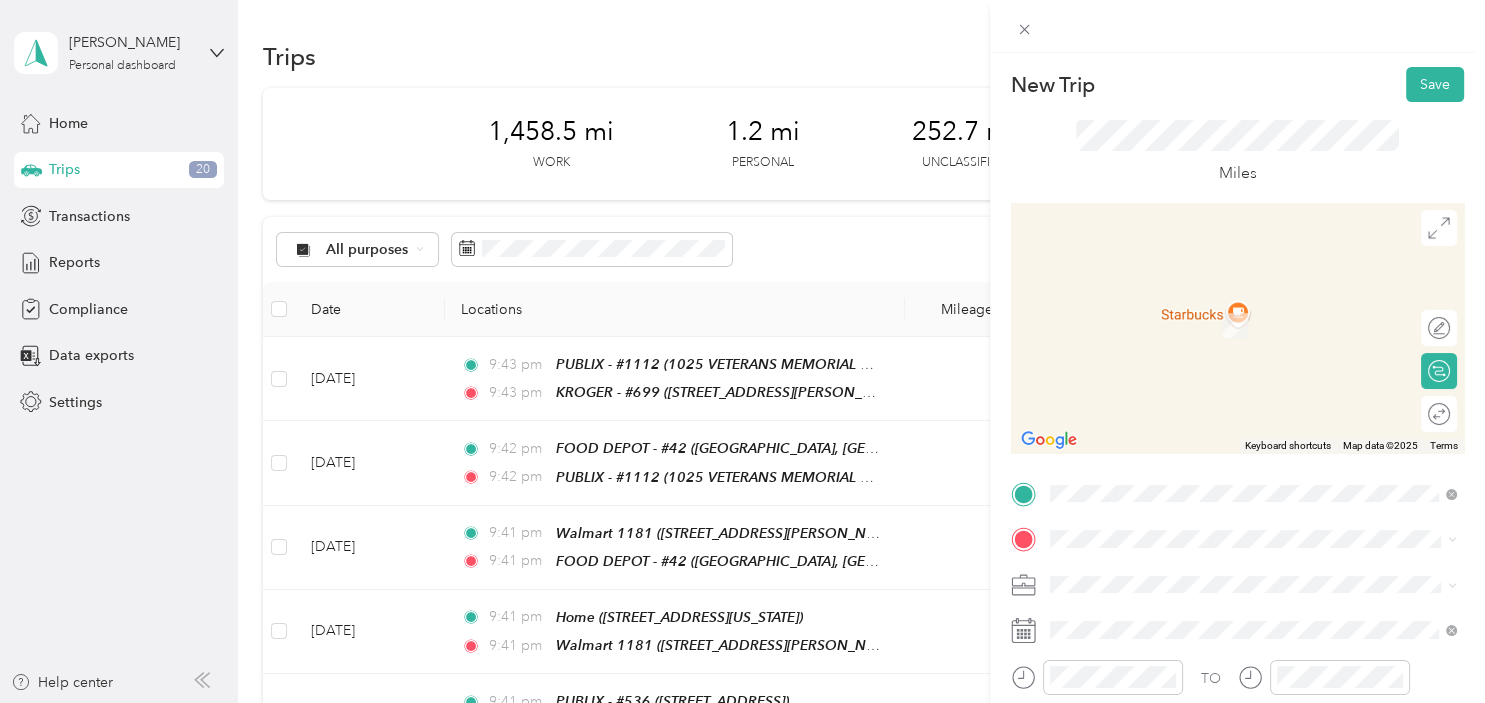 click on "Home [STREET_ADDRESS][US_STATE]" at bounding box center (1187, 312) 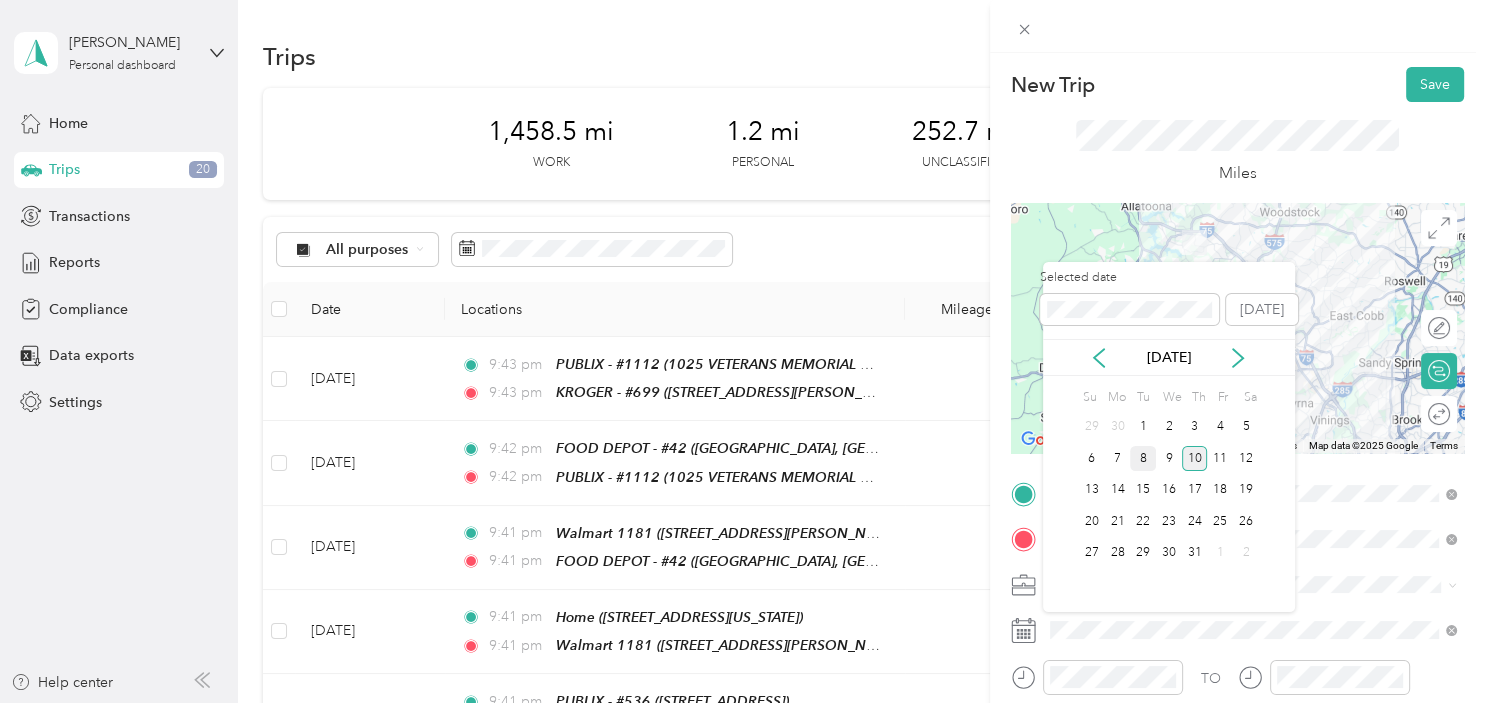 click on "8" at bounding box center [1143, 458] 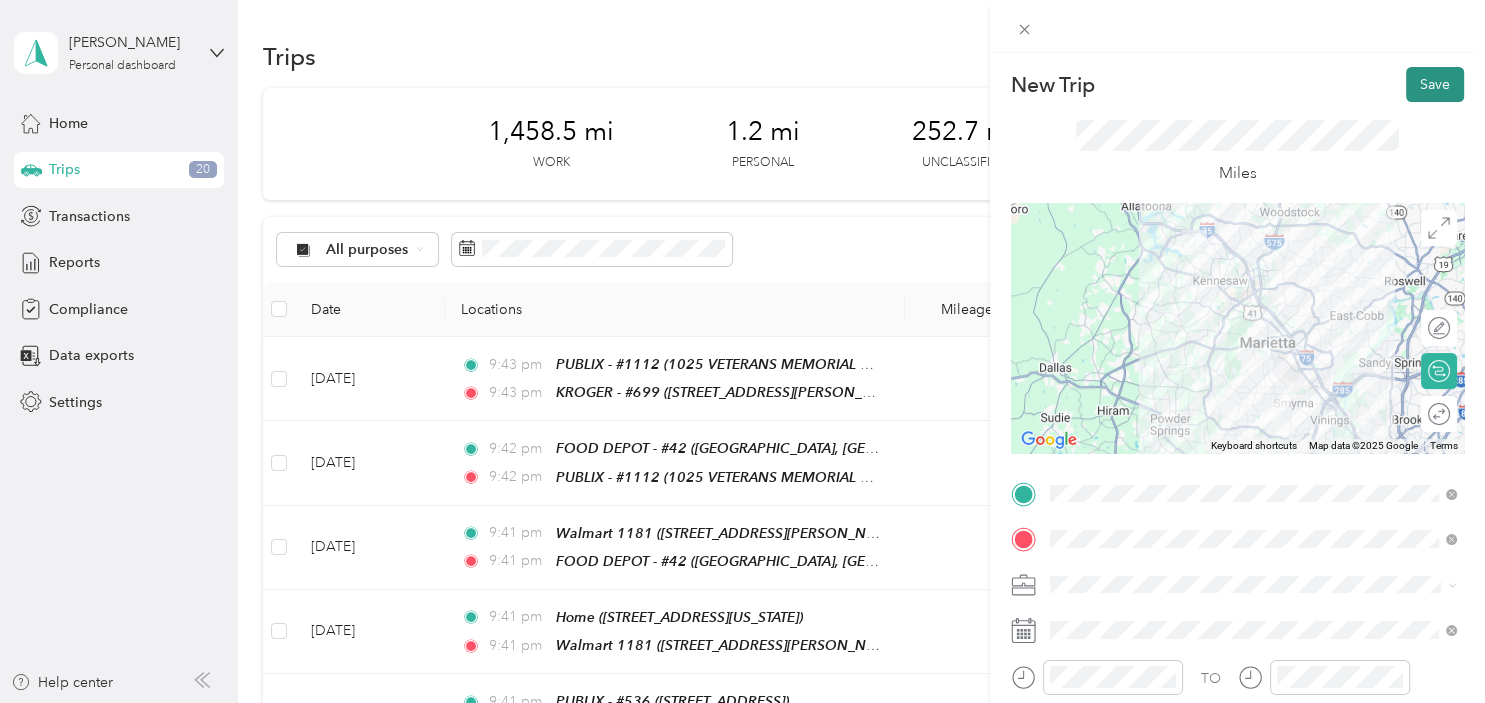 click on "Save" at bounding box center (1435, 84) 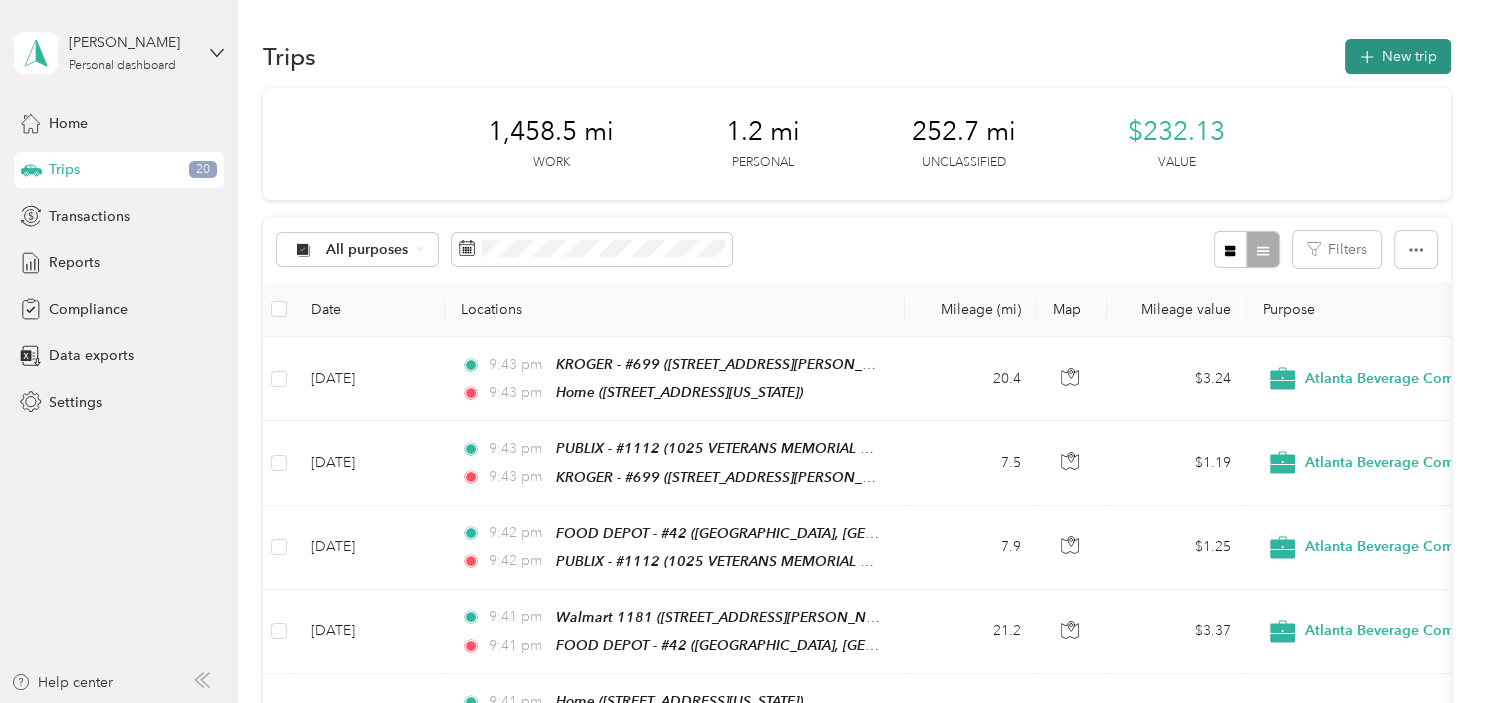 click on "New trip" at bounding box center (1398, 56) 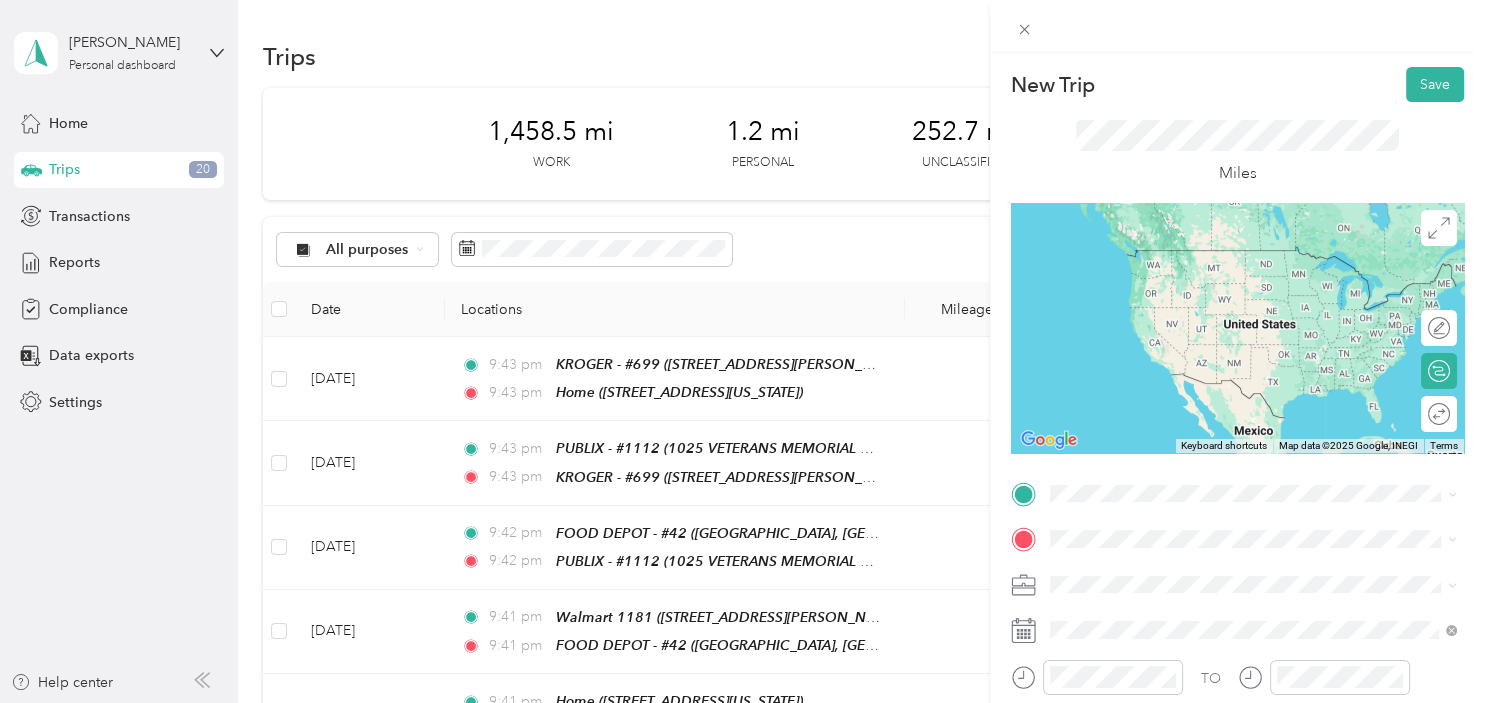click on "Home [STREET_ADDRESS][US_STATE]" at bounding box center [1187, 266] 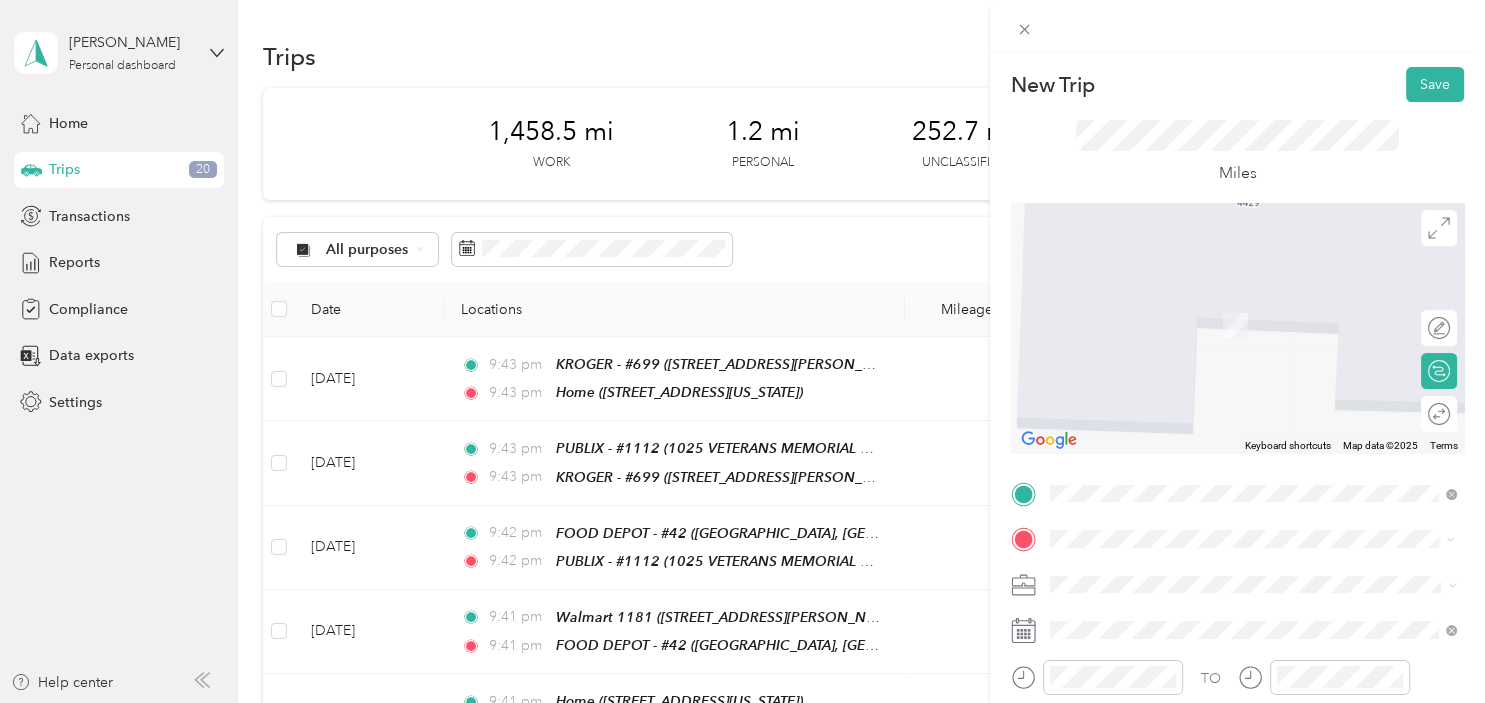 click on "TEAM PUBLIX - #1226 [STREET_ADDRESS]" at bounding box center [1173, 318] 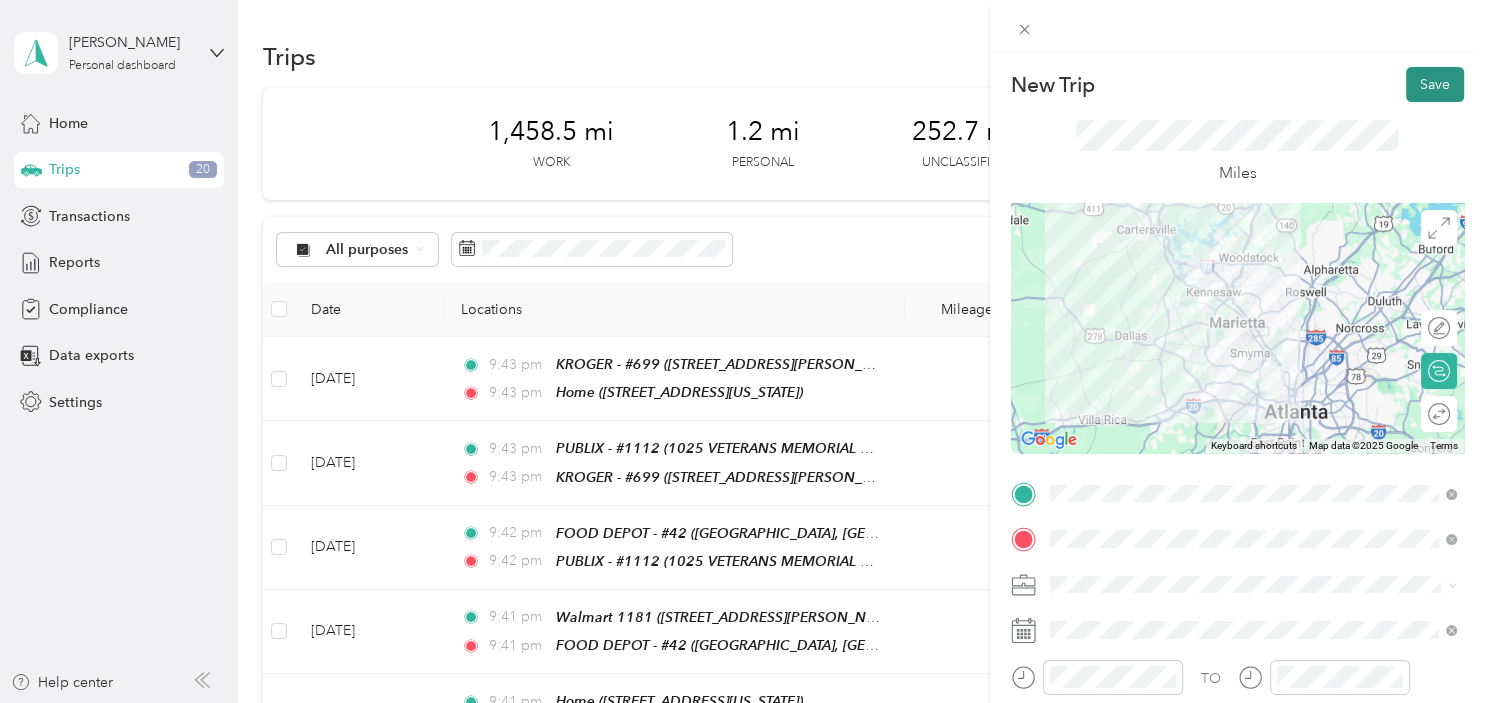 click on "Save" at bounding box center [1435, 84] 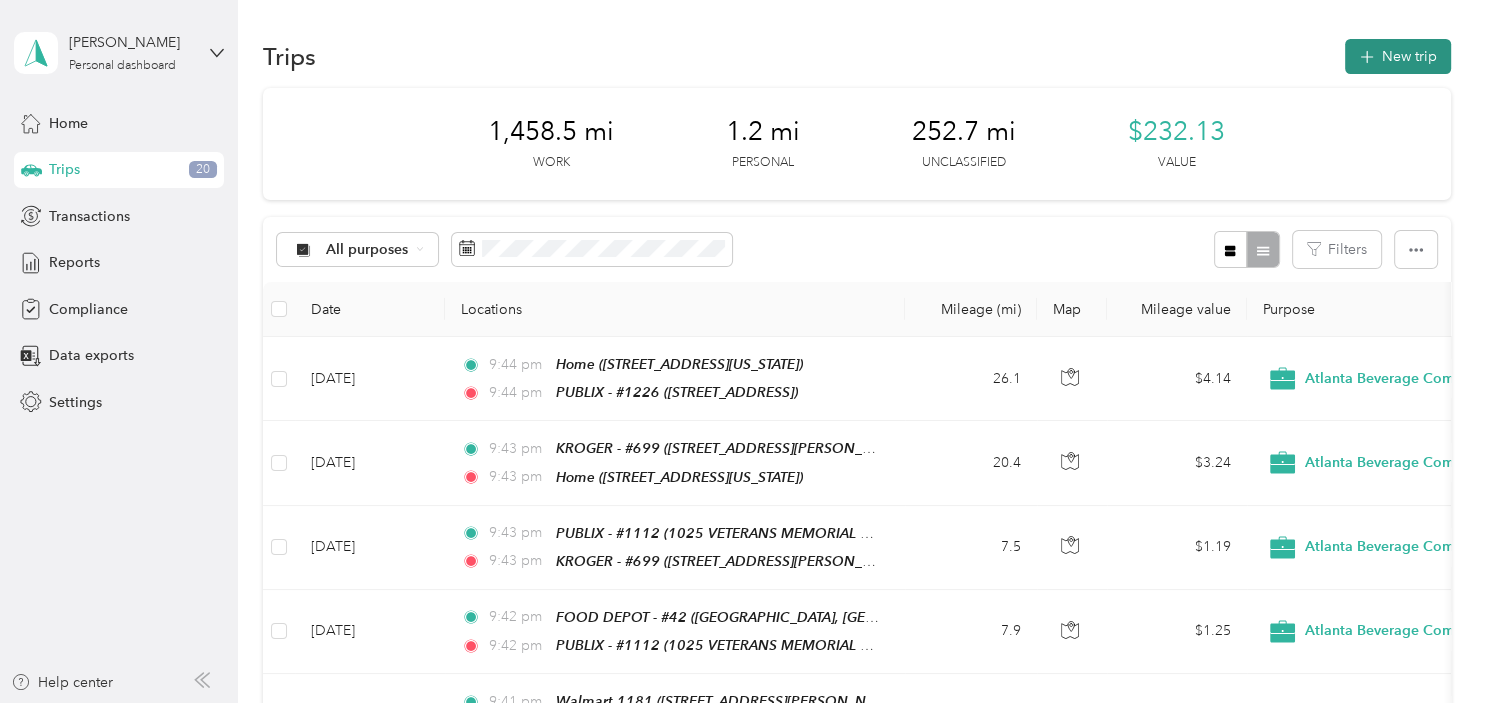 click on "New trip" at bounding box center (1398, 56) 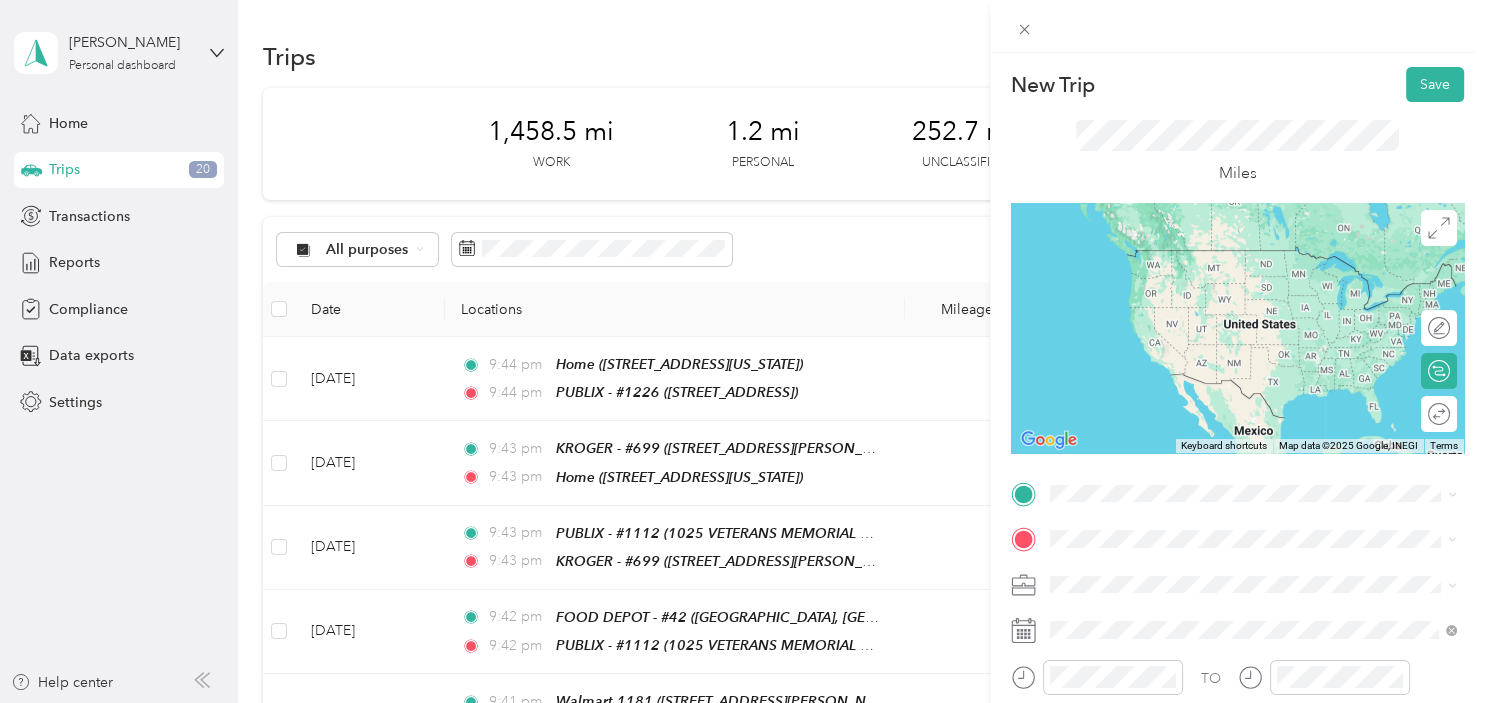 click on "TEAM PUBLIX - #1226 [STREET_ADDRESS]" at bounding box center (1173, 262) 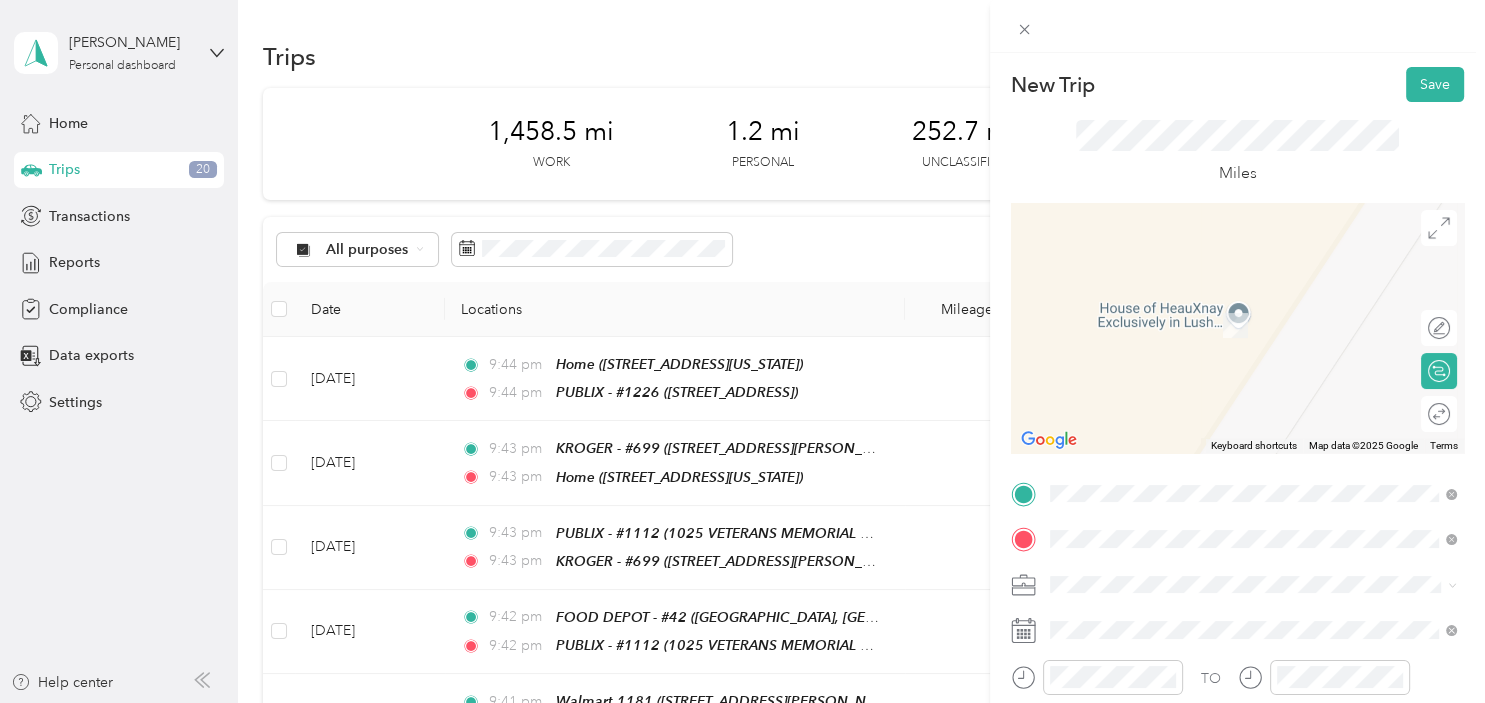 click on "TEAM PUBLIX - #753 [STREET_ADDRESS][PERSON_NAME]" at bounding box center (1206, 395) 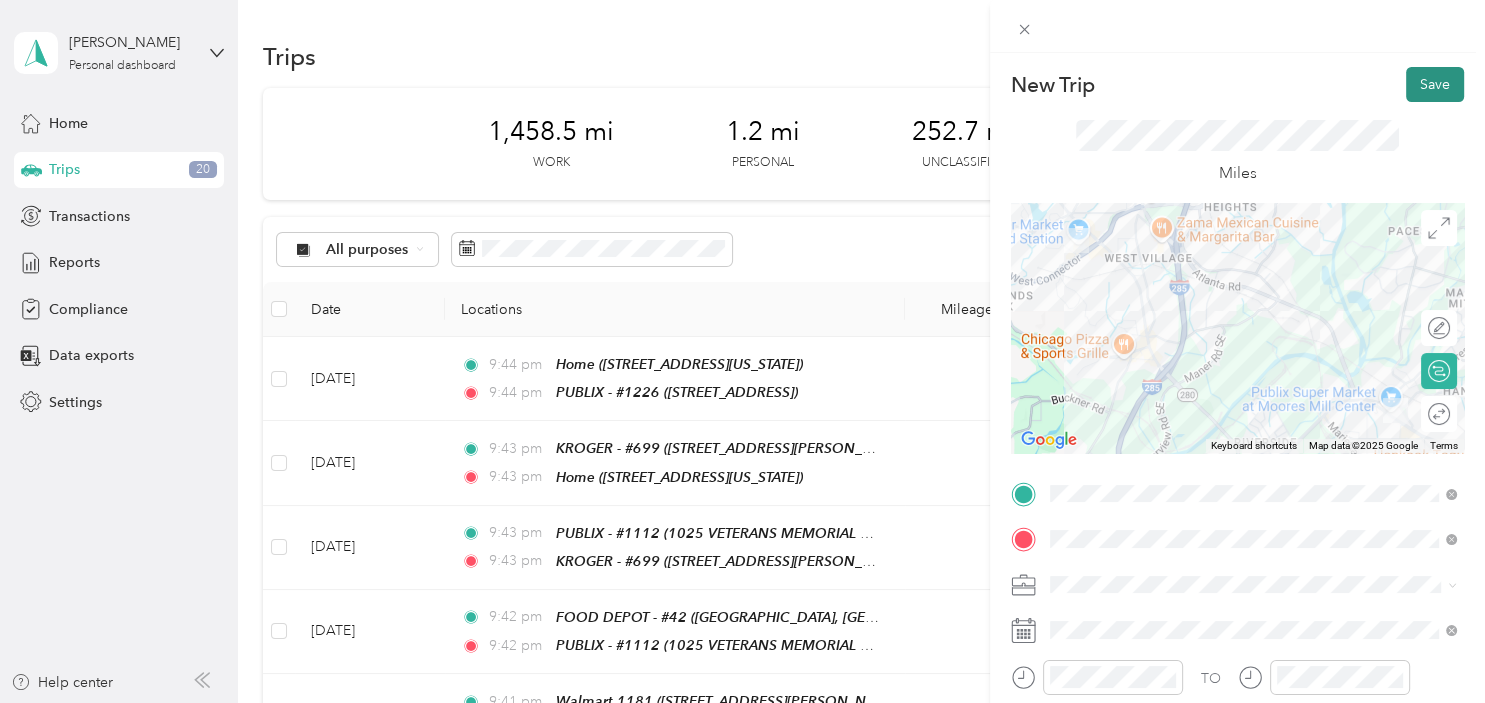 click on "Save" at bounding box center [1435, 84] 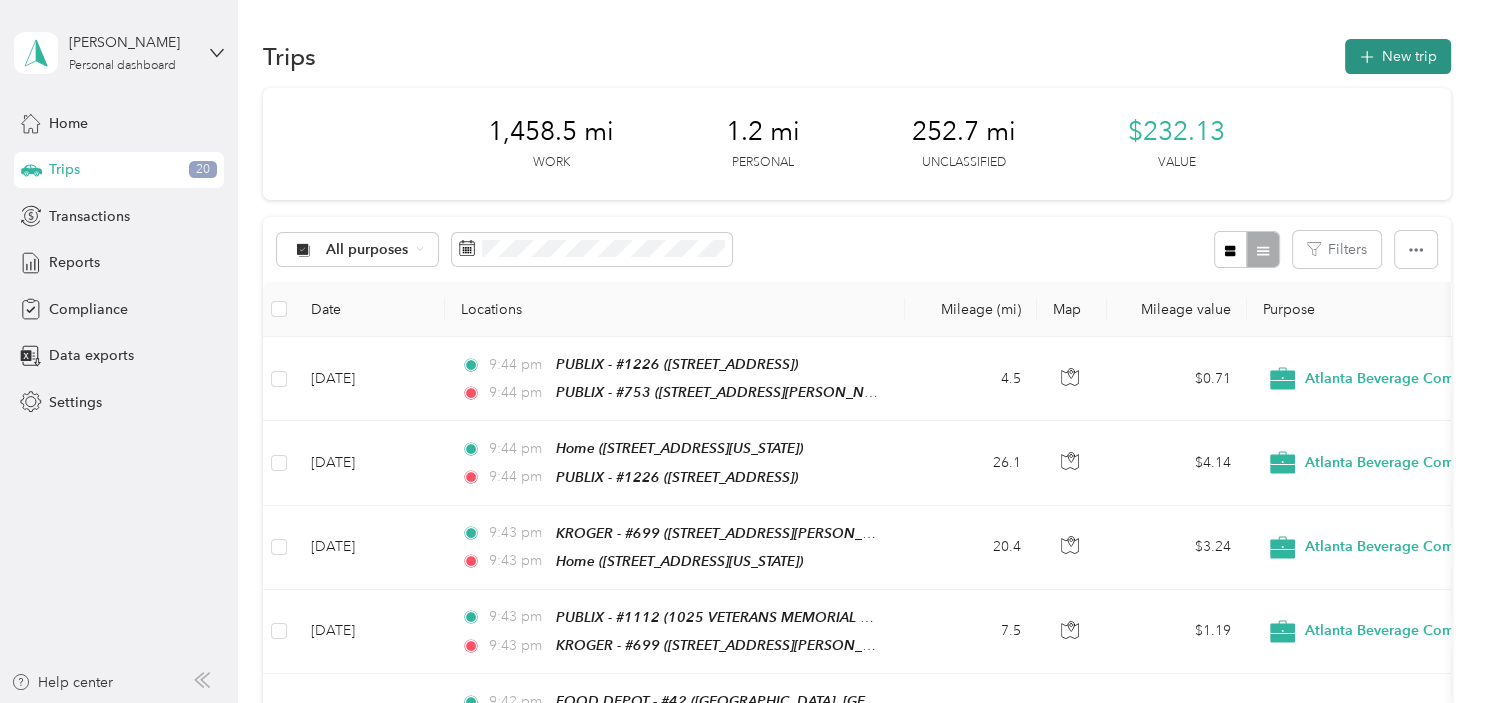 click on "New trip" at bounding box center [1398, 56] 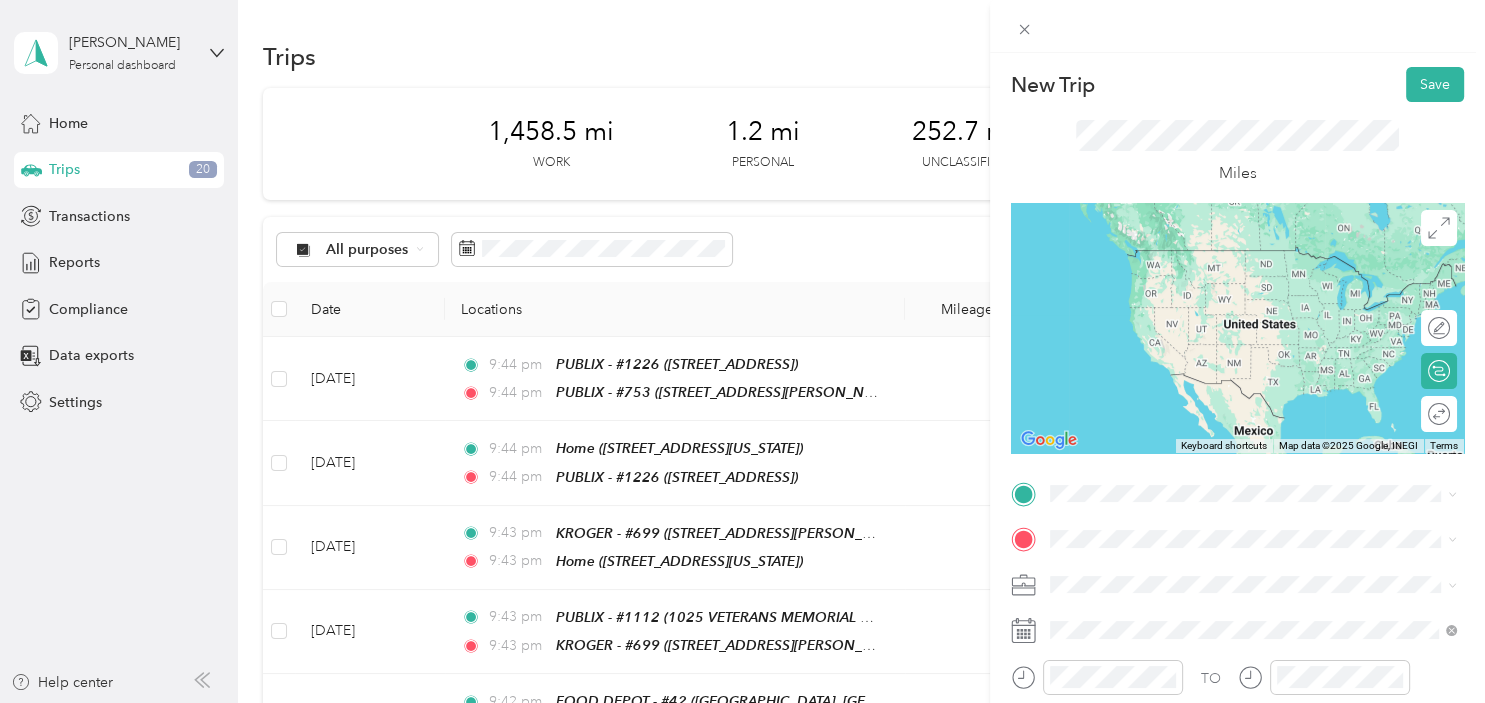 click on "TEAM PUBLIX - #753 [STREET_ADDRESS][PERSON_NAME]" at bounding box center (1206, 339) 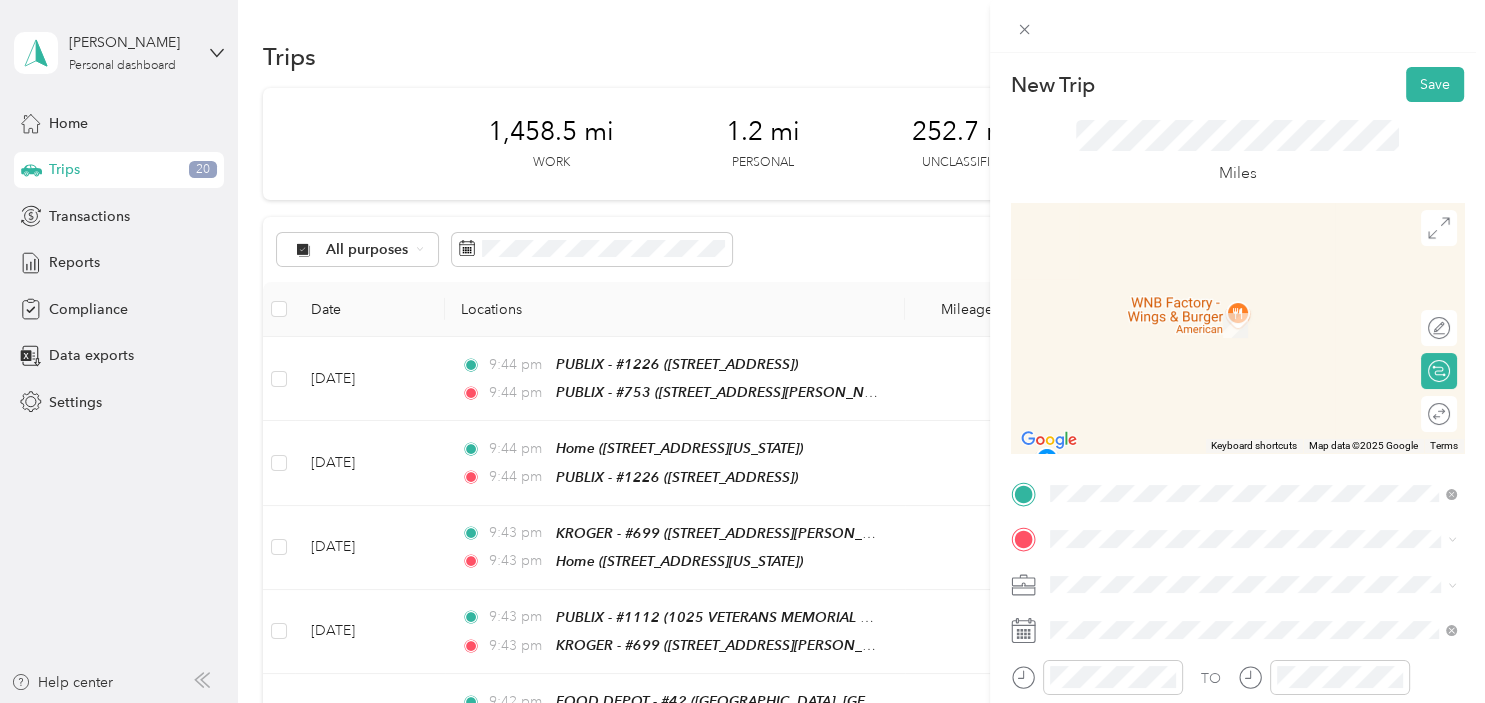 click on "TEAM PUBLIX - #536 [STREET_ADDRESS]" at bounding box center (1169, 307) 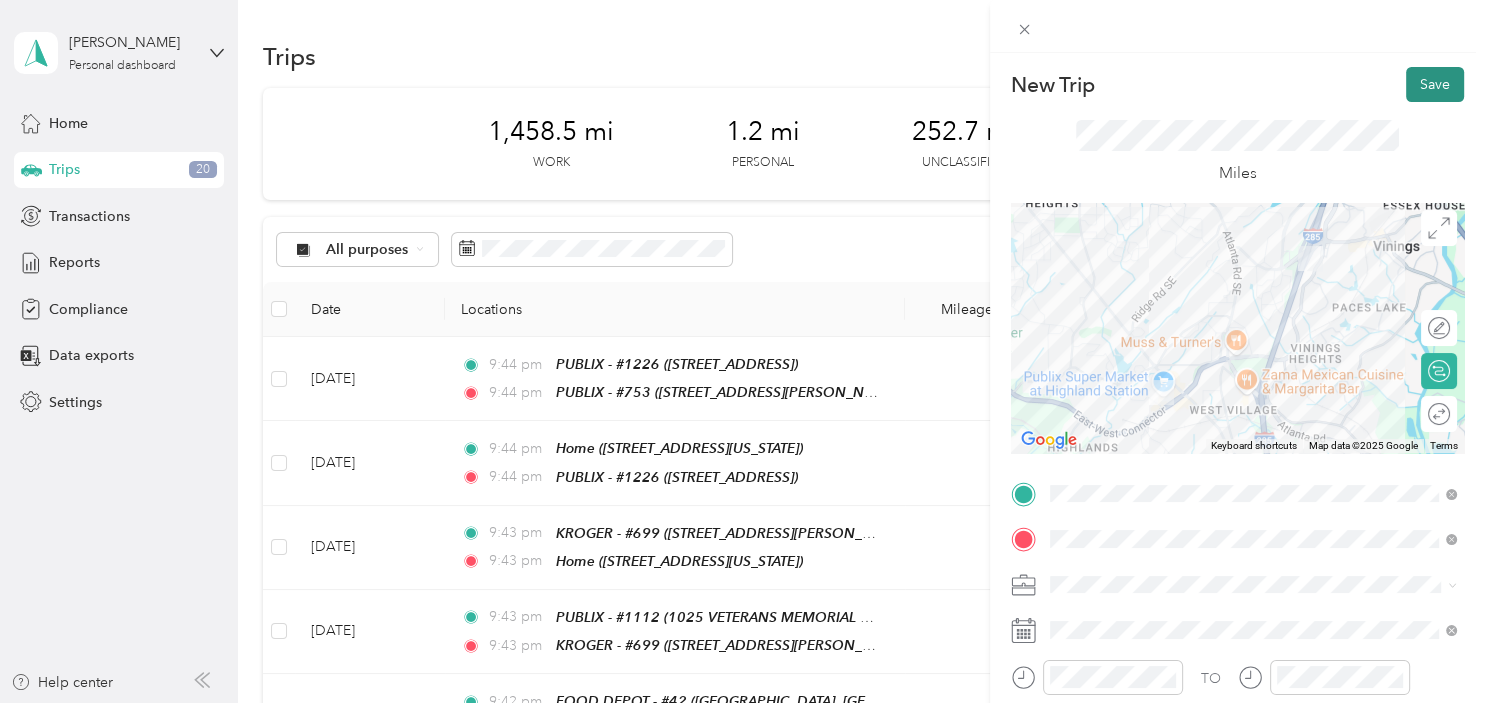 click on "Save" at bounding box center (1435, 84) 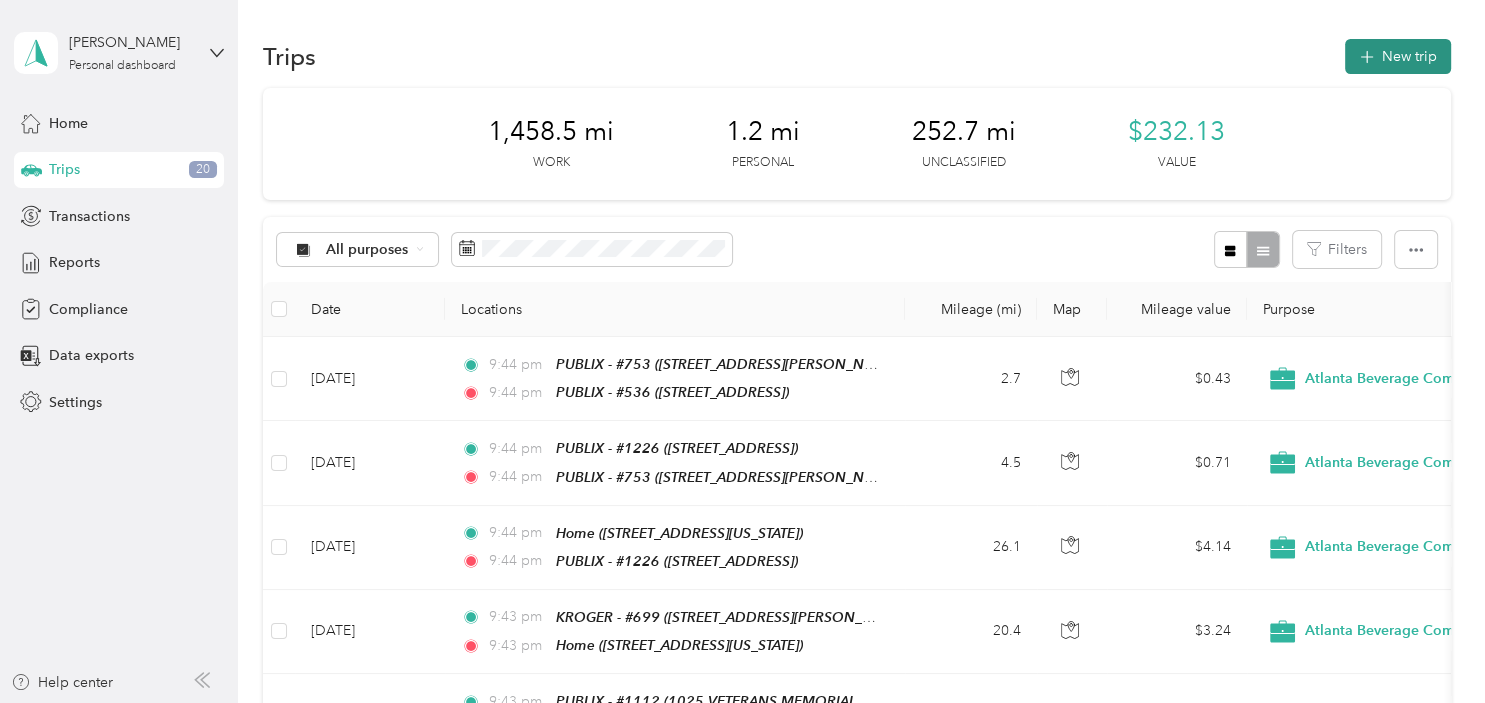 click on "New trip" at bounding box center [1398, 56] 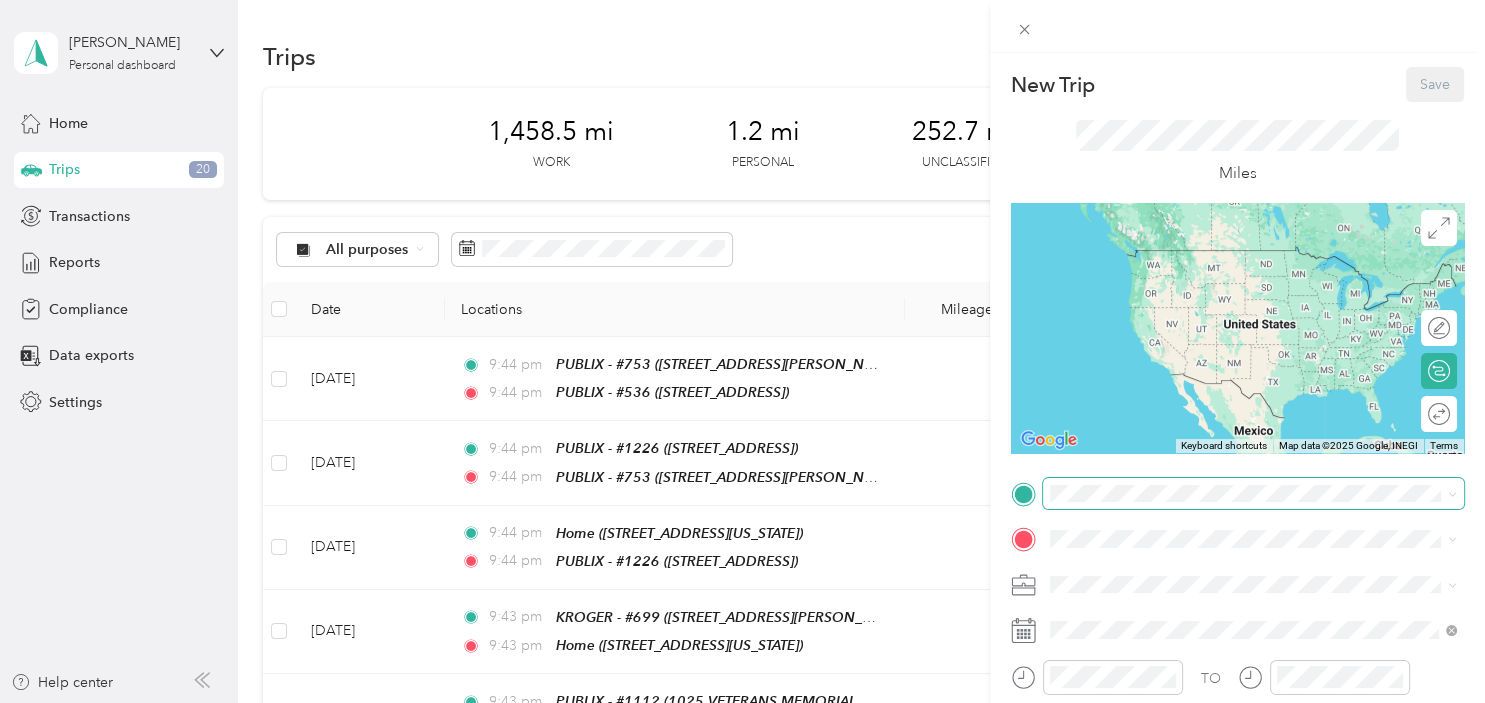 click at bounding box center [1253, 494] 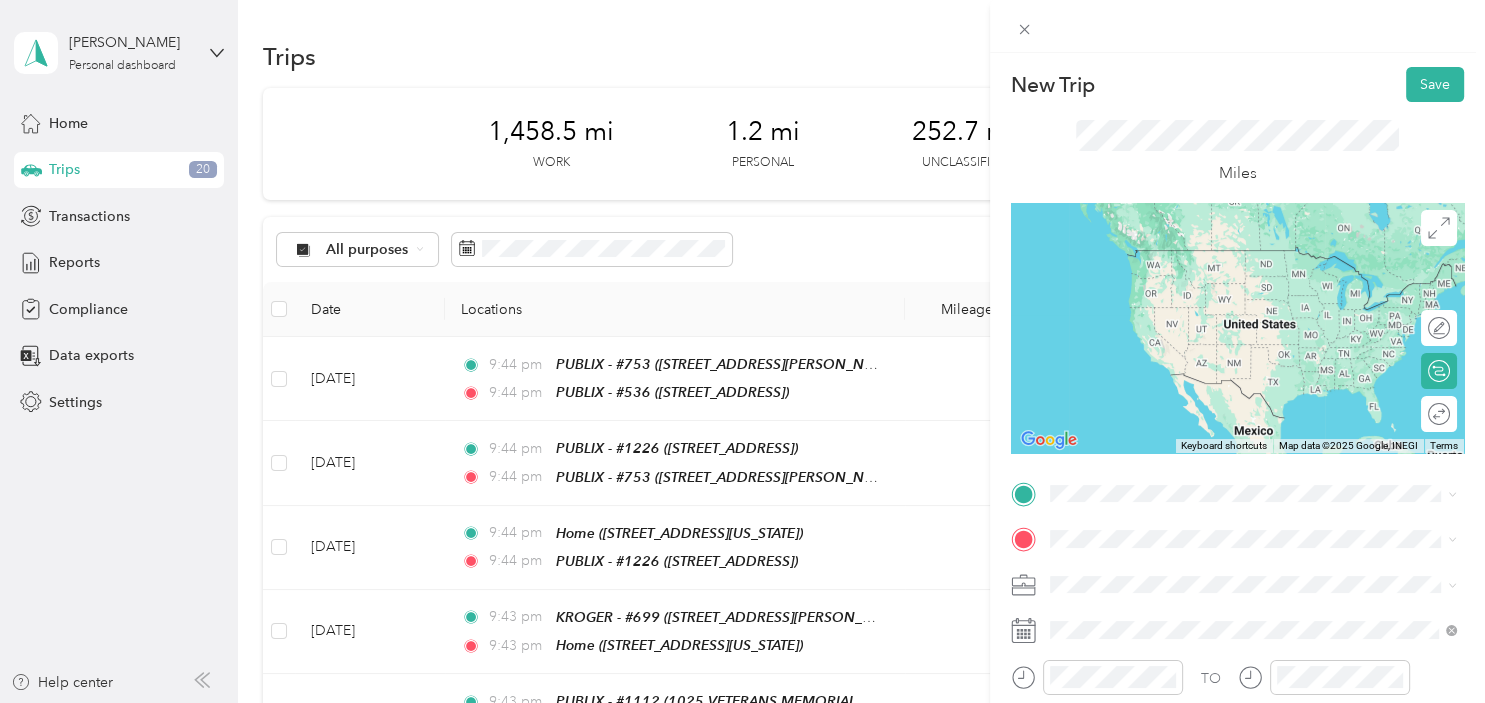 click on "[STREET_ADDRESS]" at bounding box center (1150, 281) 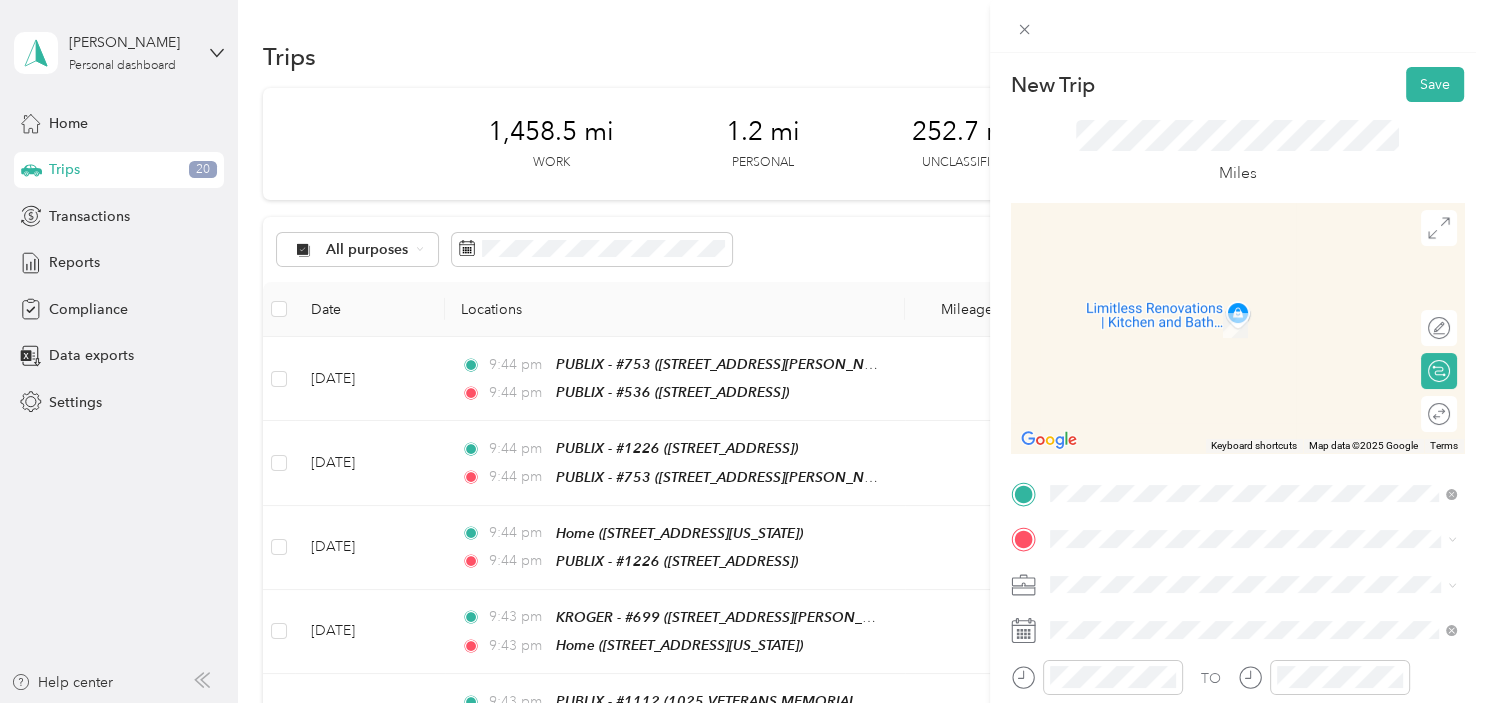 click on "TEAM FOOD DEPOT - #35 [STREET_ADDRESS][PERSON_NAME]" at bounding box center [1206, 307] 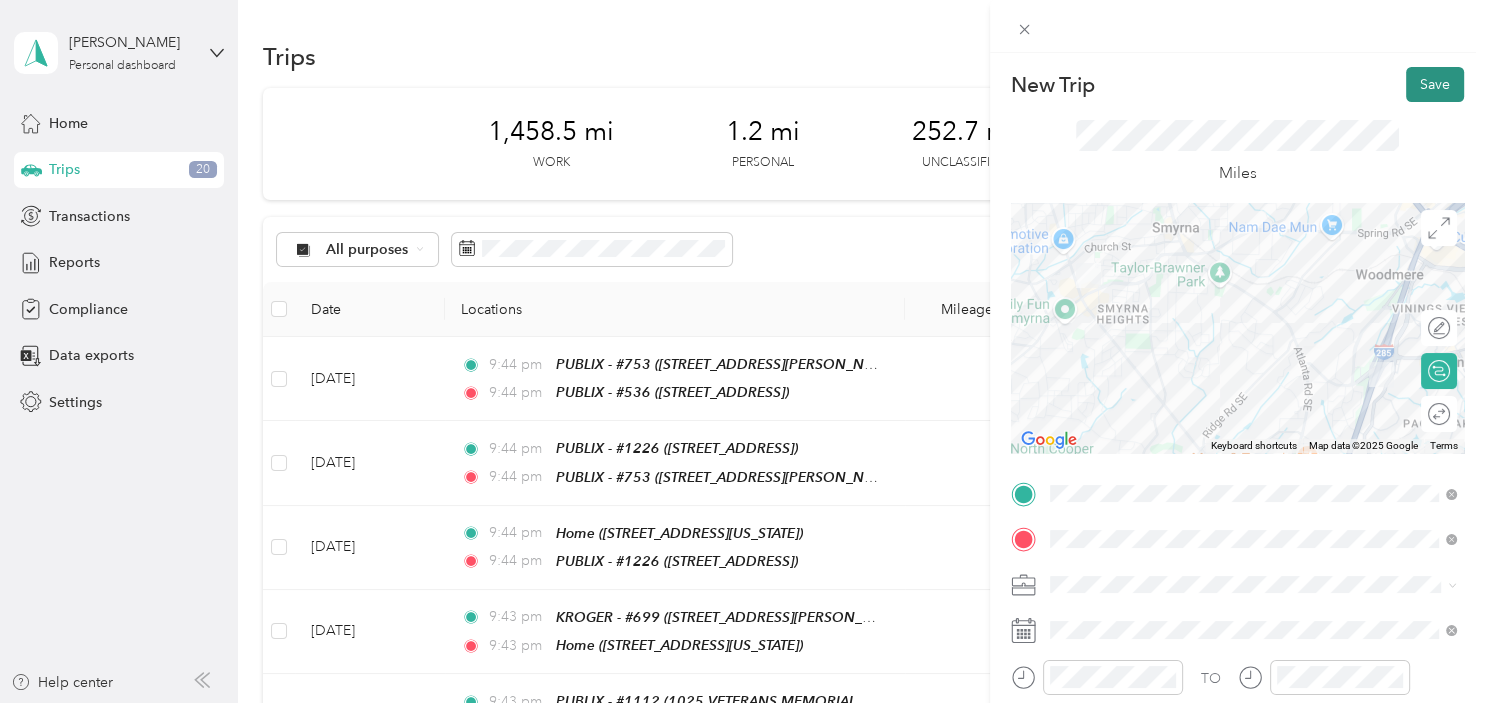 click on "Save" at bounding box center (1435, 84) 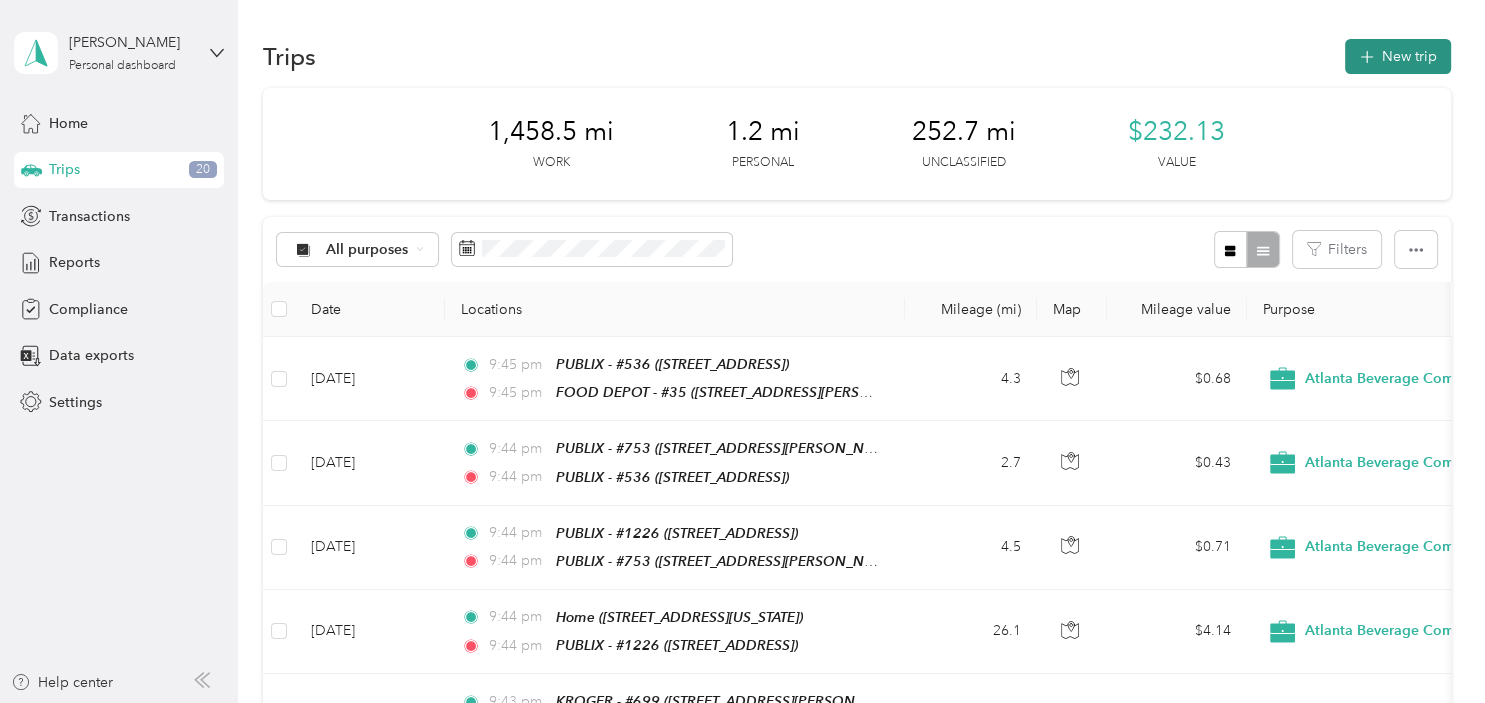 click on "New trip" at bounding box center [1398, 56] 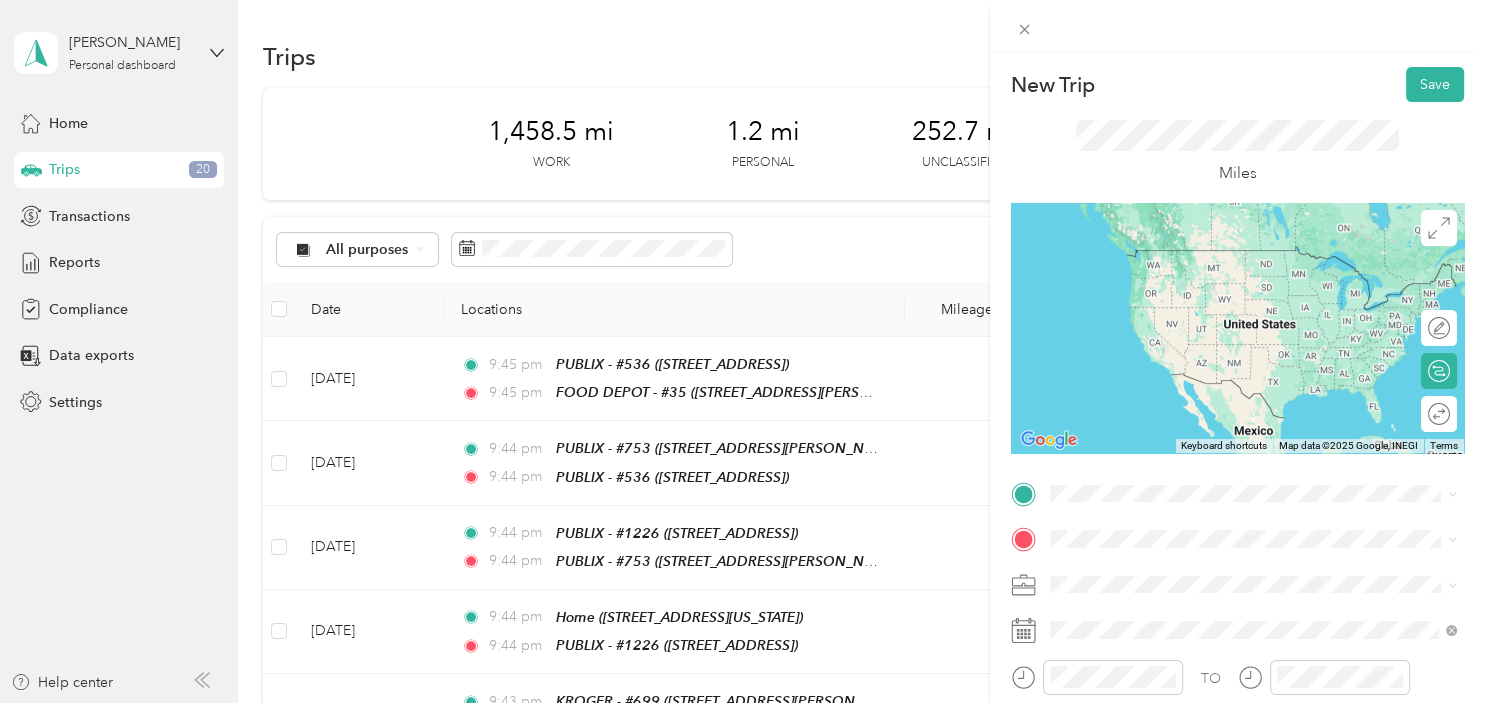 click on "TEAM FOOD DEPOT - #35 [STREET_ADDRESS][PERSON_NAME]" at bounding box center (1206, 261) 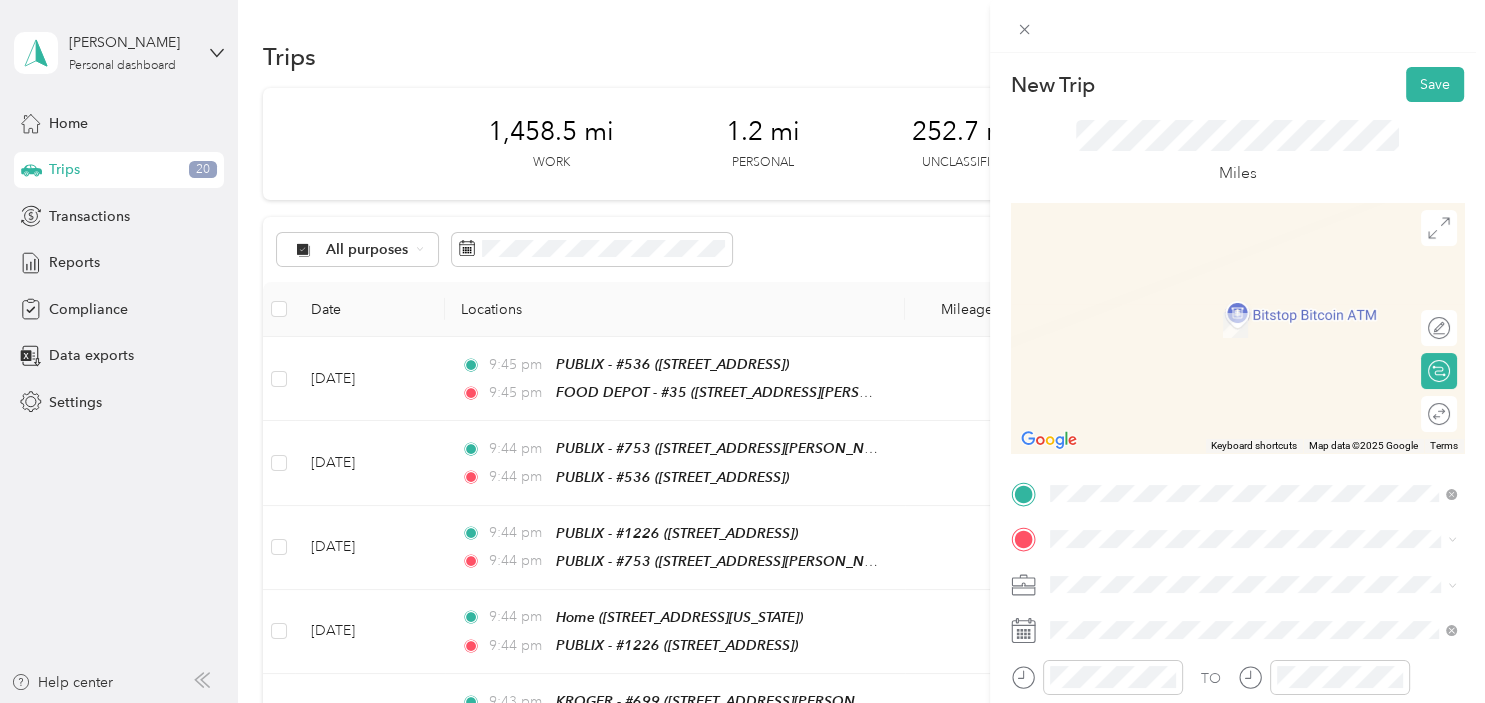 click on "Home [STREET_ADDRESS][US_STATE]" at bounding box center (1187, 305) 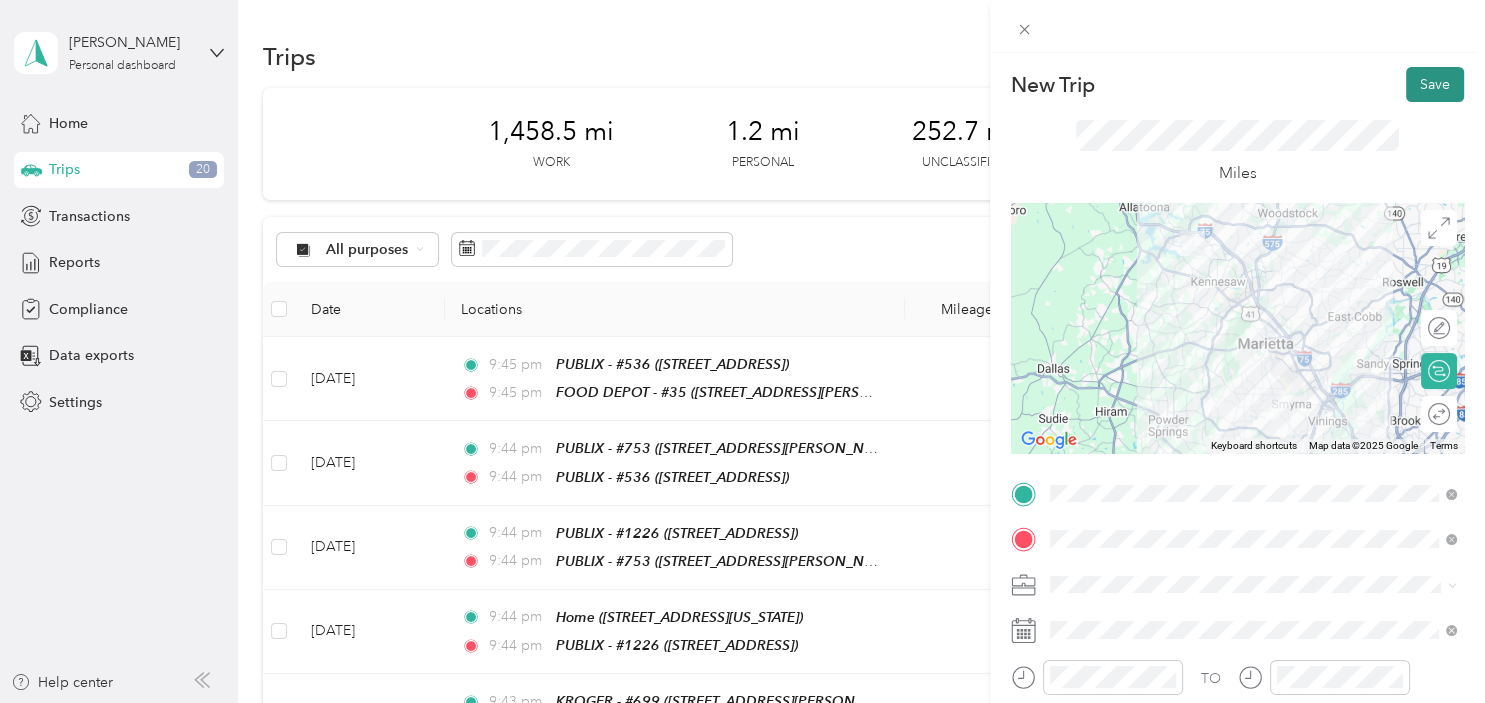 click on "Save" at bounding box center [1435, 84] 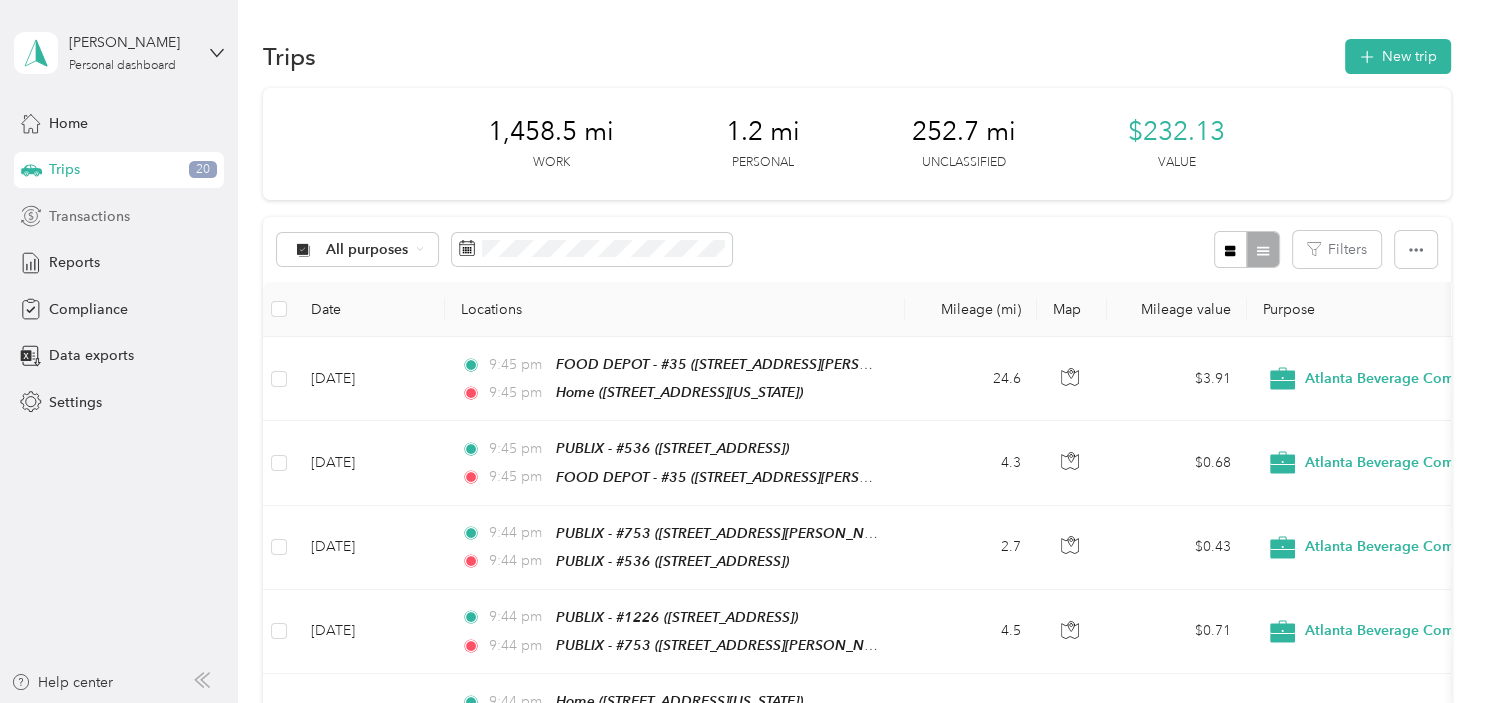 click on "Transactions" at bounding box center [89, 216] 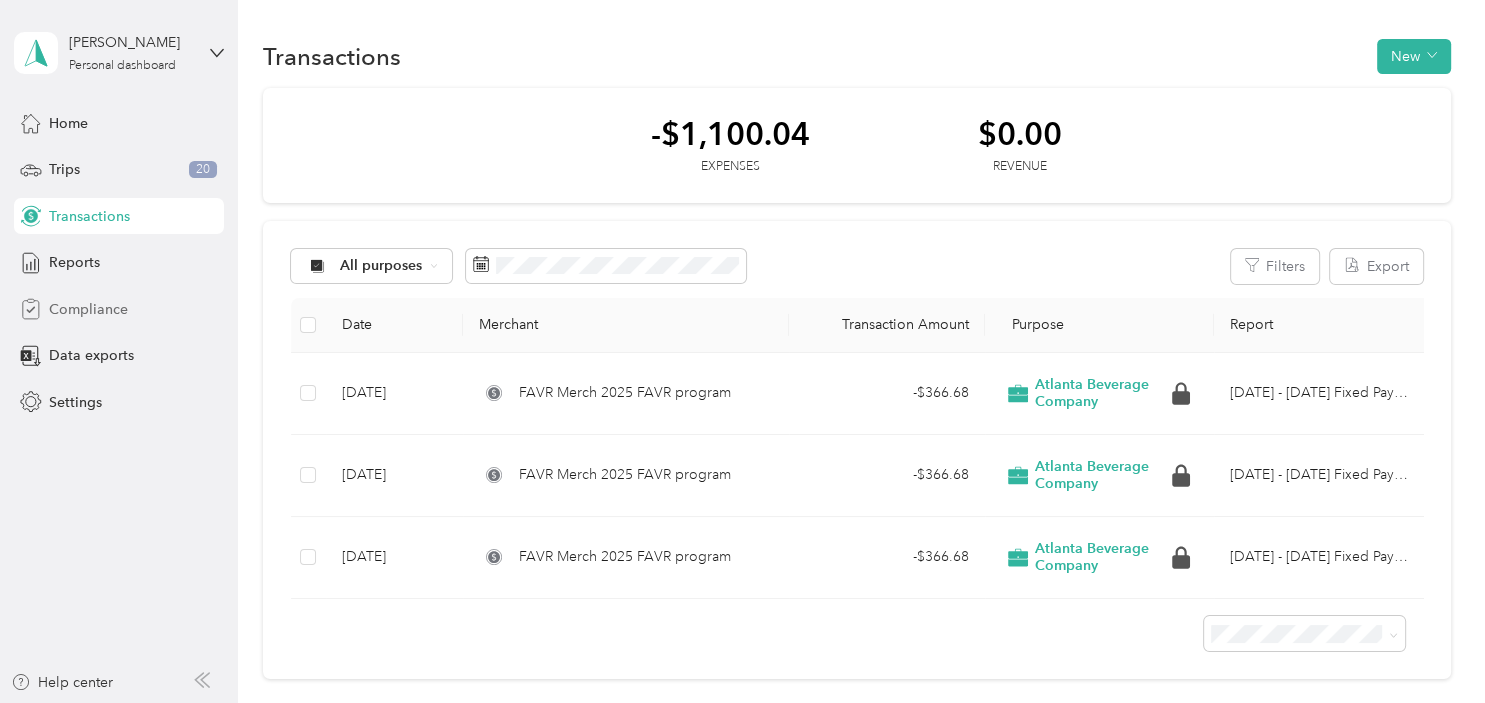 click on "Compliance" at bounding box center [88, 309] 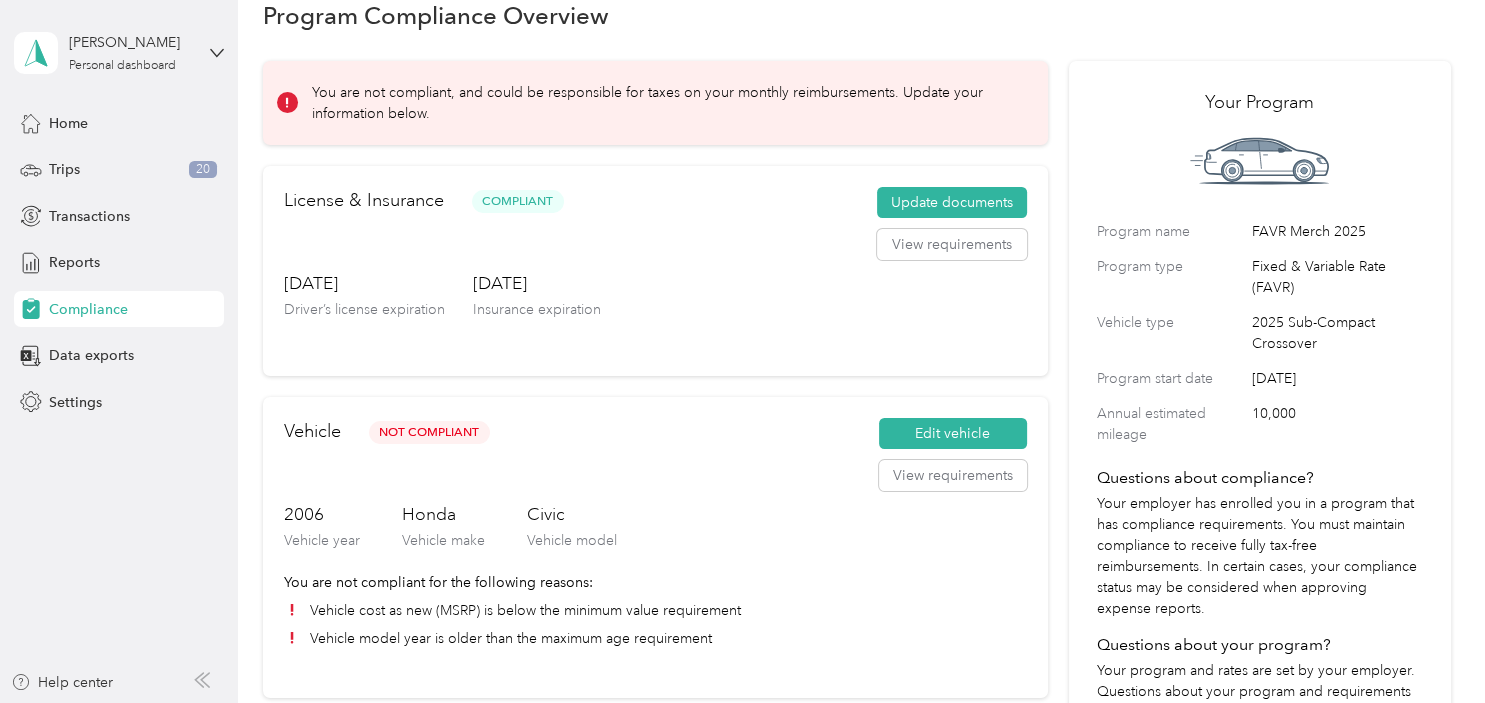 scroll, scrollTop: 0, scrollLeft: 0, axis: both 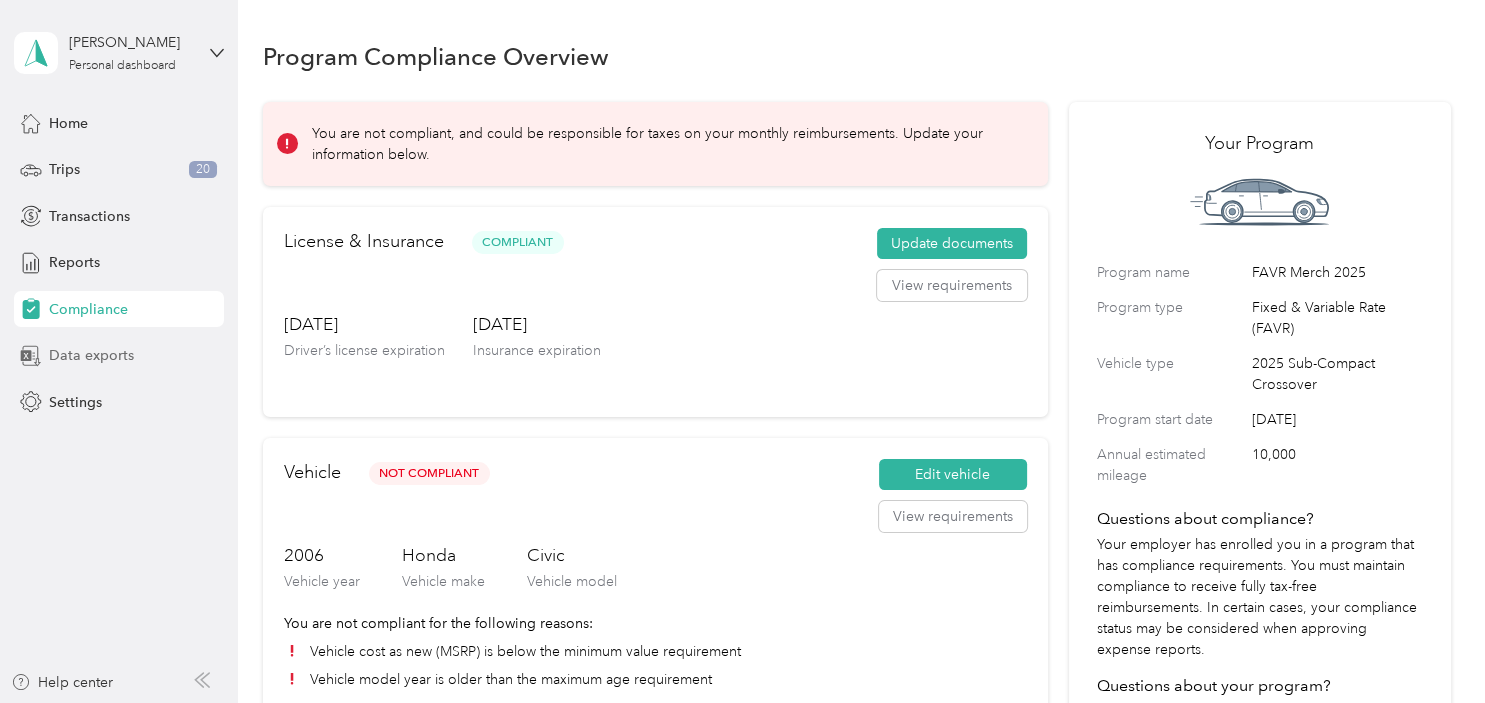 click on "Data exports" at bounding box center (91, 355) 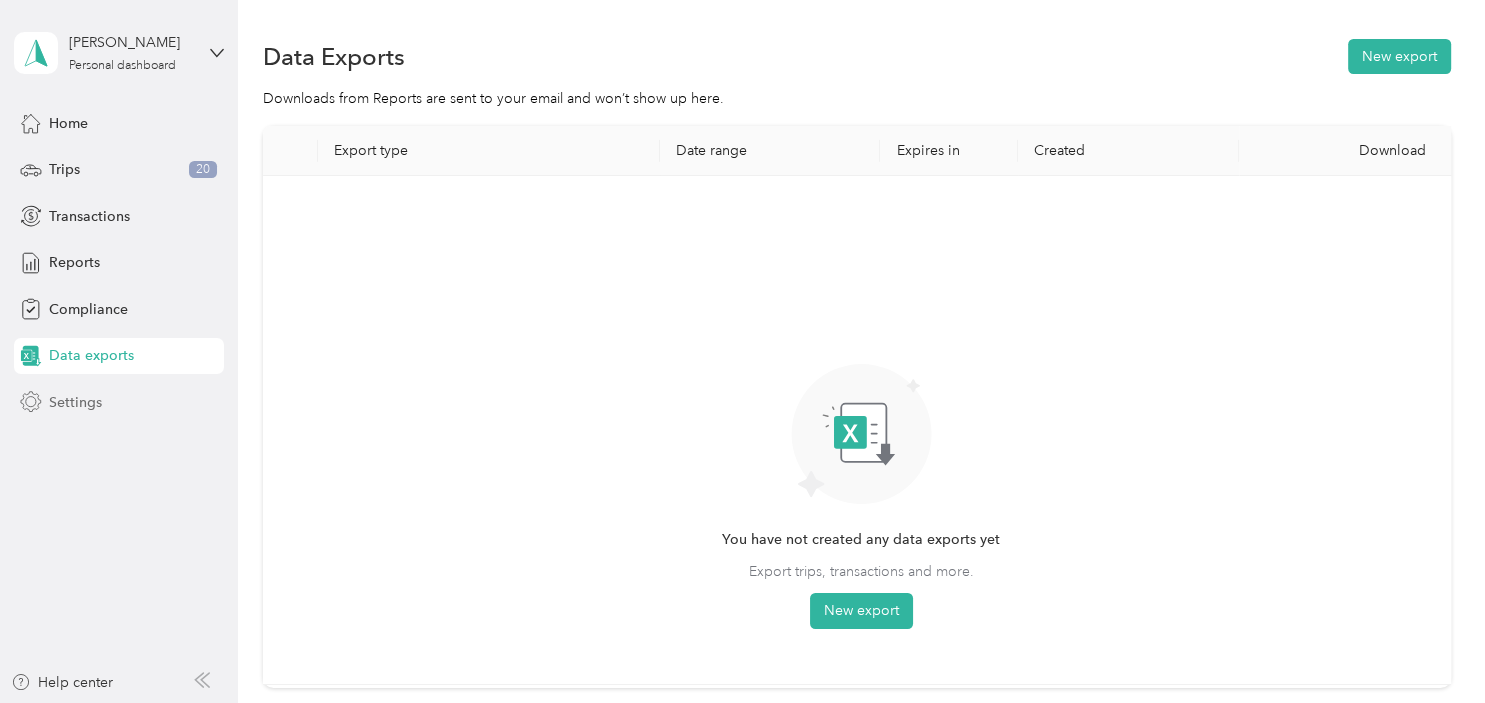 click on "Settings" at bounding box center [119, 402] 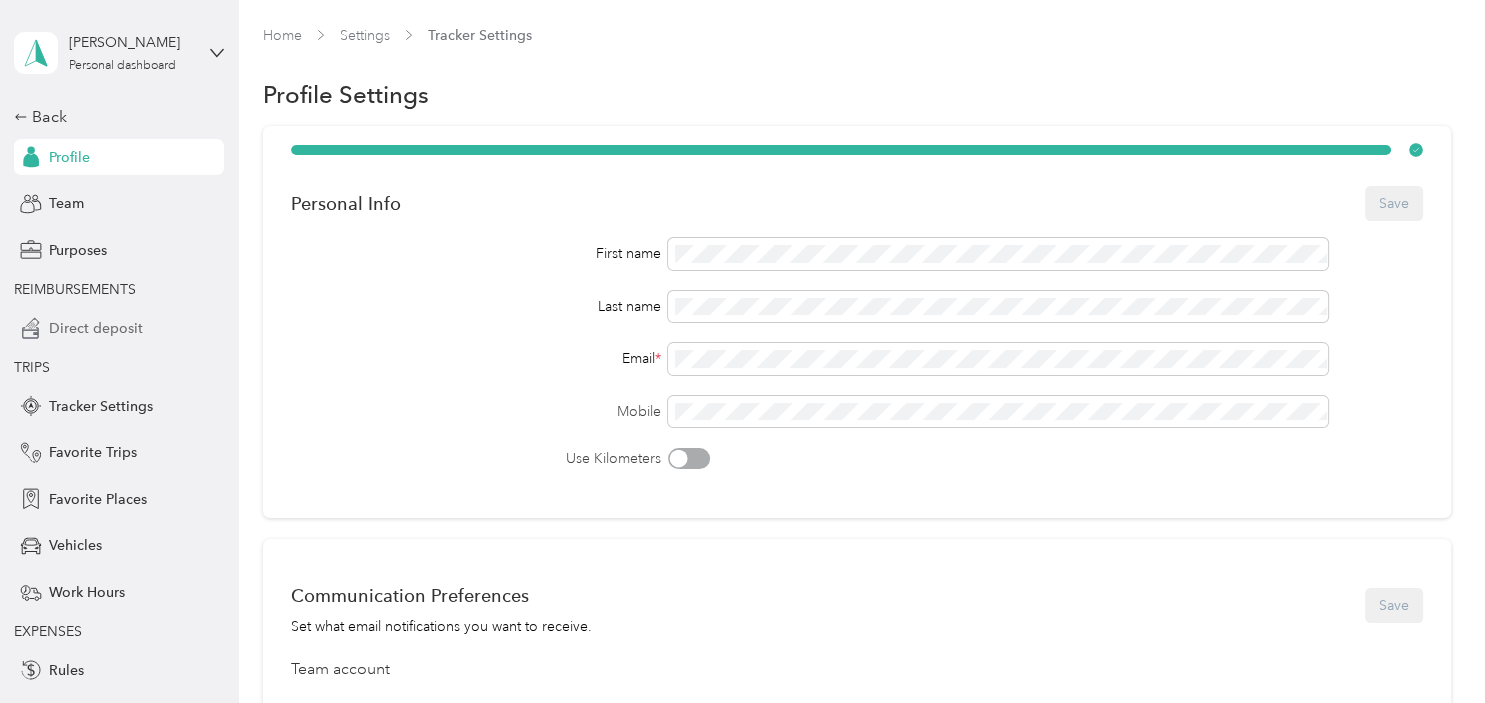 click on "Direct deposit" at bounding box center [96, 328] 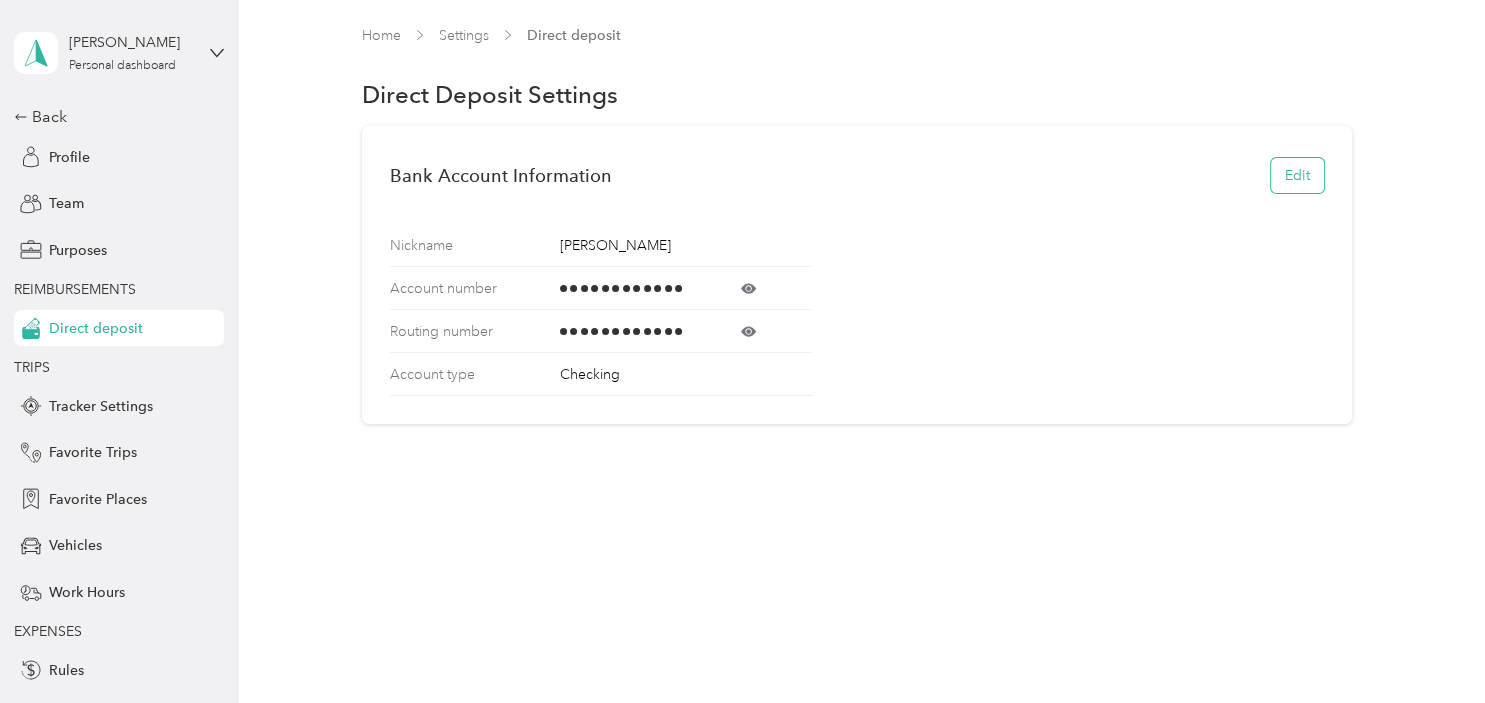 click on "Edit" at bounding box center (1297, 175) 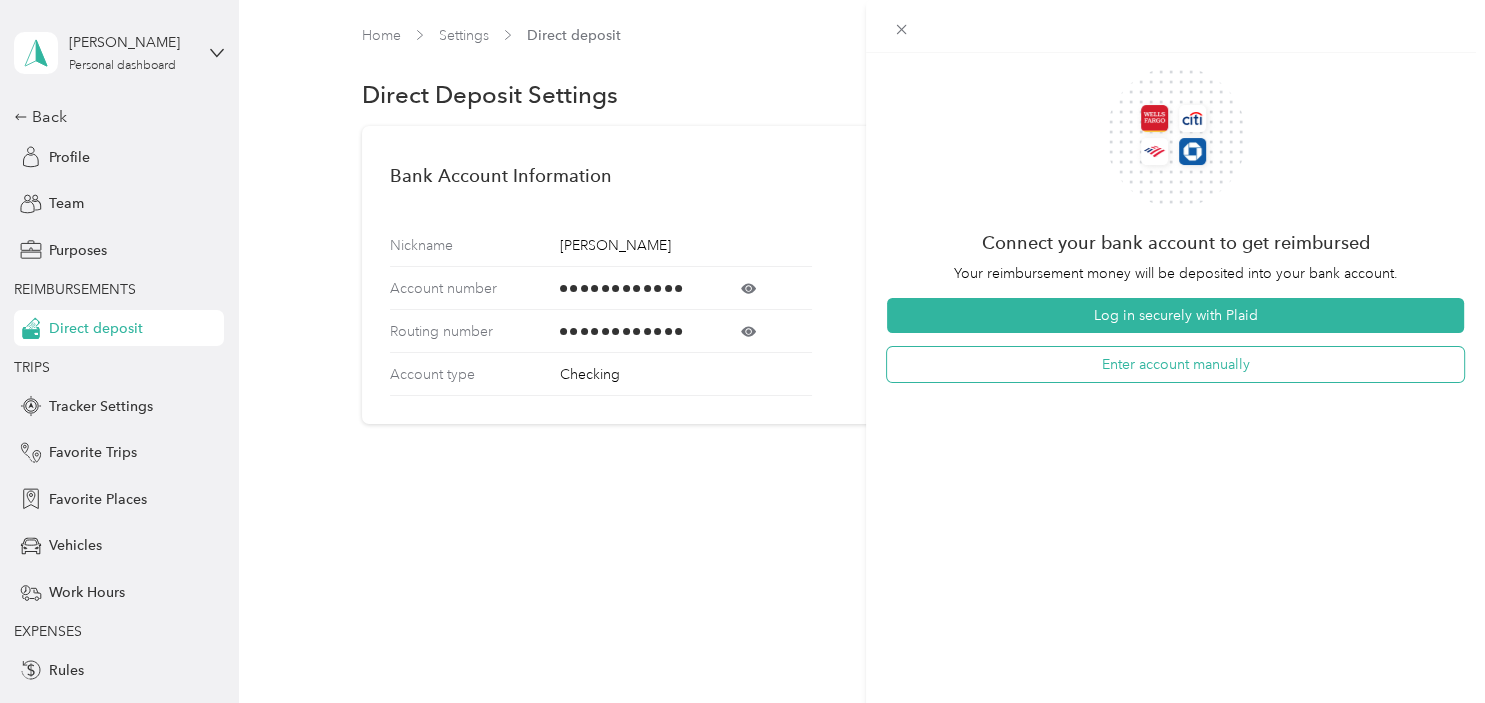 click on "Enter account manually" at bounding box center (1175, 364) 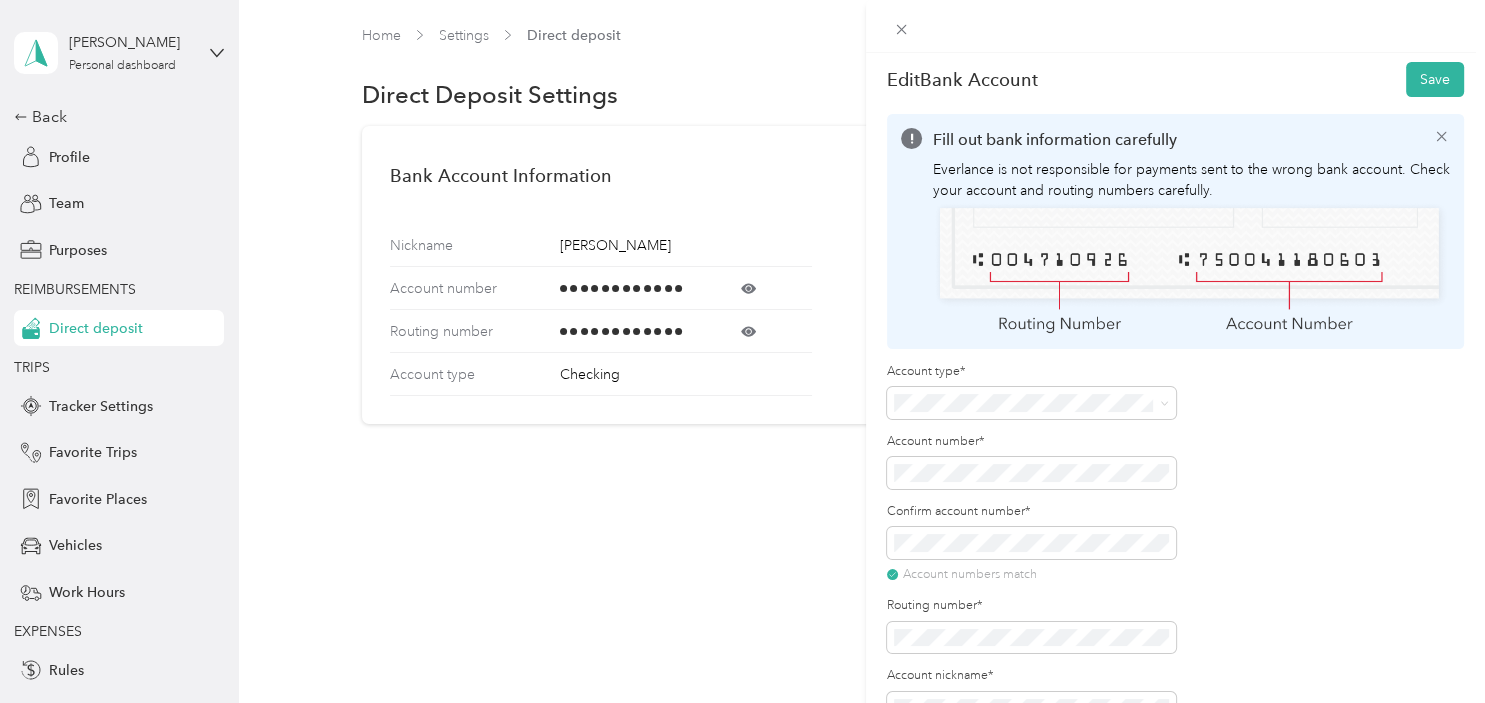scroll, scrollTop: 115, scrollLeft: 0, axis: vertical 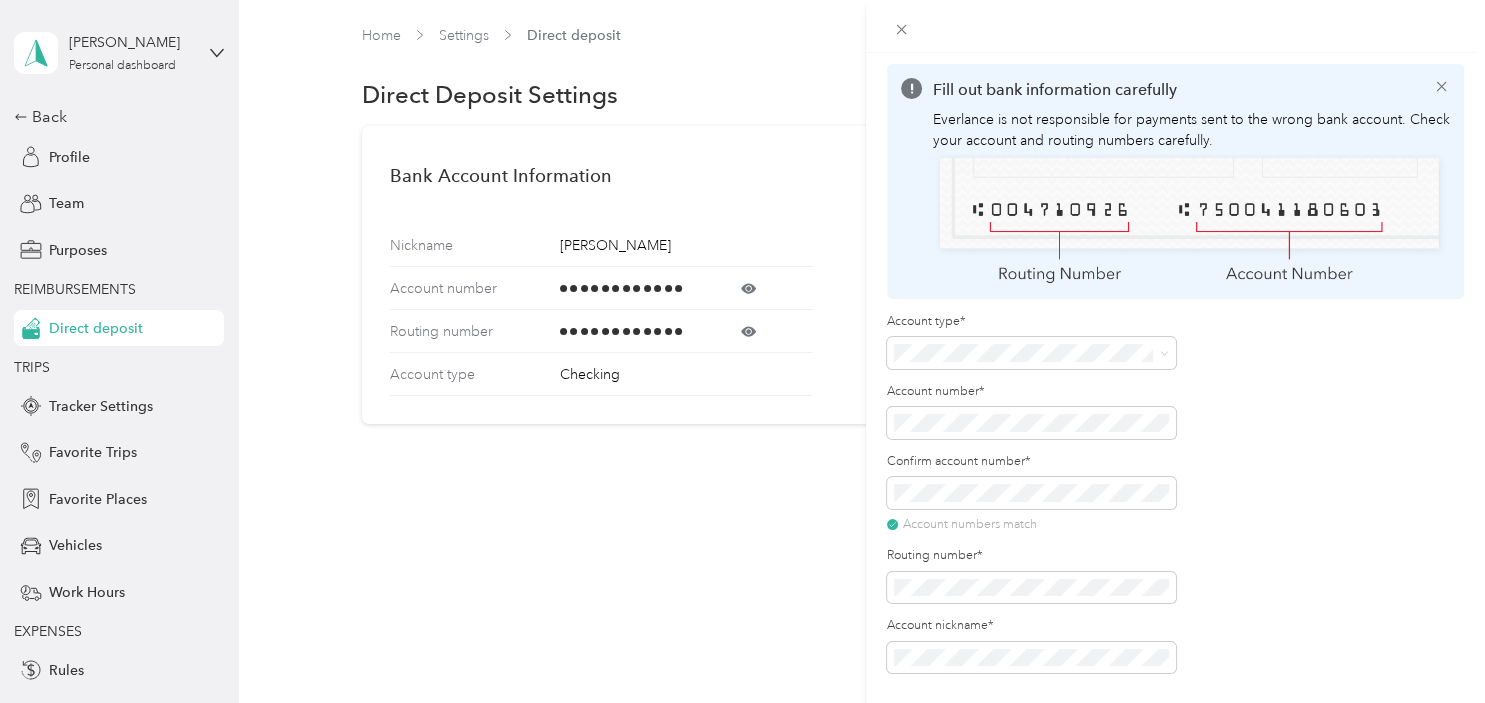 click on "Account type*   Account number*   Confirm account number*   Account numbers match Routing number*   Account nickname*" at bounding box center (1175, 493) 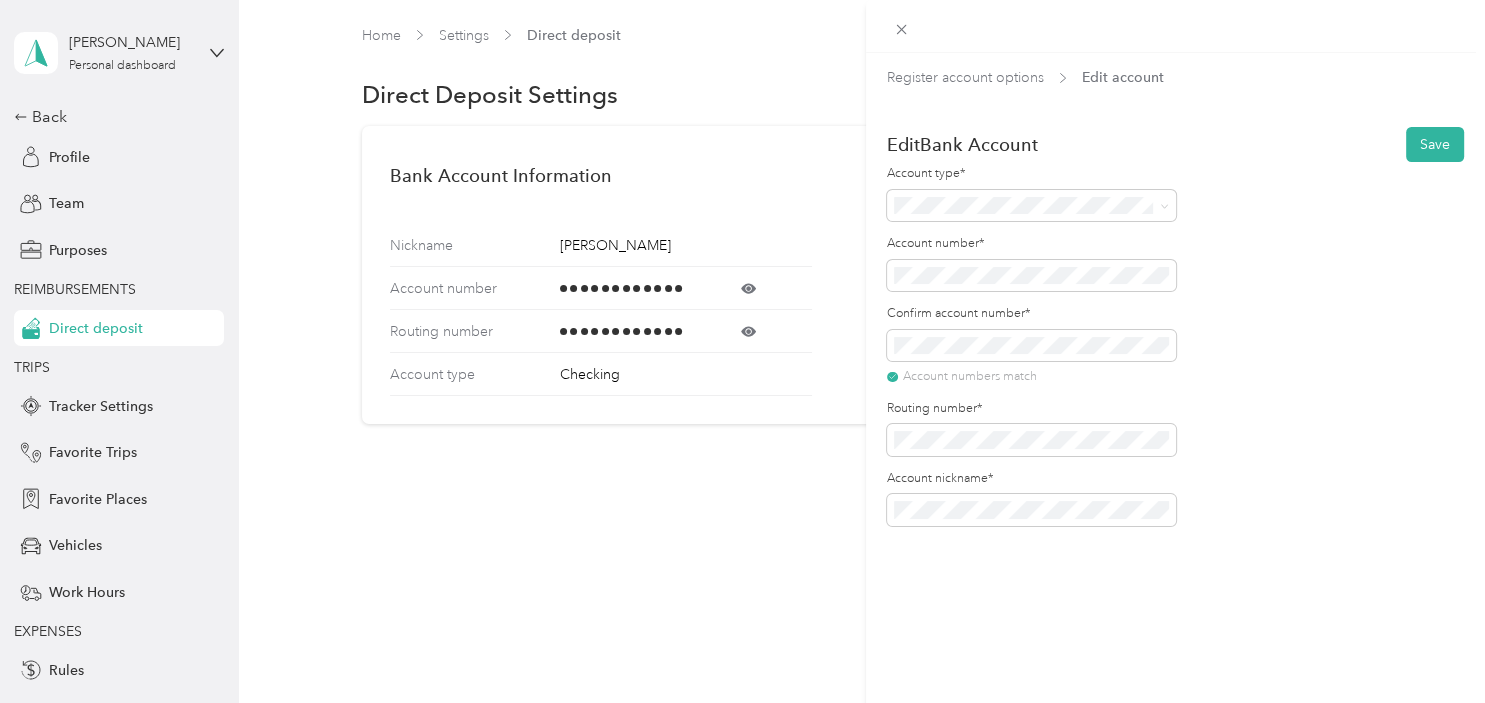 scroll, scrollTop: 0, scrollLeft: 0, axis: both 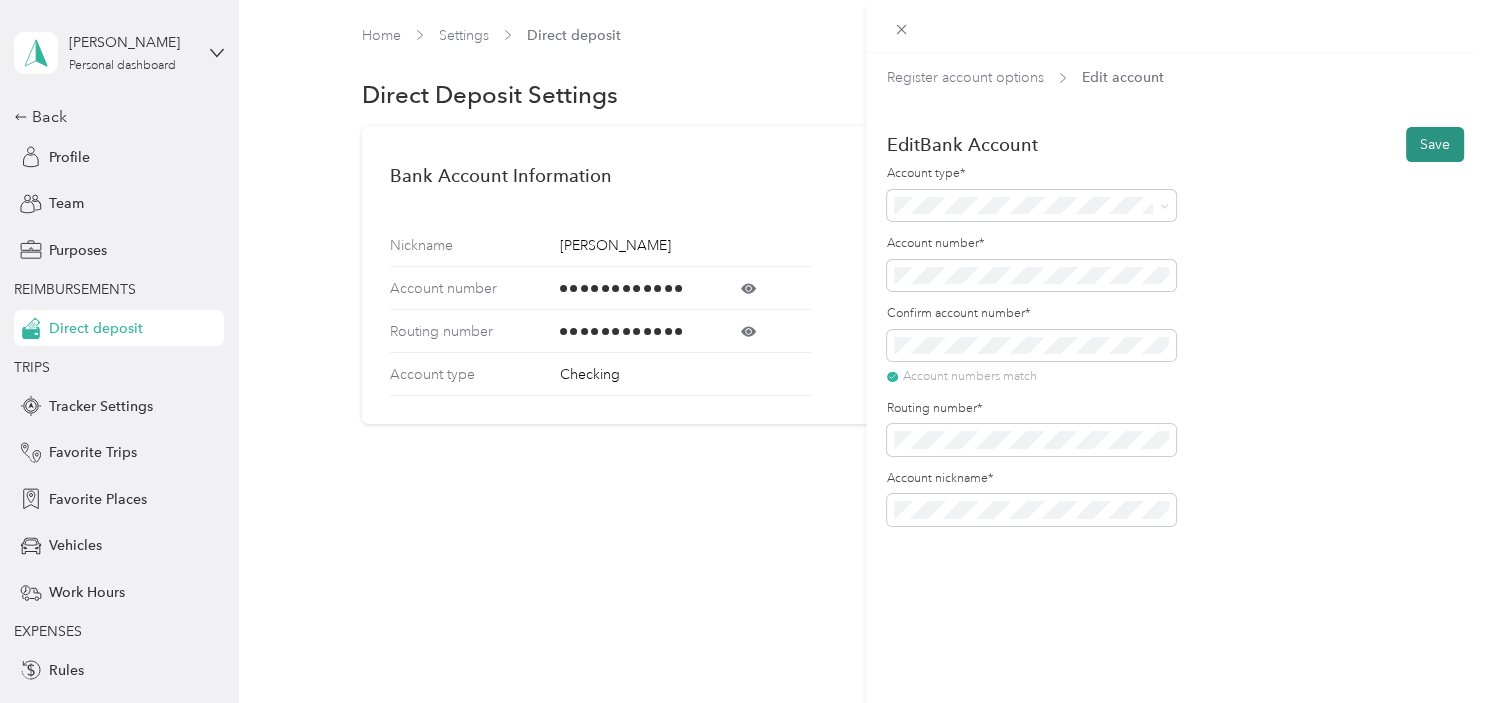 click on "Save" at bounding box center [1435, 144] 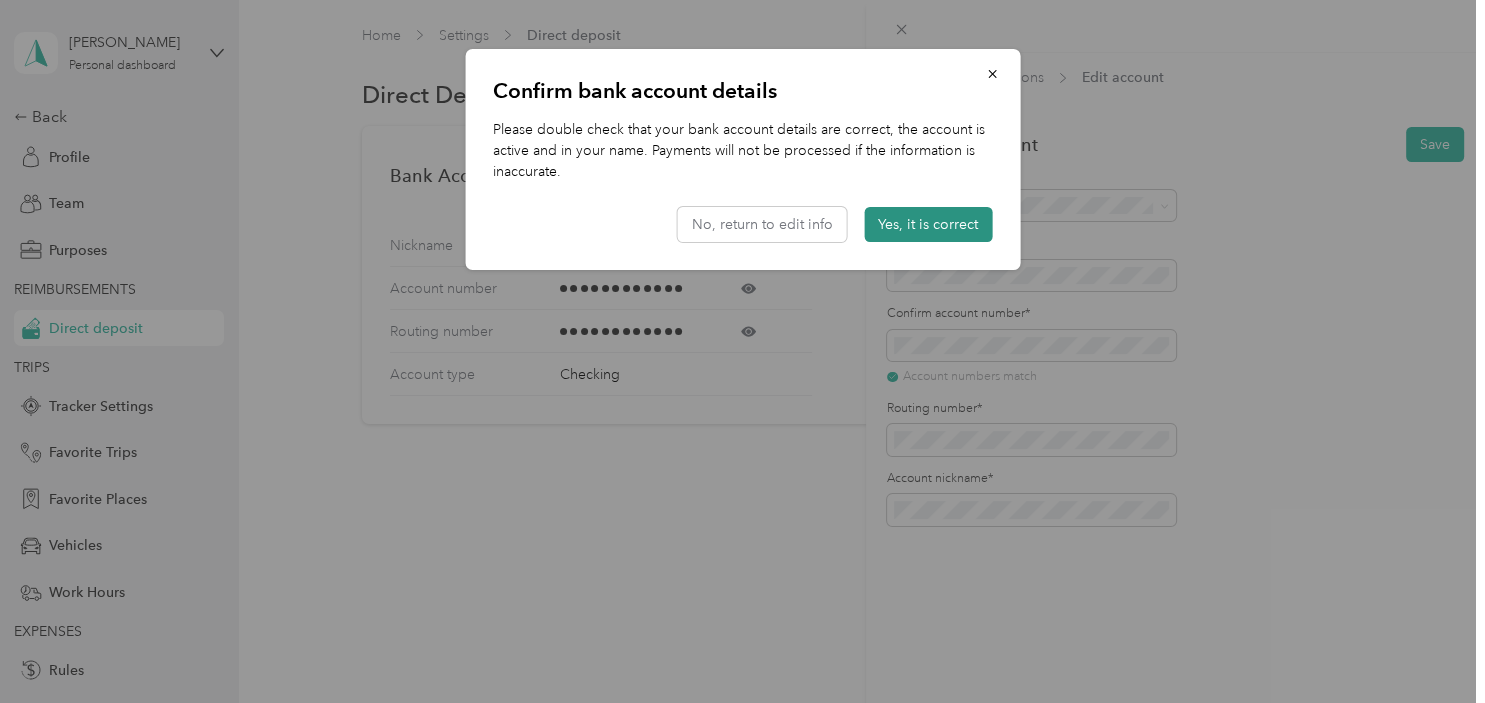 click on "Yes, it is correct" at bounding box center (928, 224) 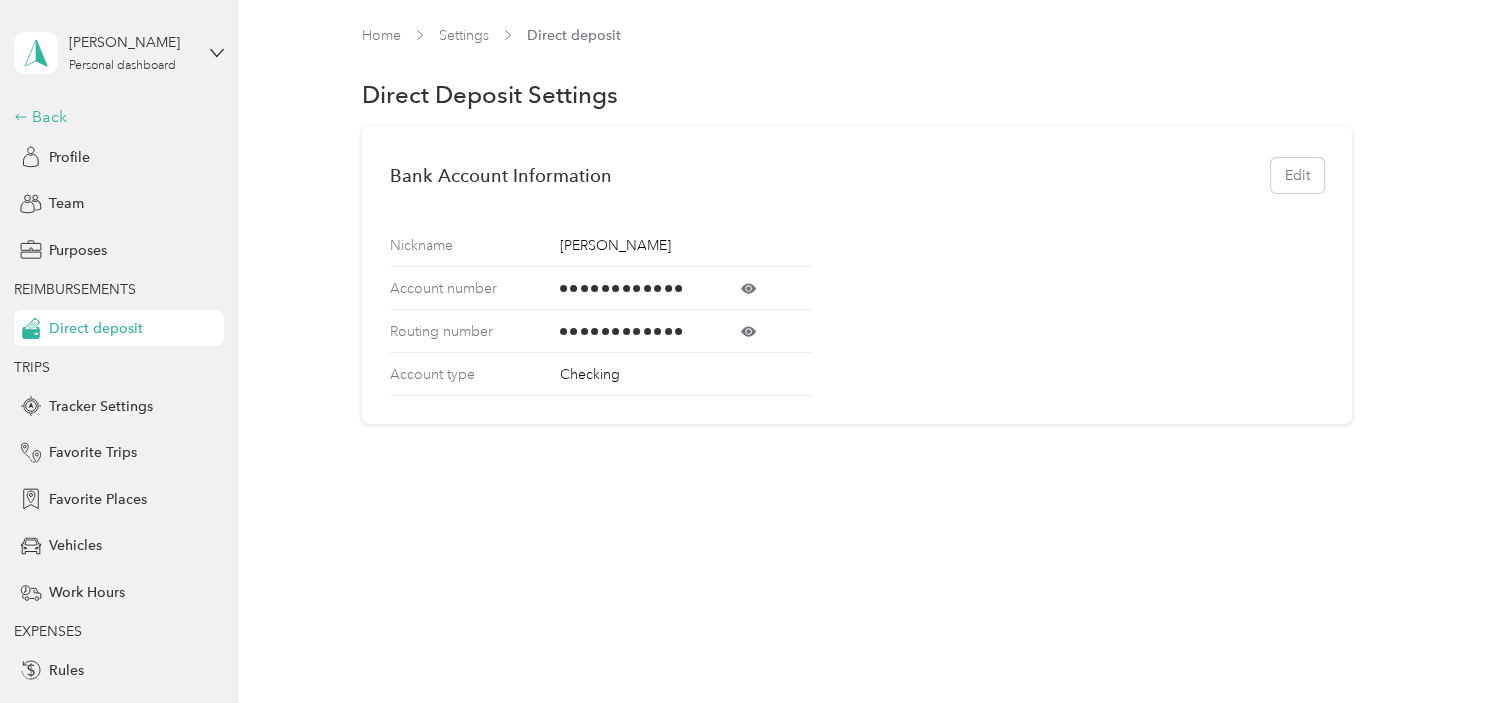 click on "Back" at bounding box center [114, 117] 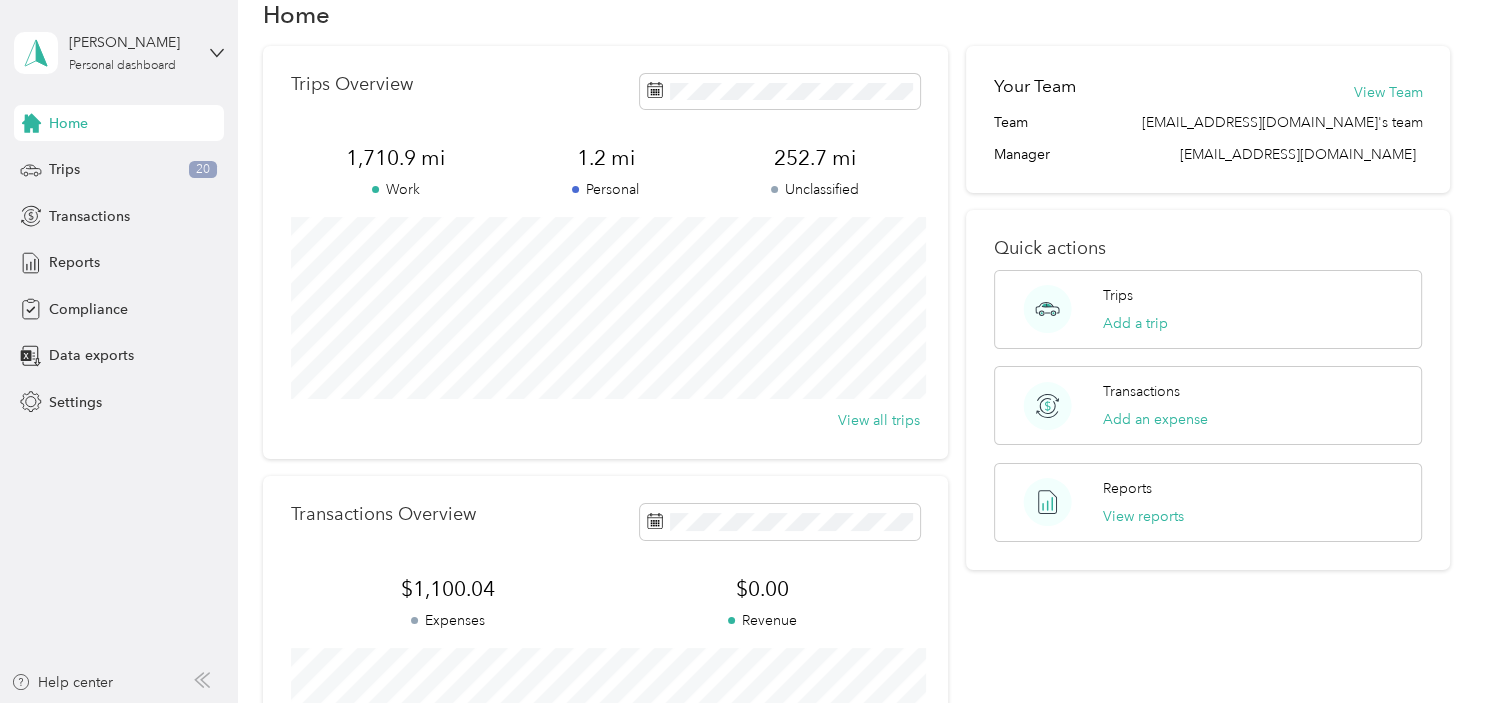 scroll, scrollTop: 34, scrollLeft: 0, axis: vertical 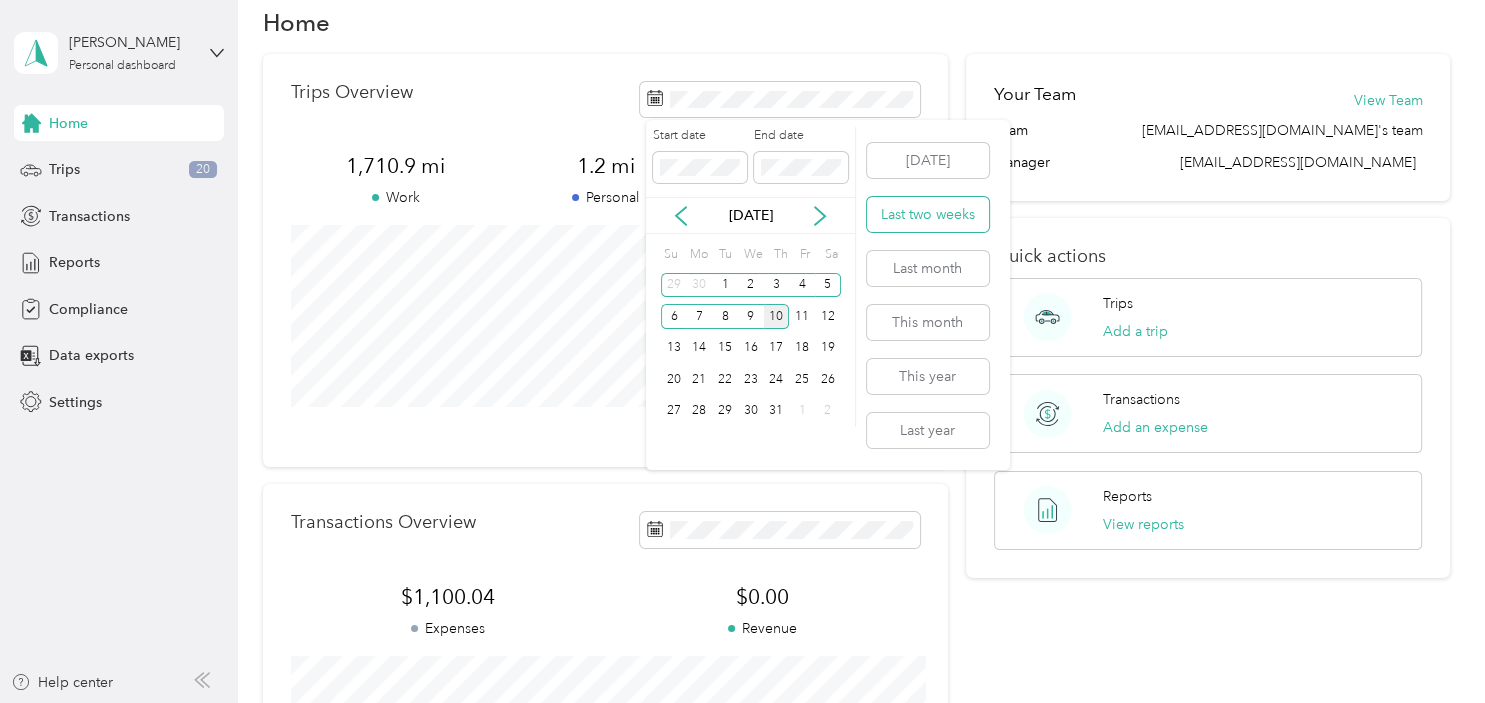 click on "Last two weeks" at bounding box center [928, 214] 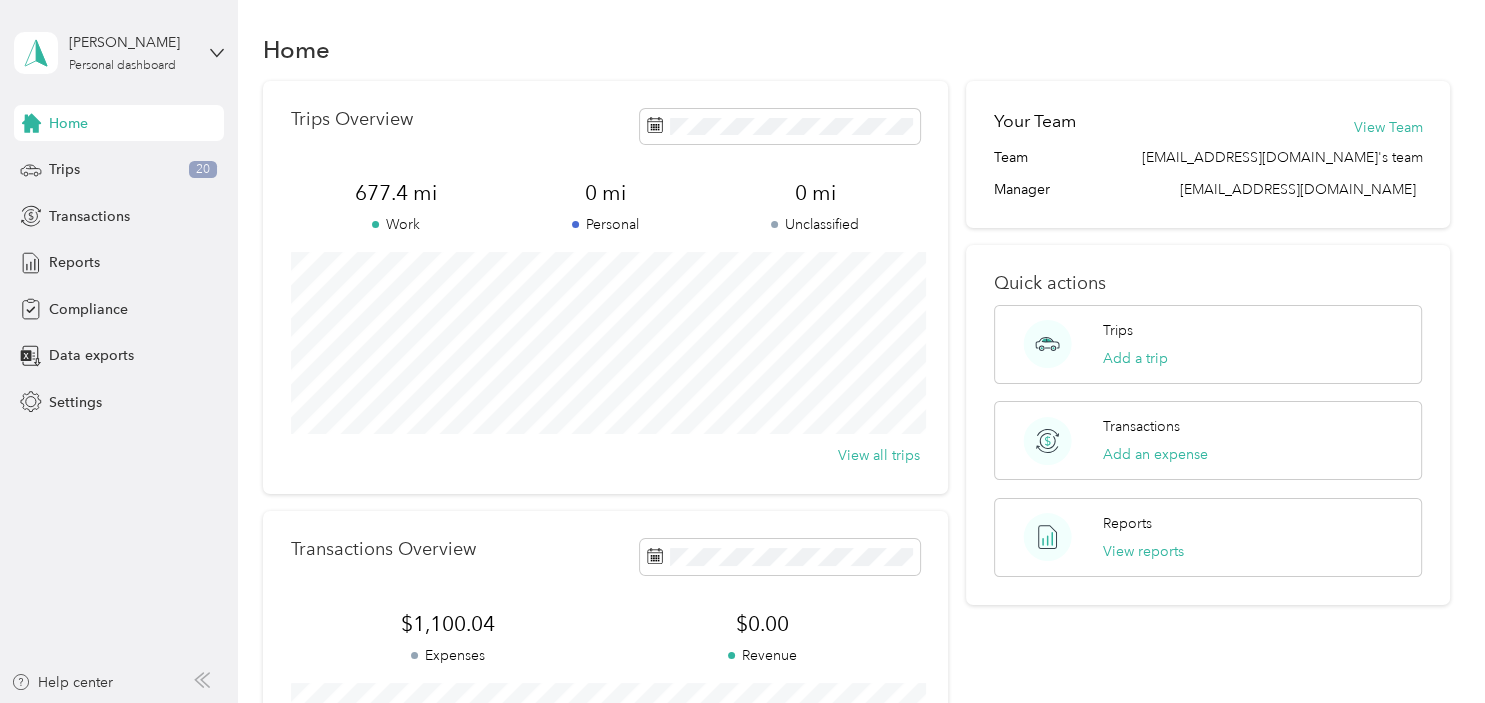 scroll, scrollTop: 0, scrollLeft: 0, axis: both 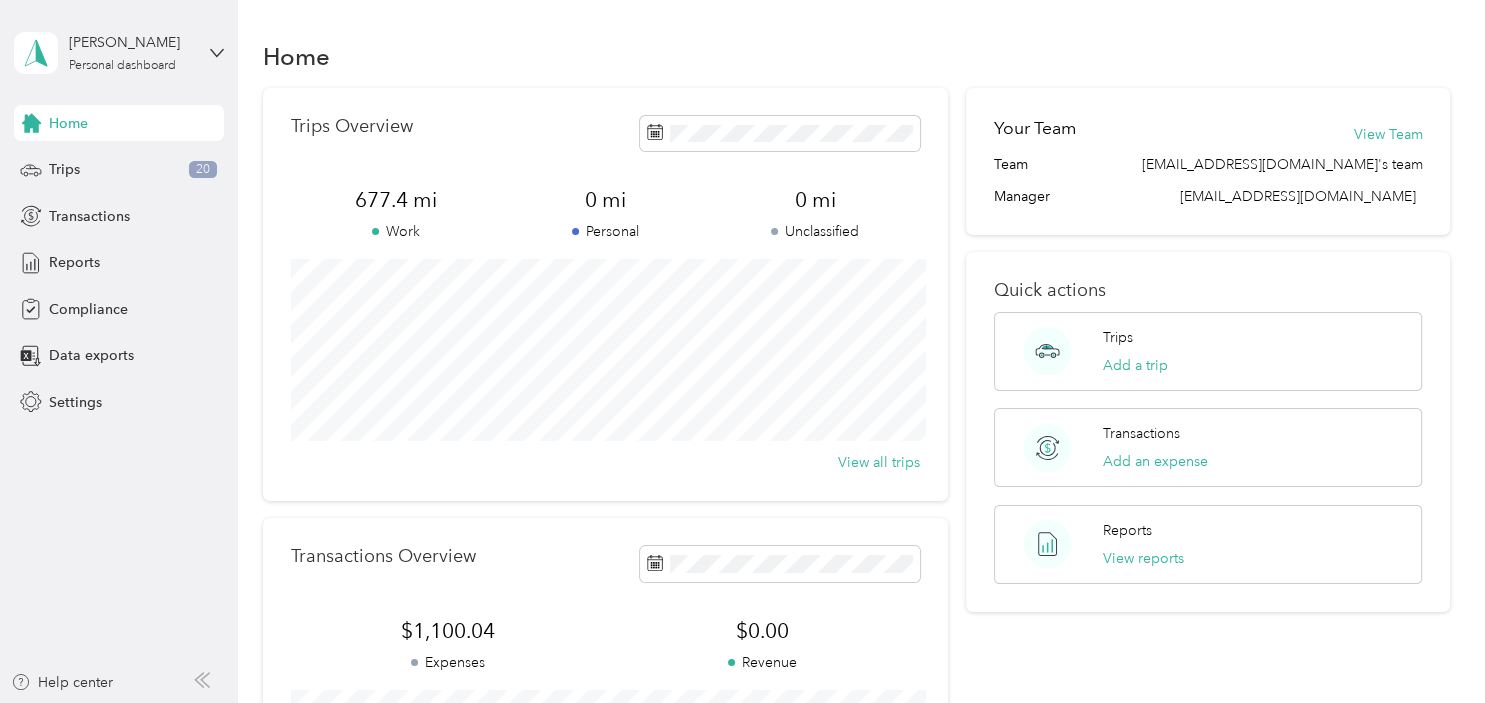 click on "Home" at bounding box center (119, 123) 